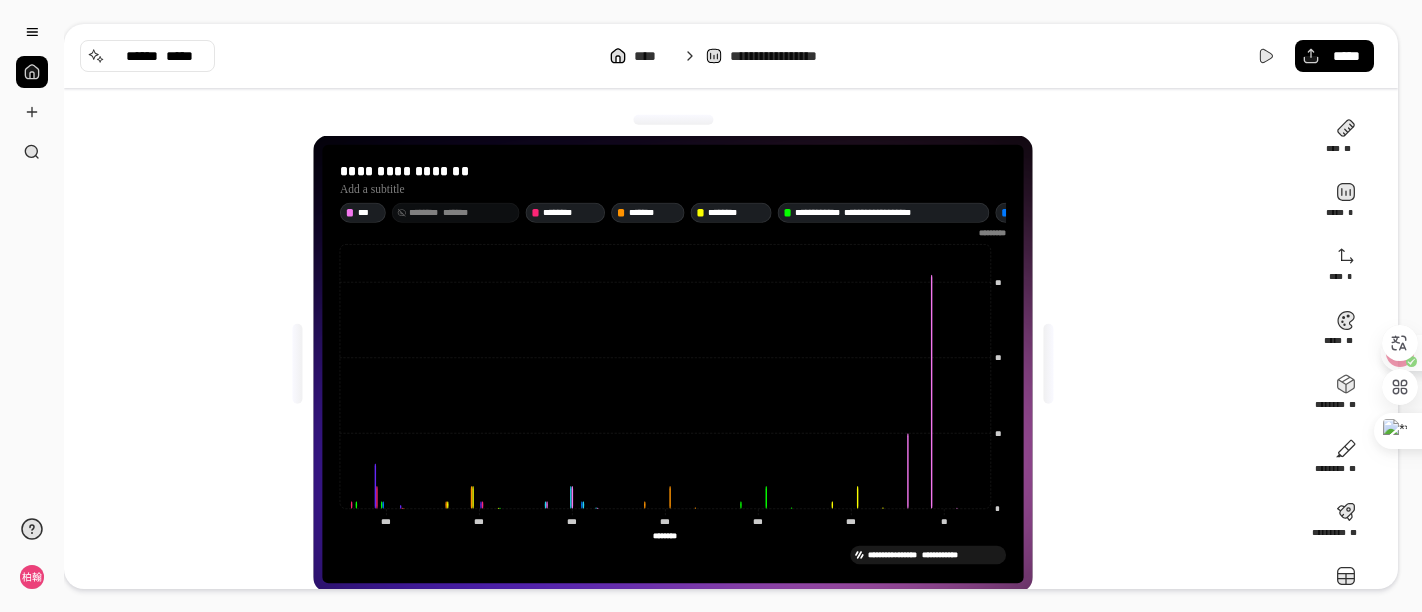 scroll, scrollTop: 0, scrollLeft: 0, axis: both 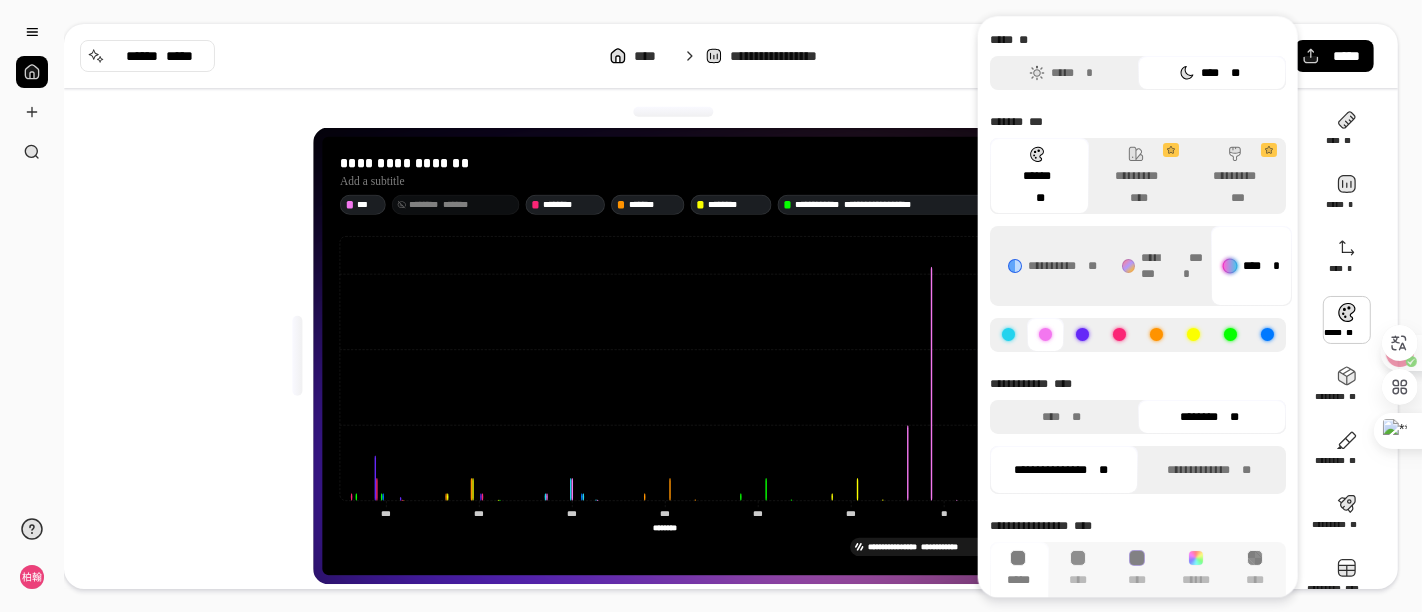 click 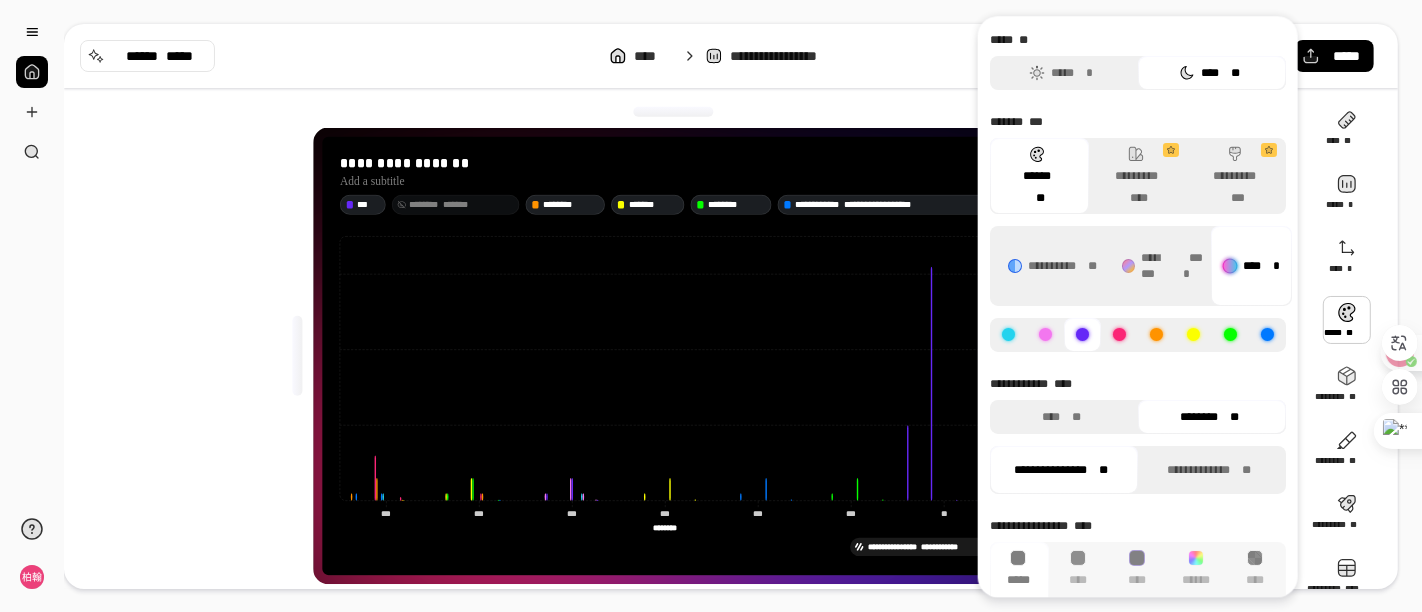 click 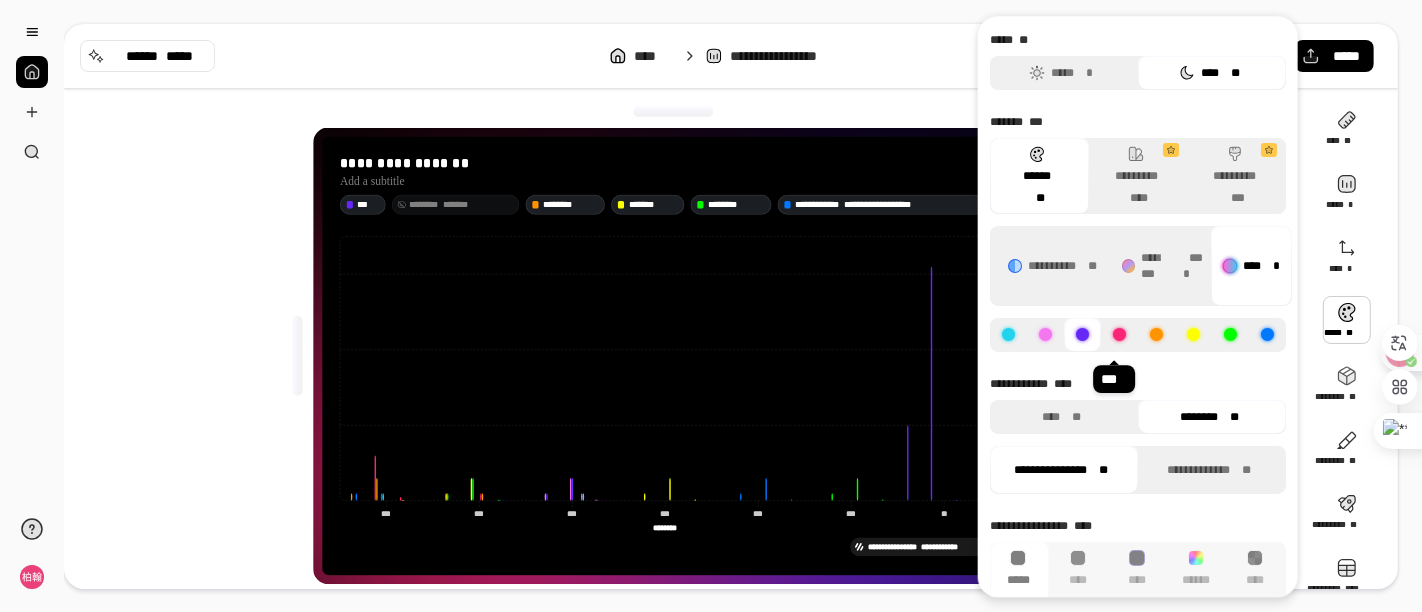 click at bounding box center [1119, 335] 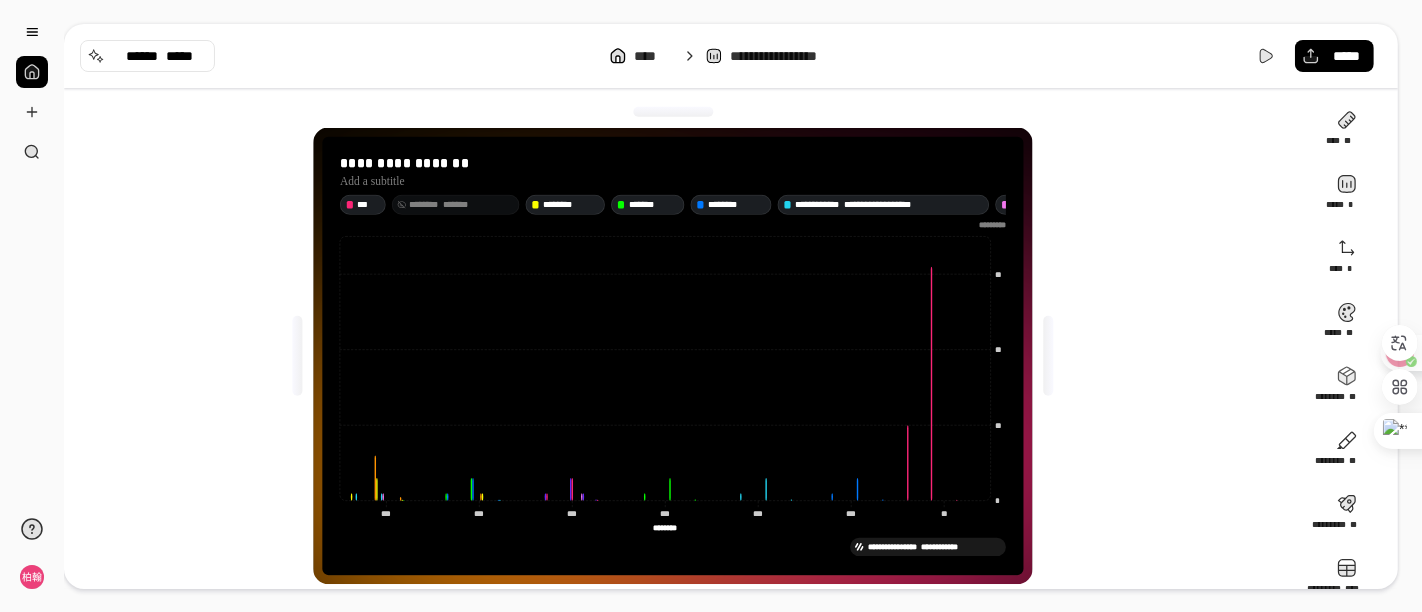 click on "**********" at bounding box center [681, 356] 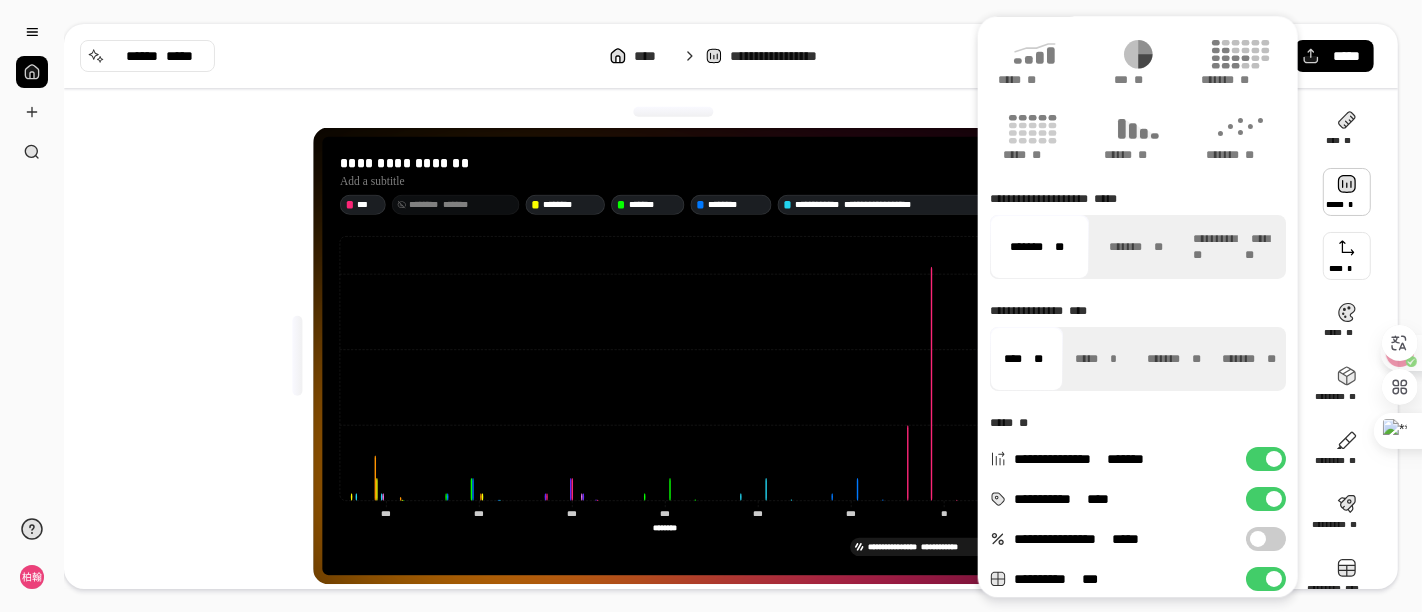 scroll, scrollTop: 205, scrollLeft: 0, axis: vertical 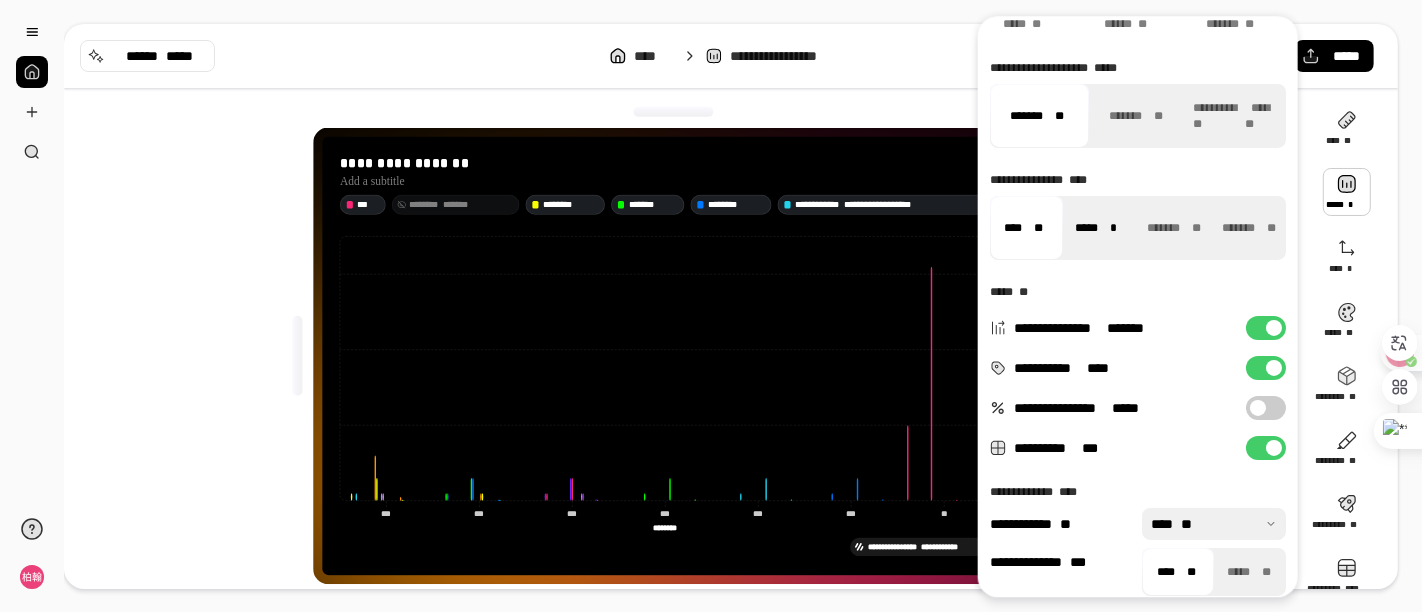 click on "*****    *" at bounding box center [1095, 228] 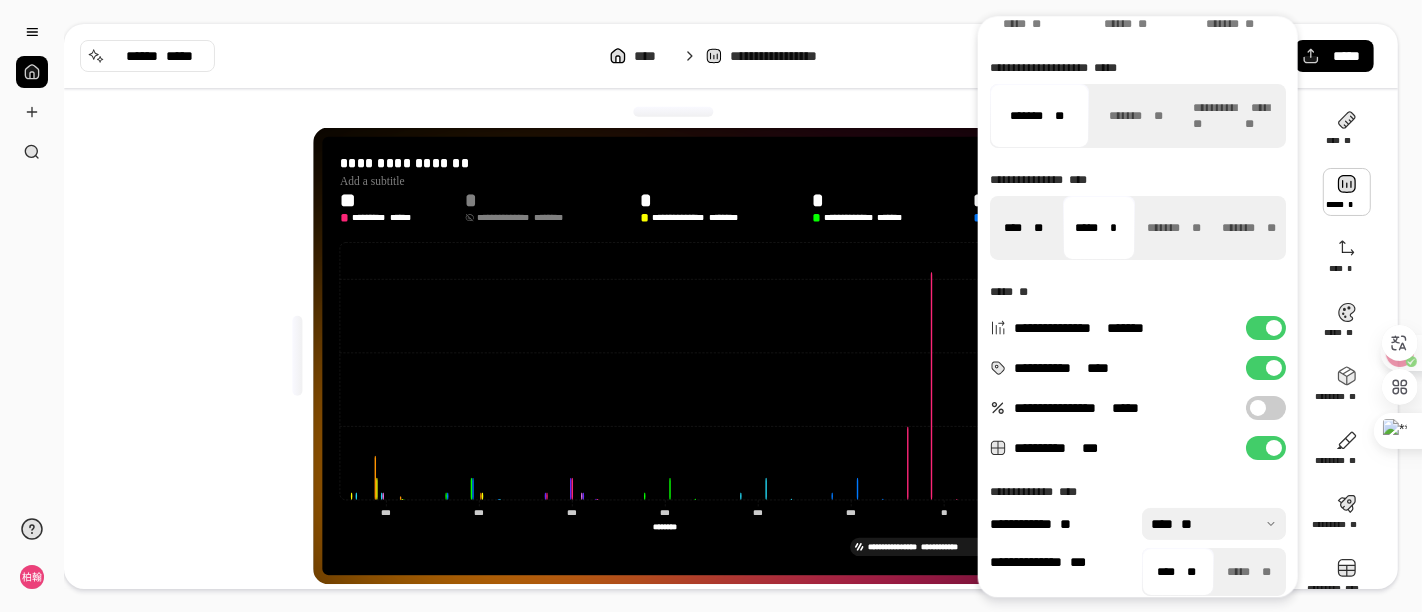 click on "**" at bounding box center [1038, 228] 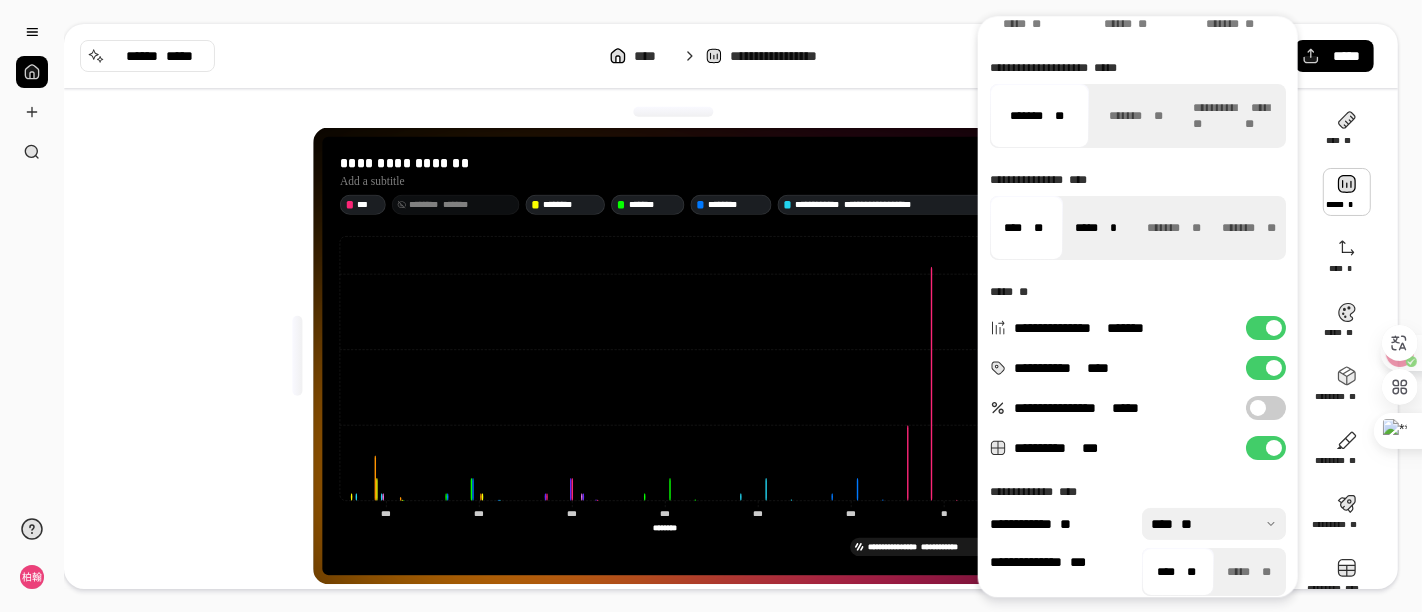 click on "*****    *" at bounding box center (1095, 228) 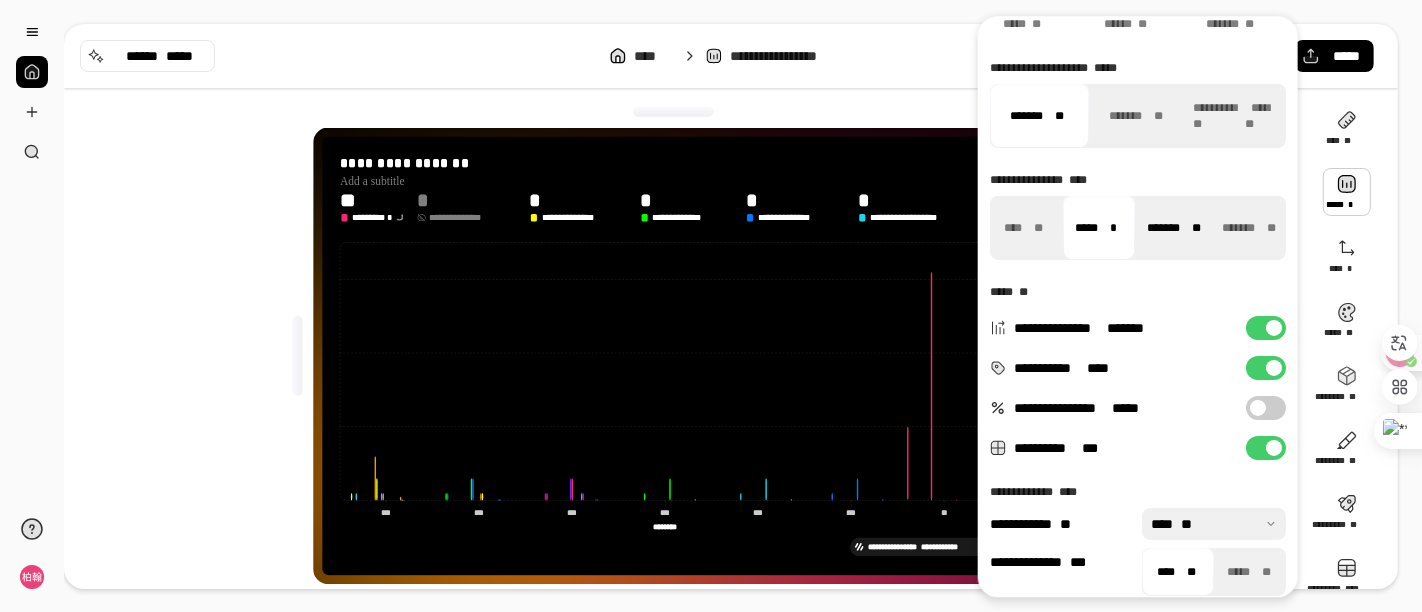 click on "*******    **" at bounding box center [1173, 228] 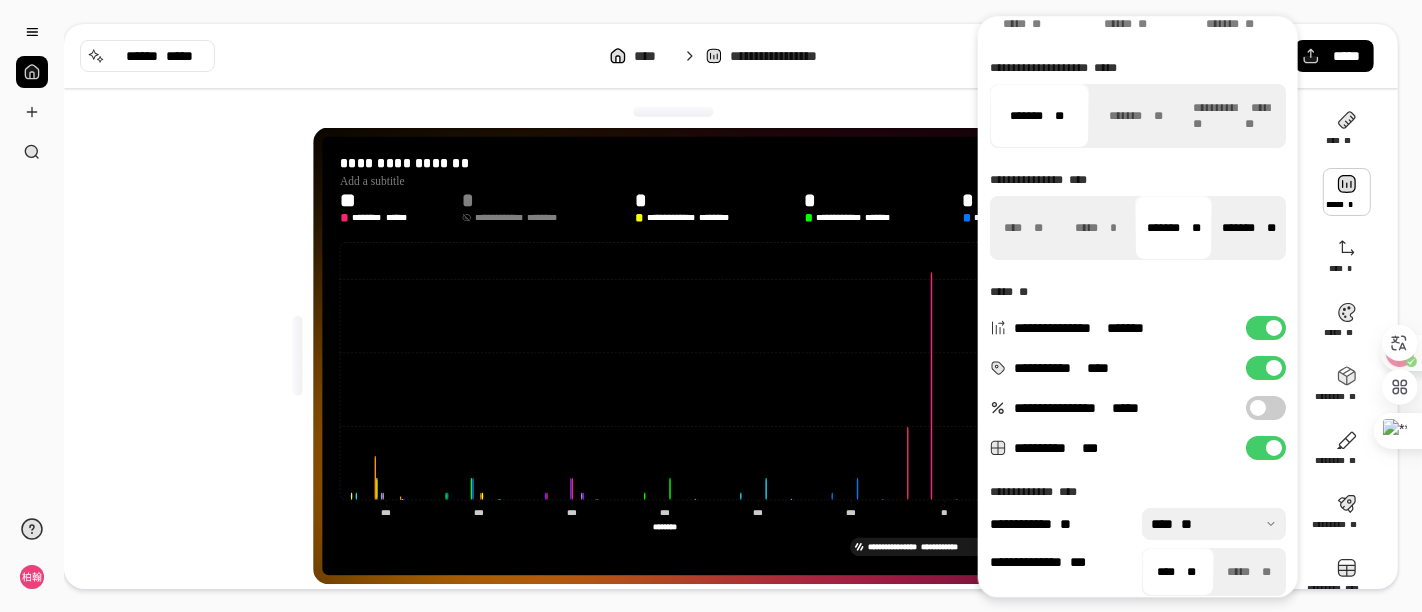 click on "*******    **" at bounding box center (1249, 228) 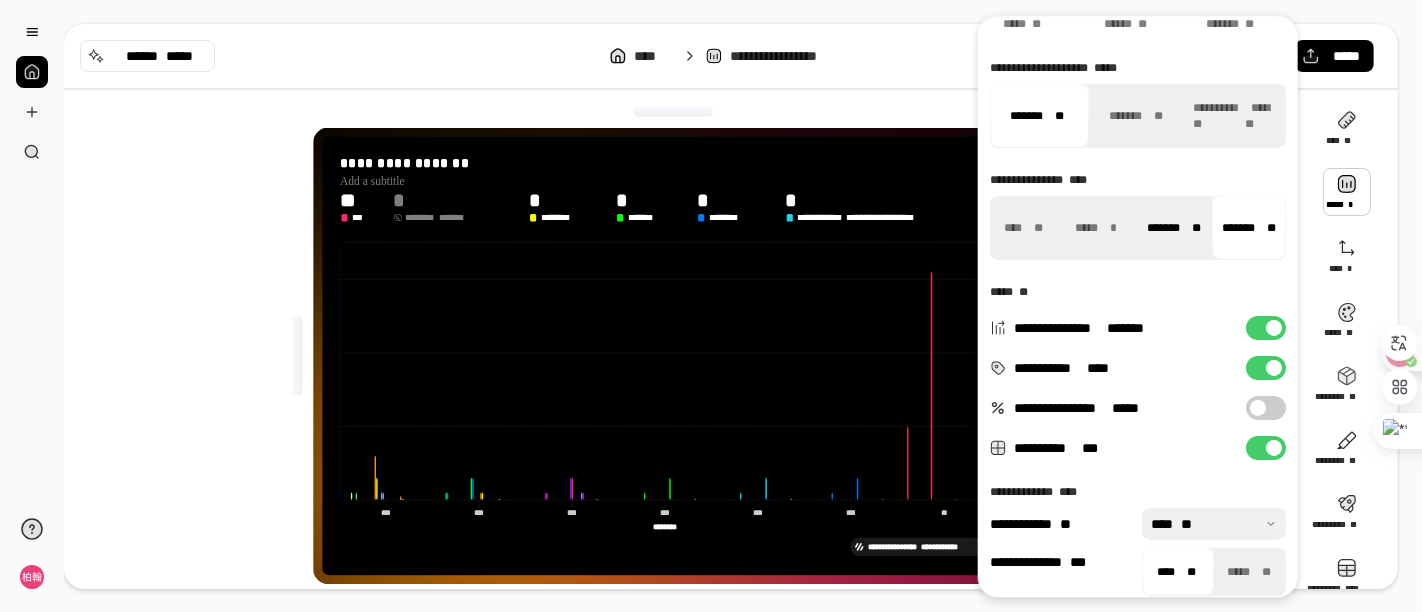 click at bounding box center [1189, 228] 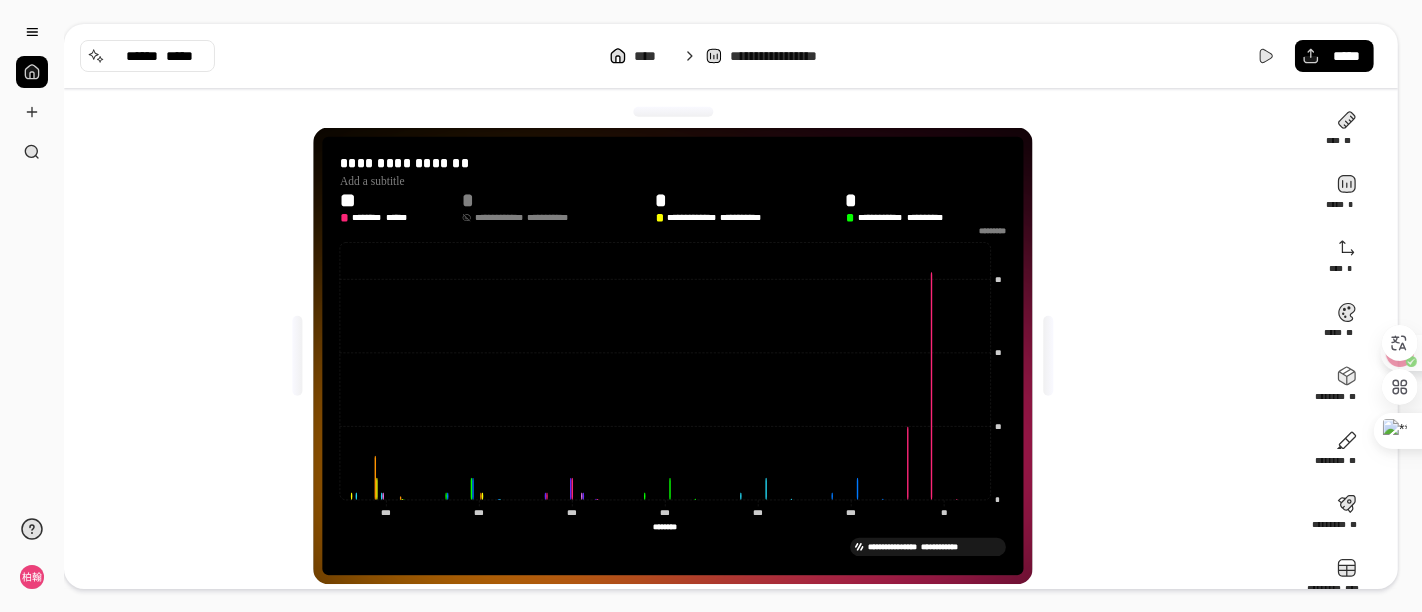 click on "**********" at bounding box center [681, 356] 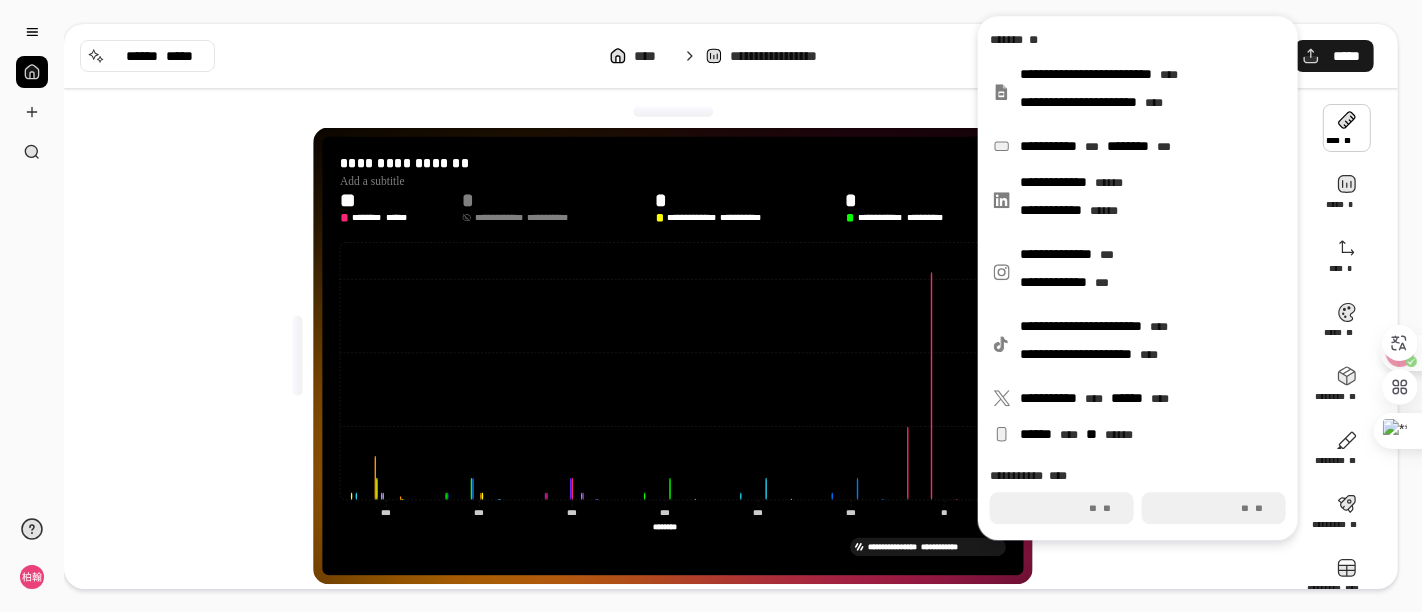 click on "*****" at bounding box center (1334, 56) 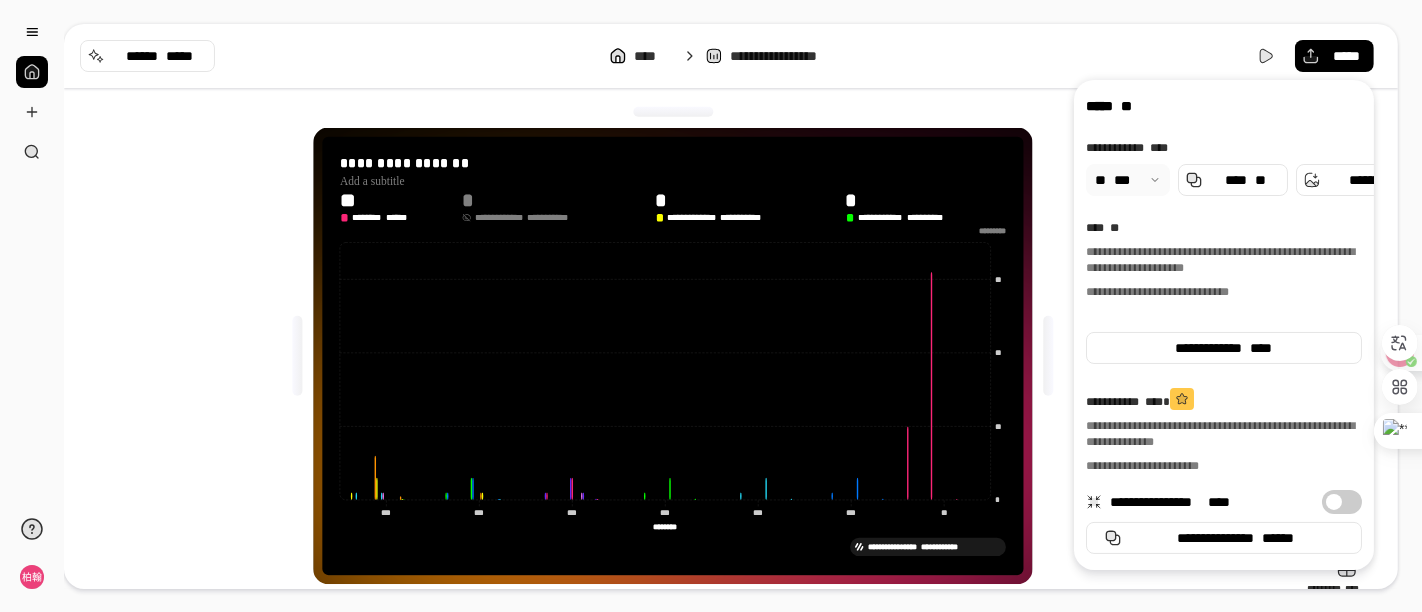 click on "**********" at bounding box center (731, 56) 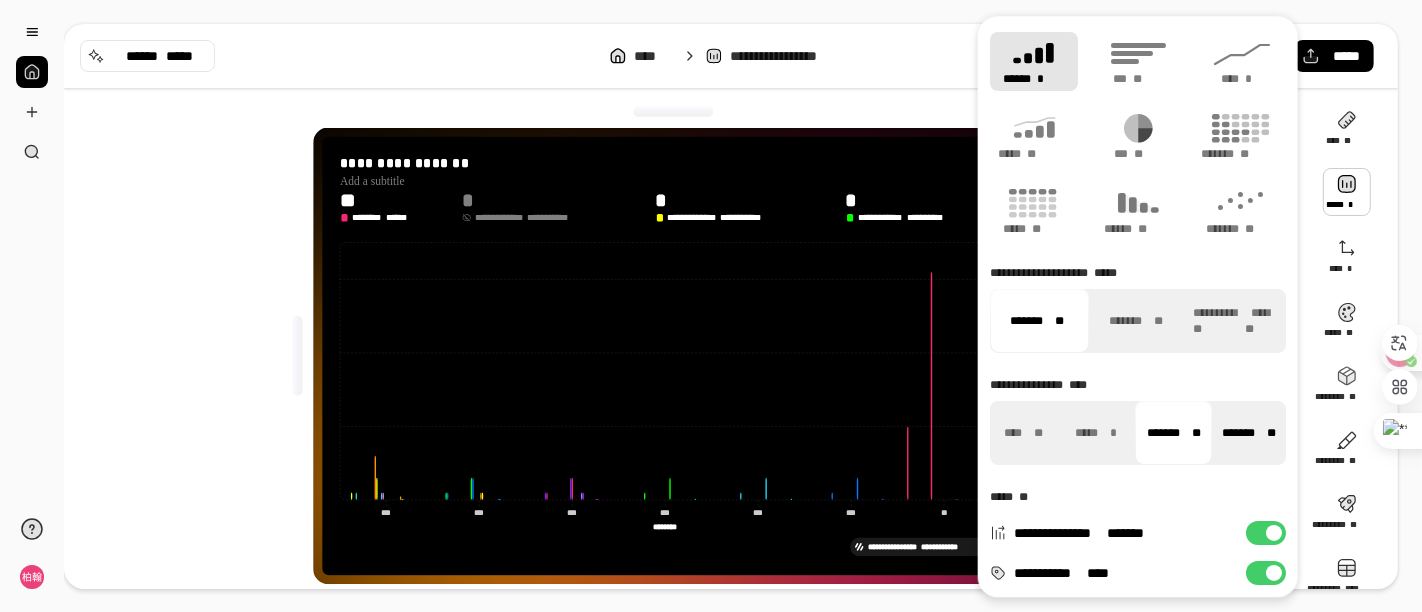 click on "*******    **" at bounding box center (1249, 433) 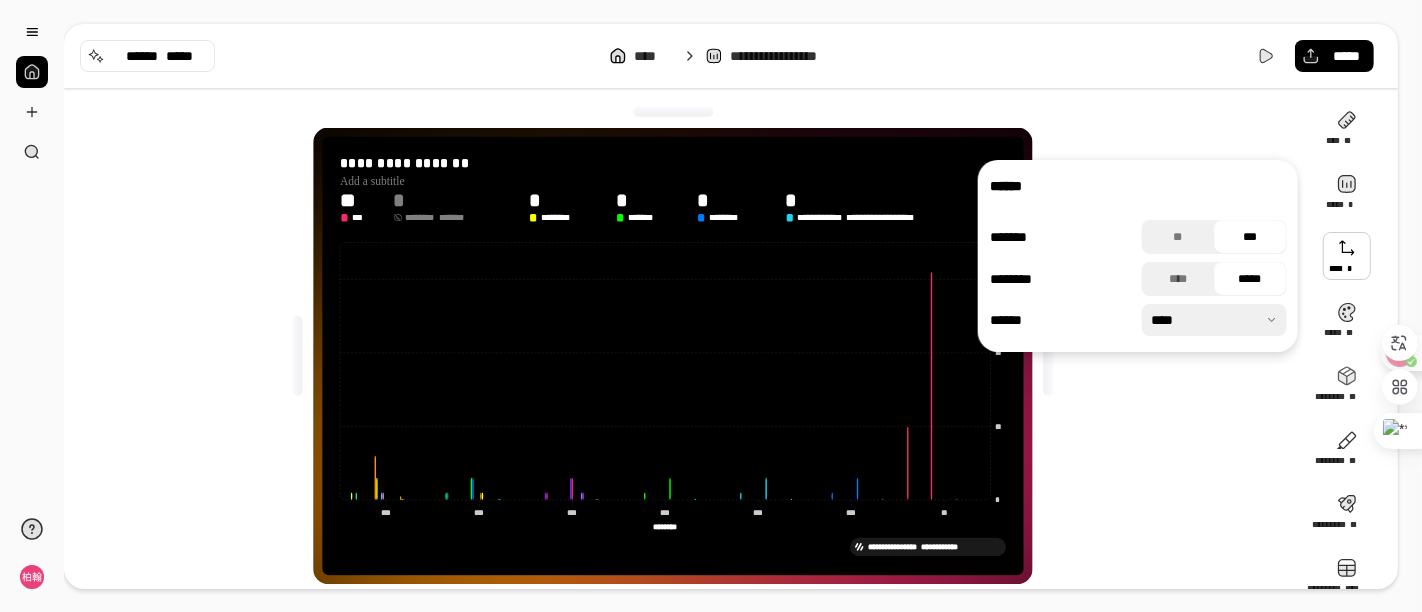 click at bounding box center (1347, 256) 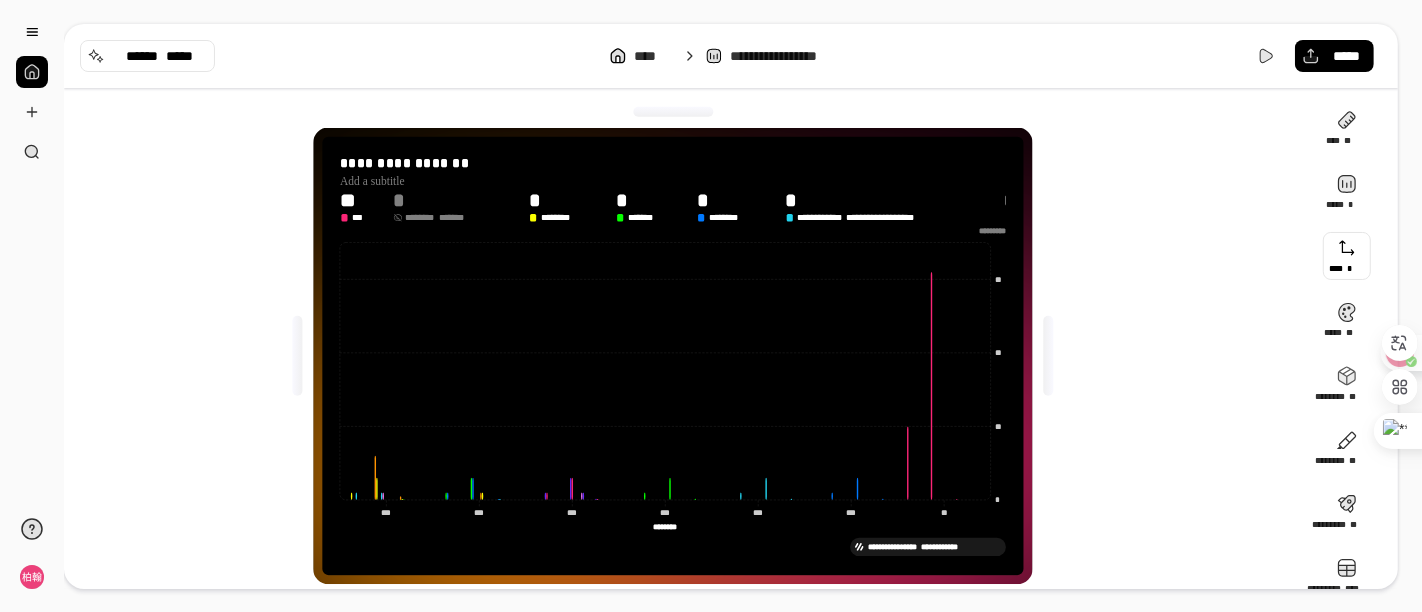 click at bounding box center (1347, 256) 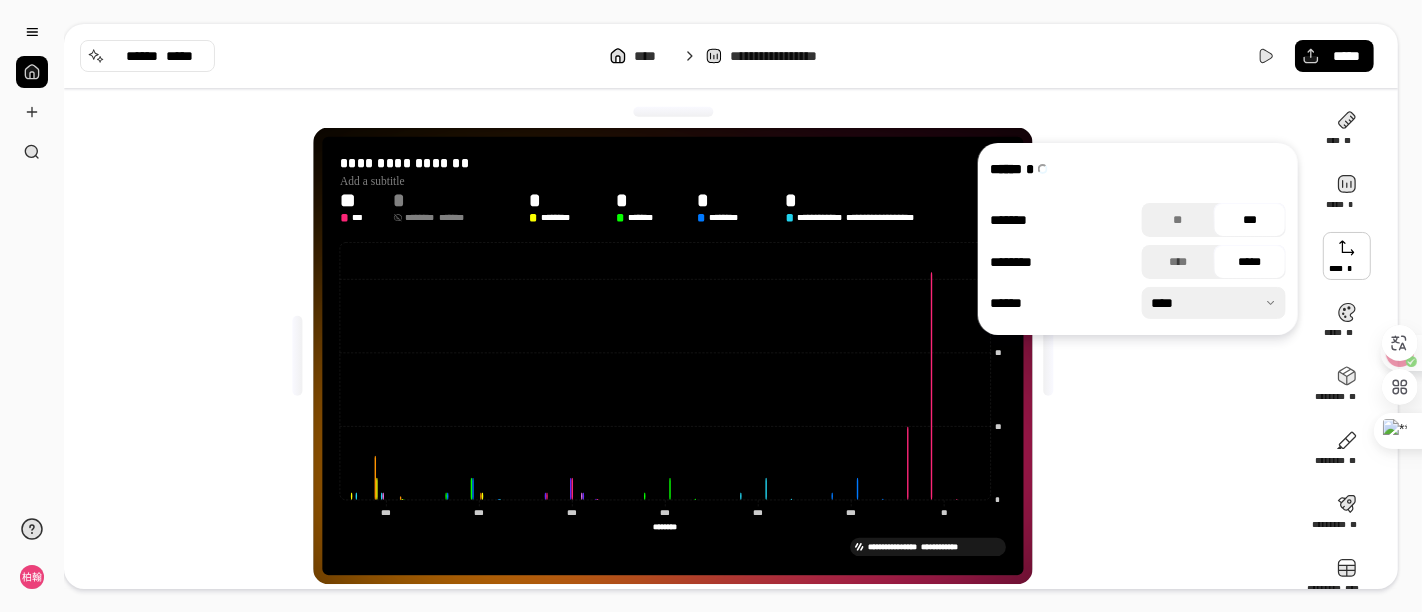 scroll, scrollTop: 39, scrollLeft: 0, axis: vertical 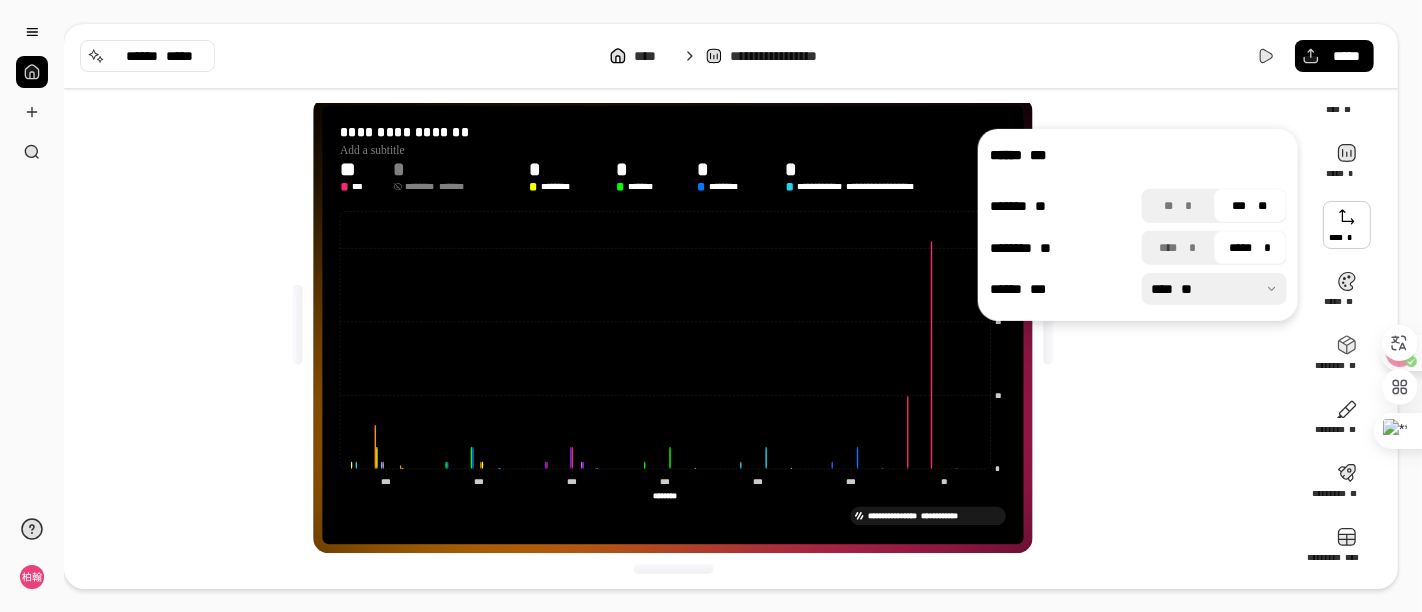 click on "**" at bounding box center [1263, 206] 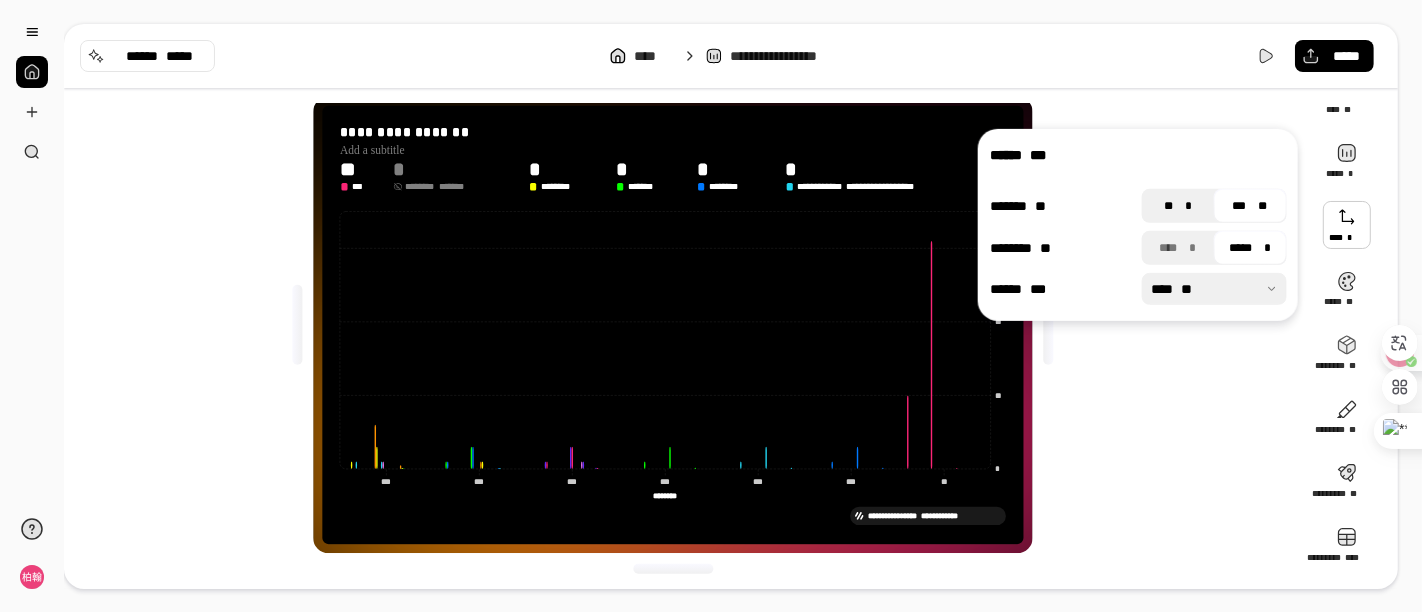 drag, startPoint x: 1181, startPoint y: 172, endPoint x: 1191, endPoint y: 210, distance: 39.293766 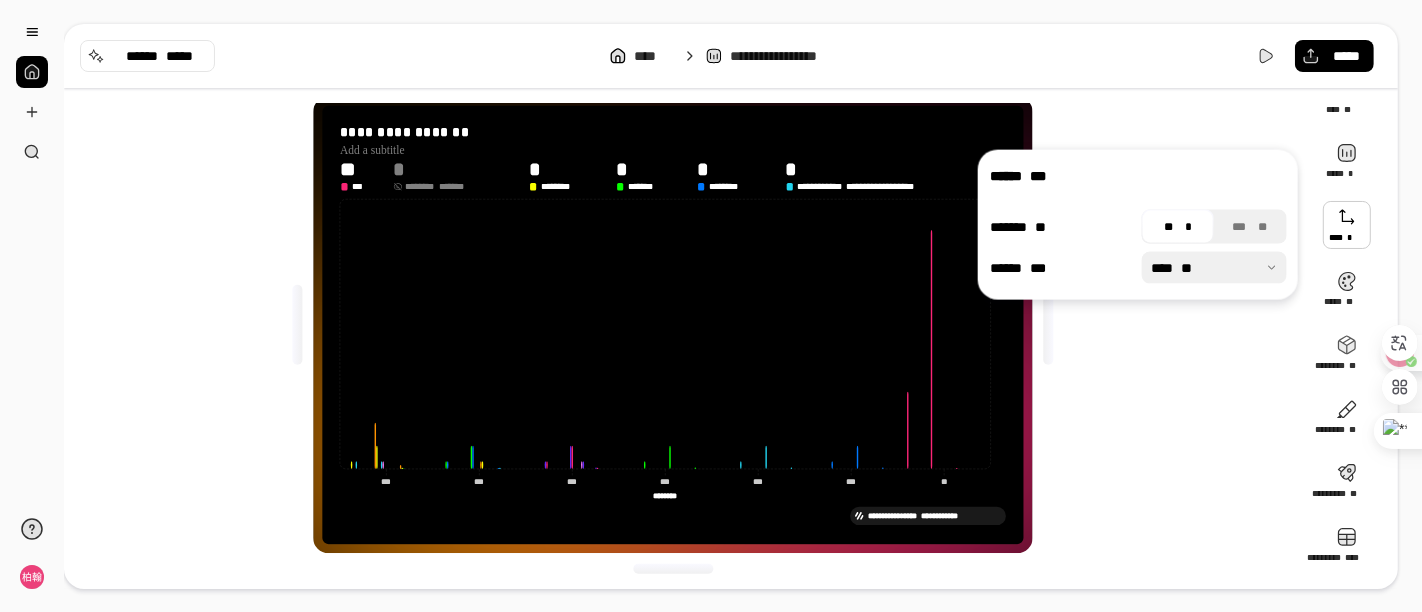 drag, startPoint x: 1232, startPoint y: 202, endPoint x: 1248, endPoint y: 243, distance: 44.011364 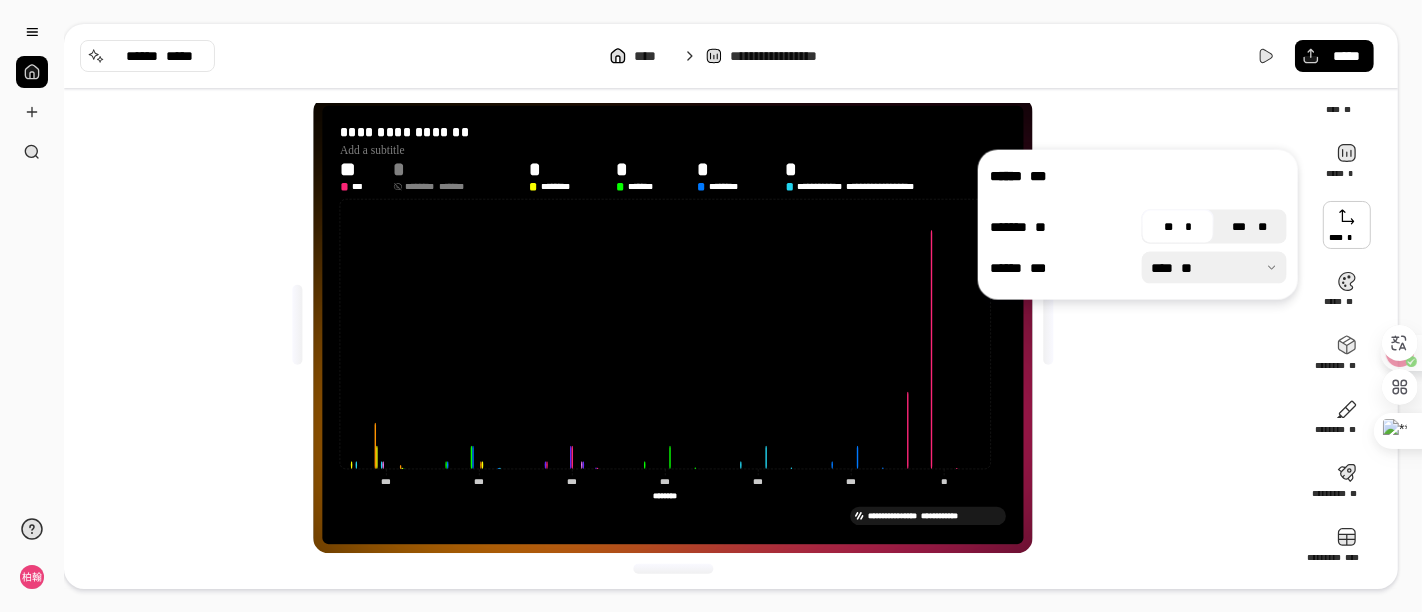 click on "******    *** *******    ** **    * ***    ** ******    *** ****    **" at bounding box center (1138, 225) 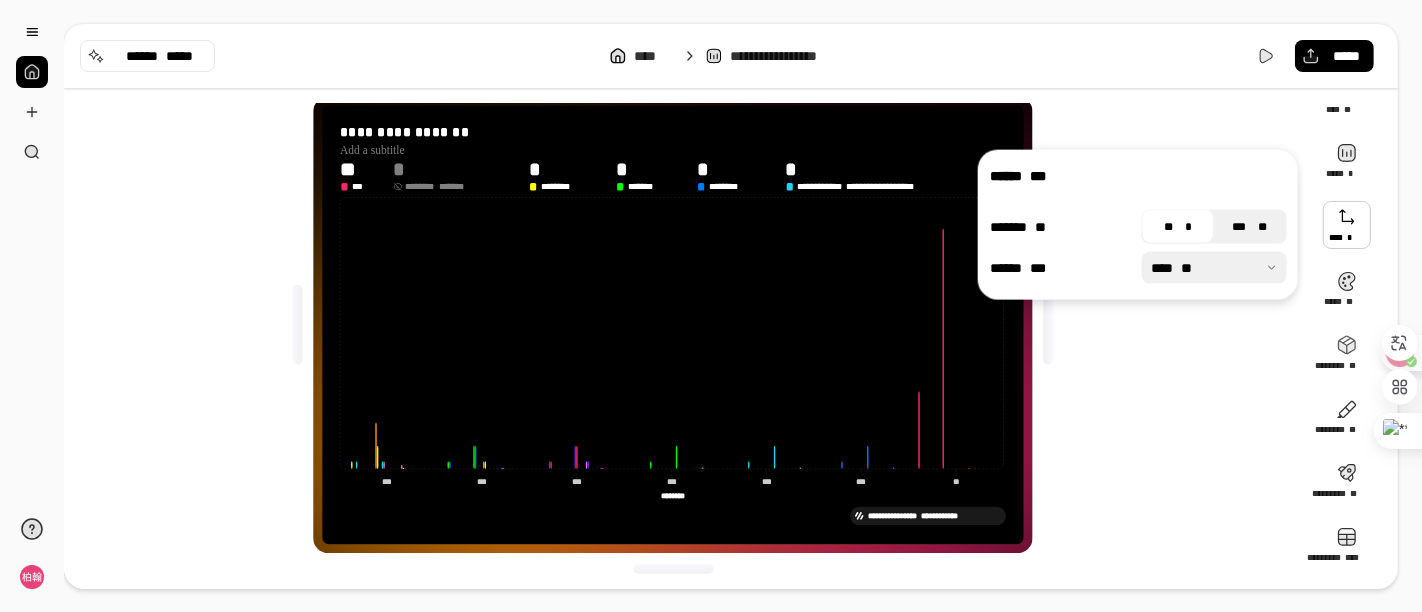click on "***    **" at bounding box center (1250, 227) 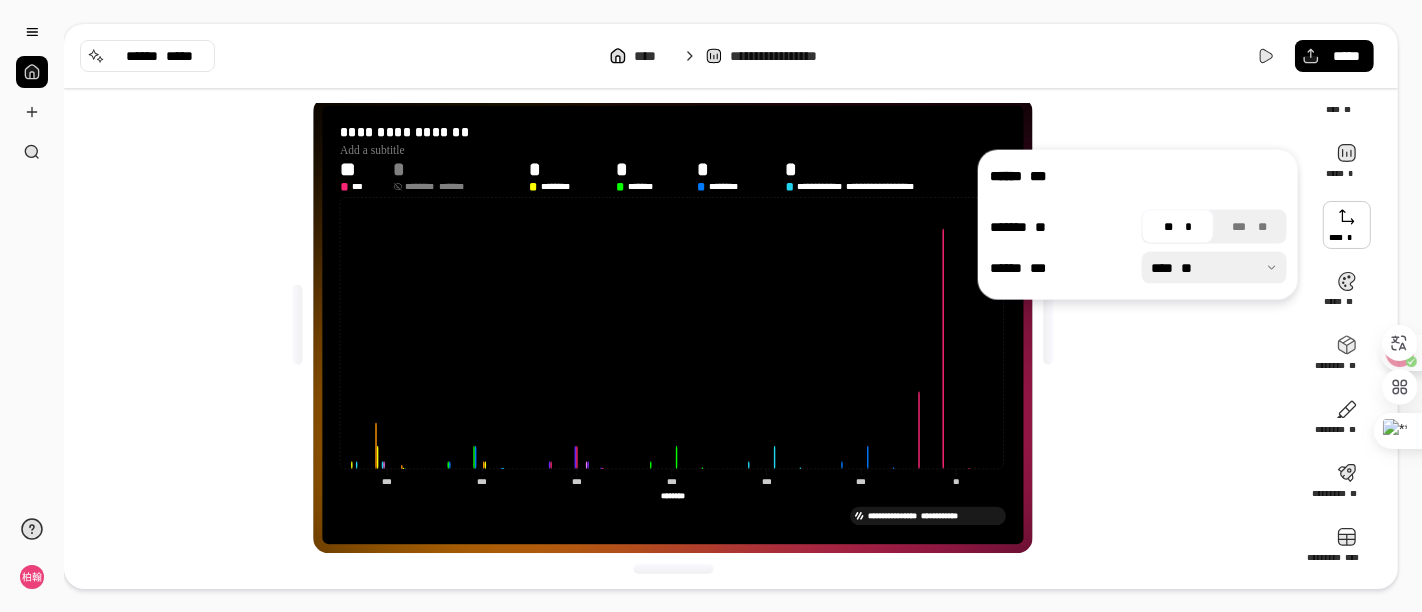 click on "*******    ** **    * ***    ** ******    *** ****    **" at bounding box center [1138, 247] 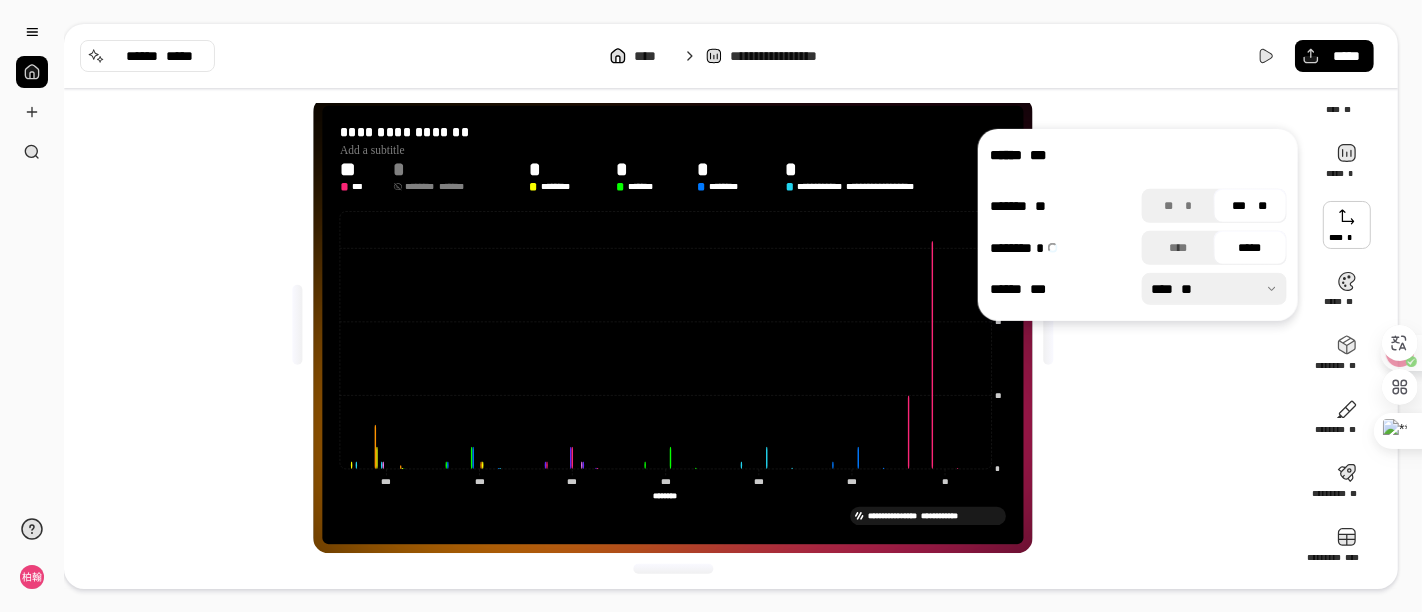 click on "*****" at bounding box center [1250, 248] 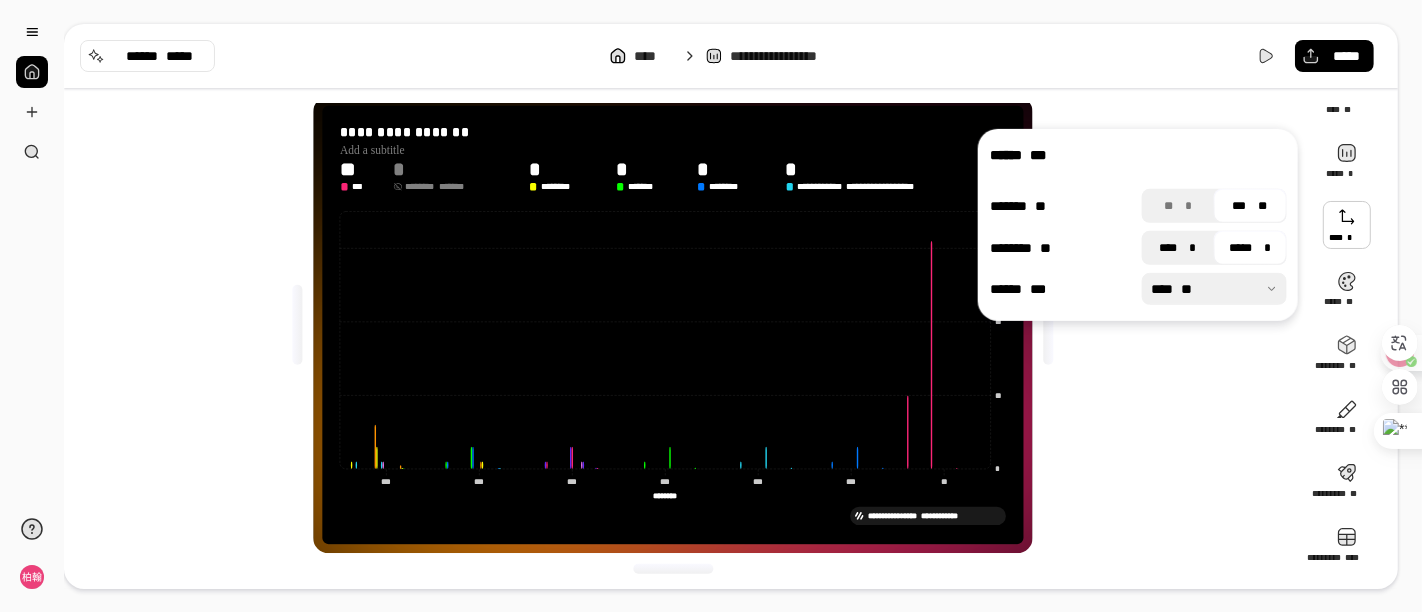 click at bounding box center (1186, 248) 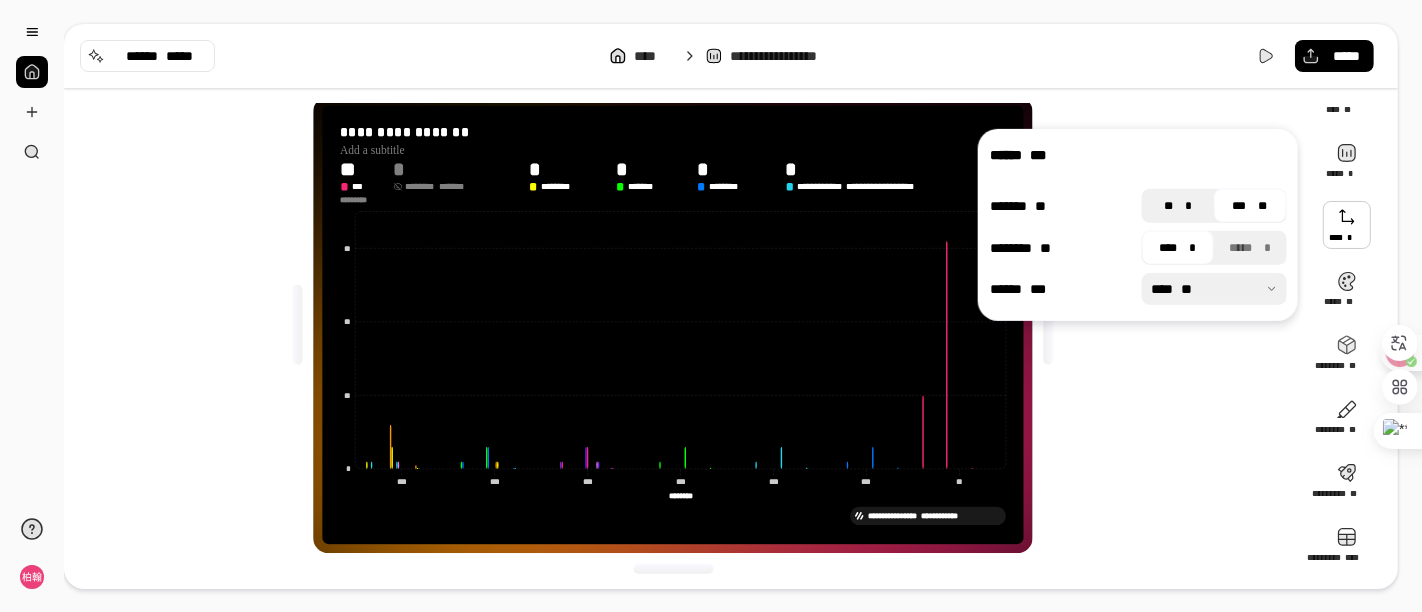 click on "**    *" at bounding box center (1178, 206) 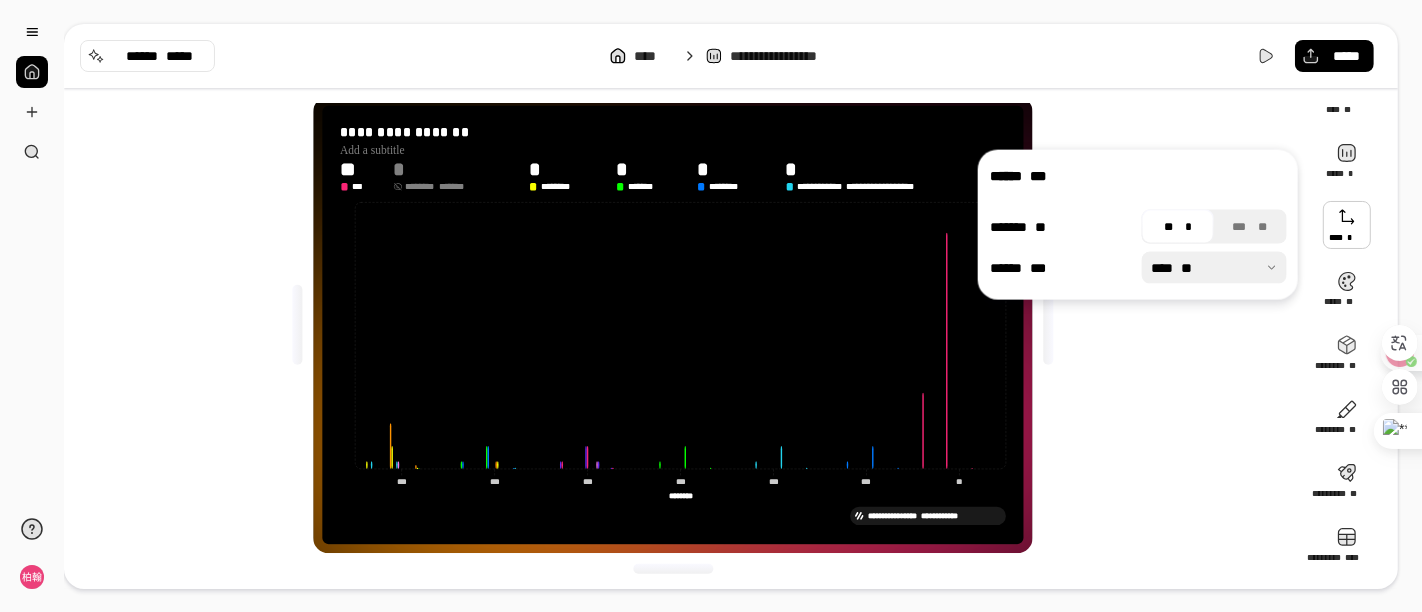 click on "******    *** *******    ** **    * ***    ** ******    *** ****    **" at bounding box center (1138, 225) 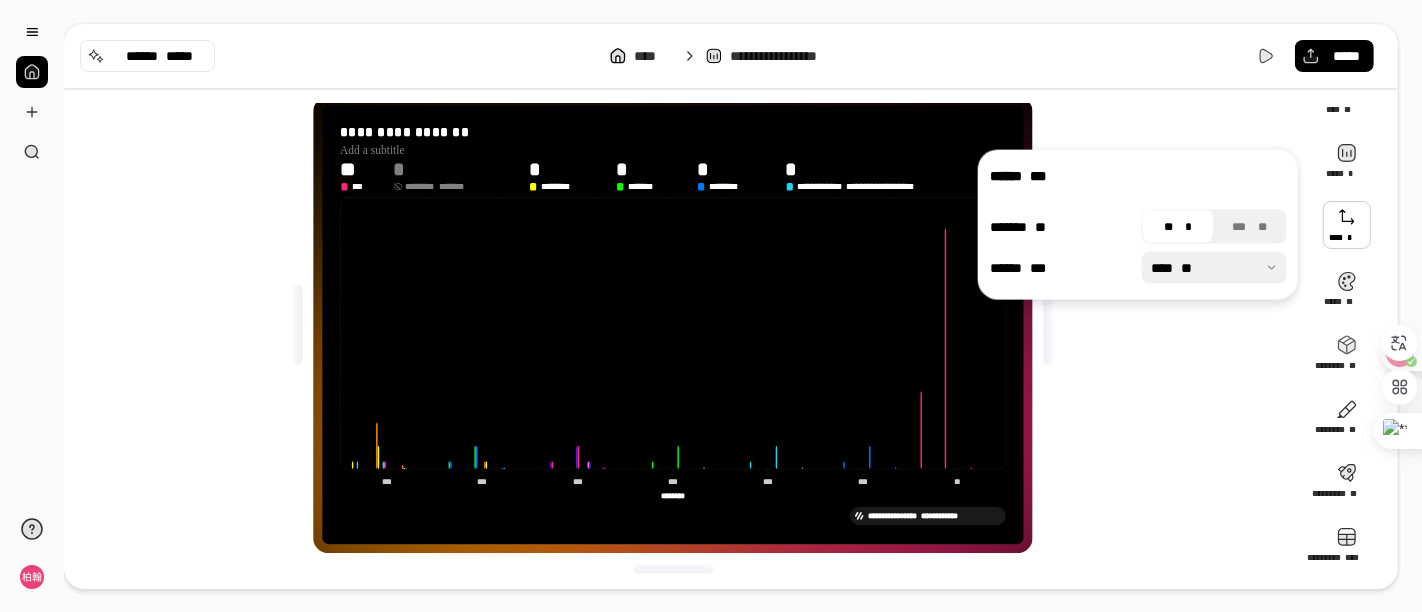 click at bounding box center [1214, 268] 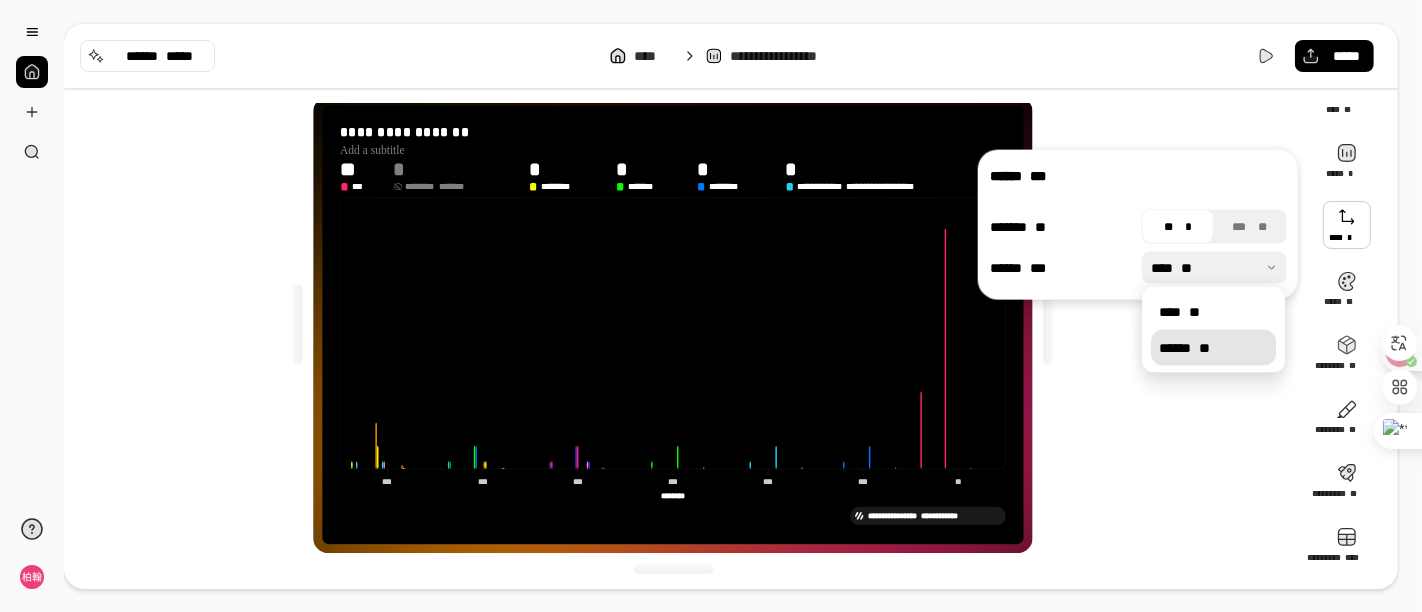 drag, startPoint x: 1190, startPoint y: 346, endPoint x: 1182, endPoint y: 337, distance: 12.0415945 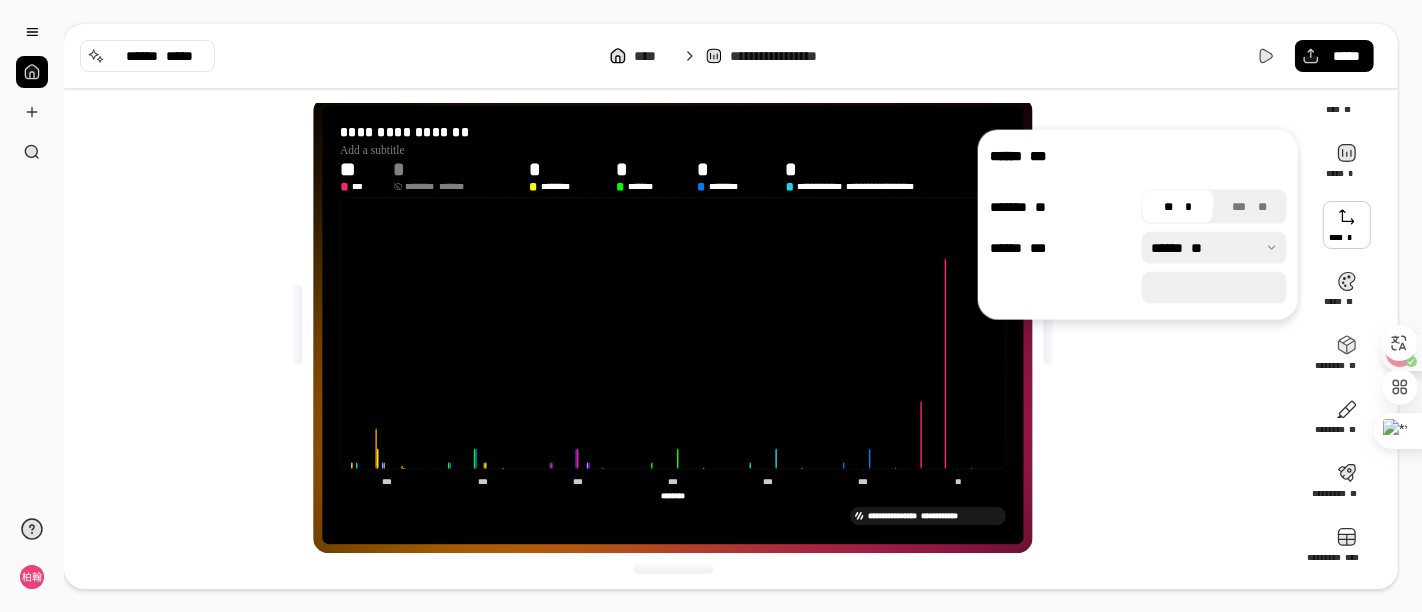 click on "**********" at bounding box center [681, 325] 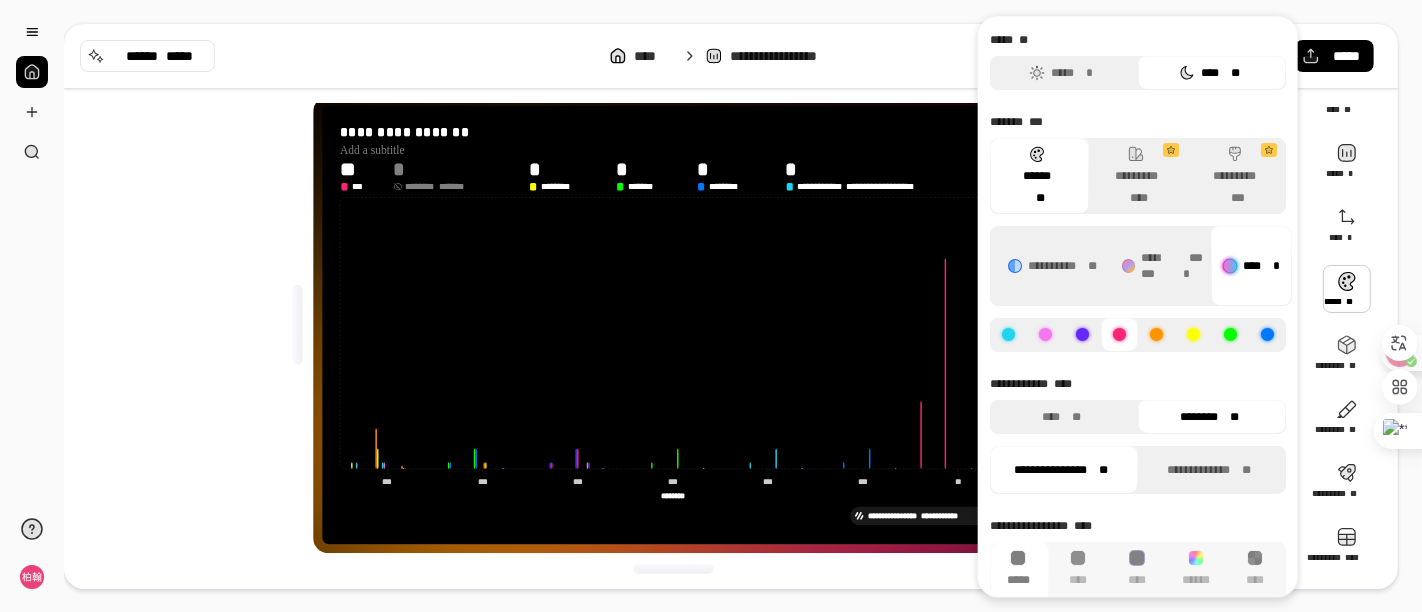 click on "****    **" at bounding box center (1209, 73) 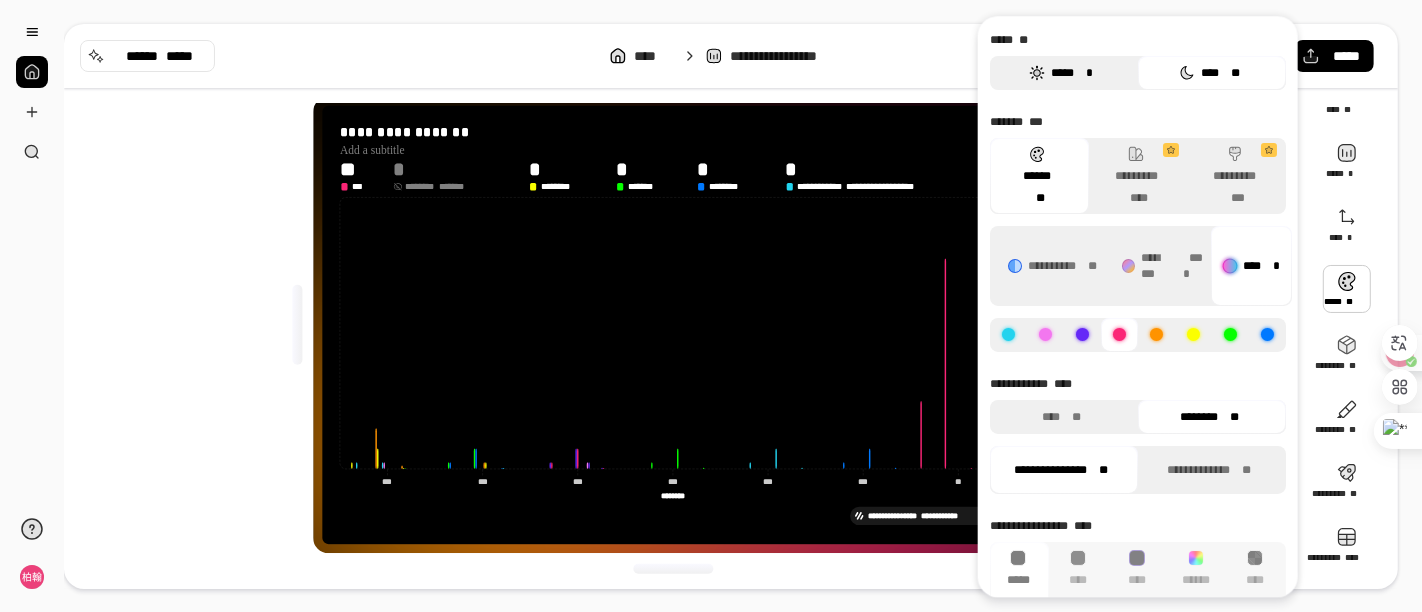 click on "*" at bounding box center (1089, 73) 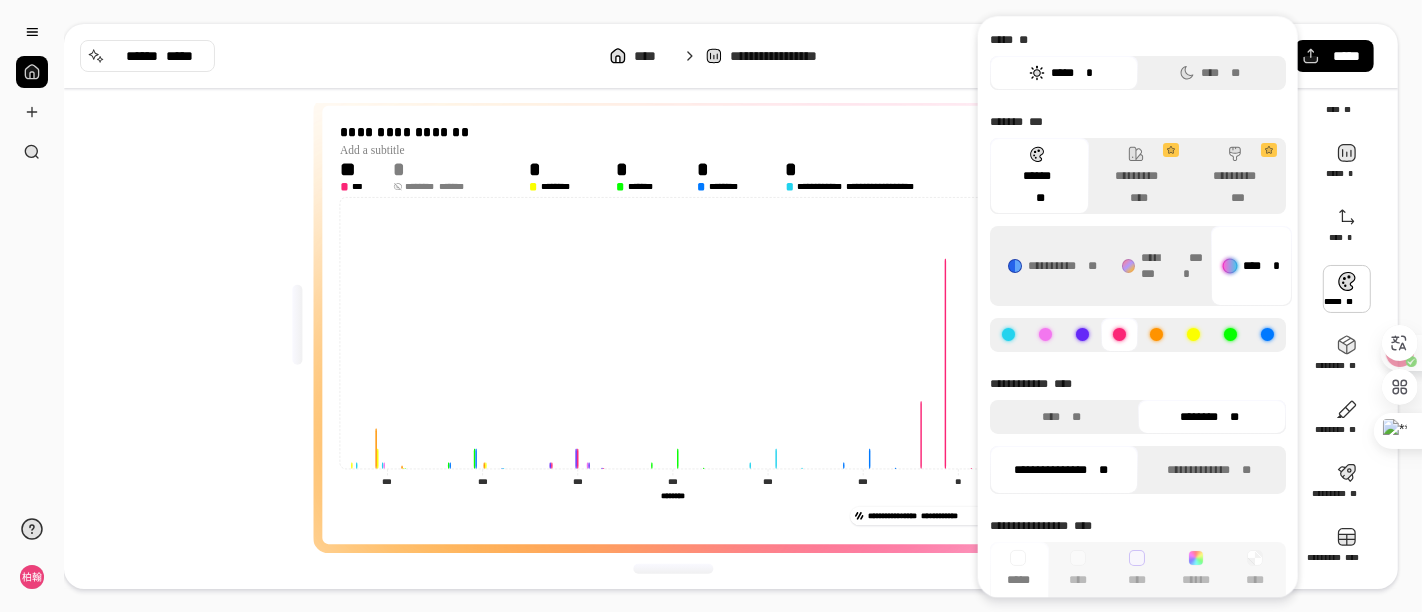 drag, startPoint x: 1200, startPoint y: 81, endPoint x: 1210, endPoint y: 122, distance: 42.201897 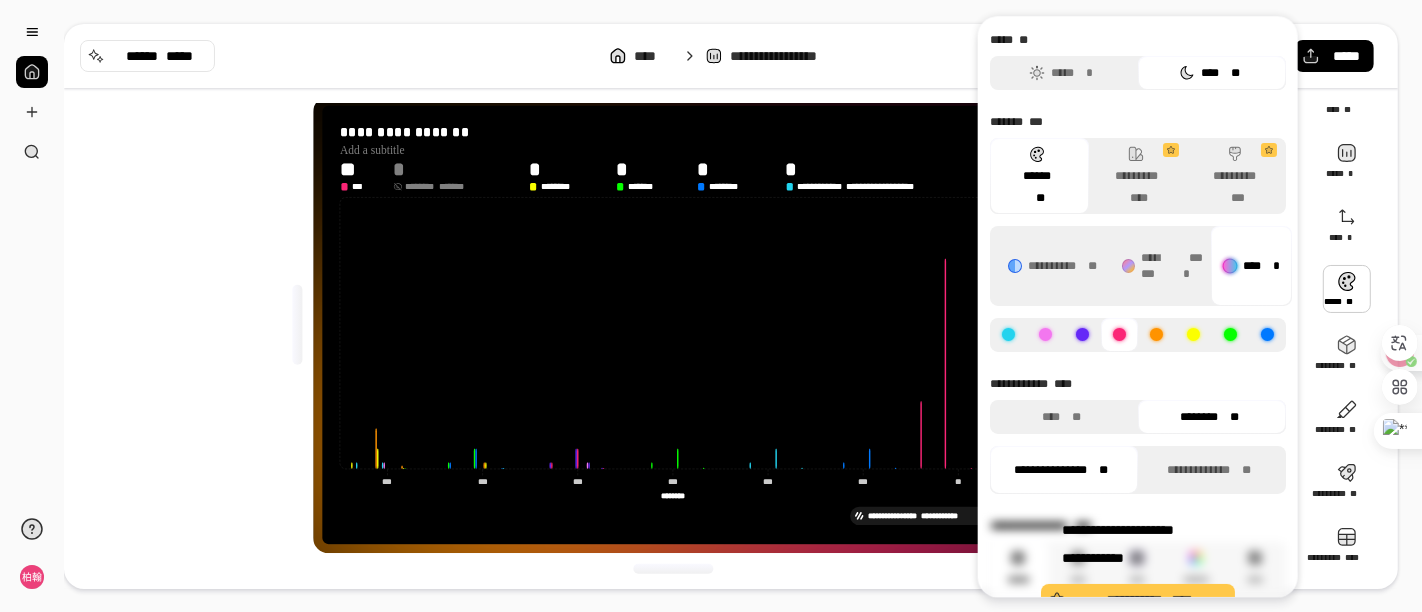 scroll, scrollTop: 48, scrollLeft: 0, axis: vertical 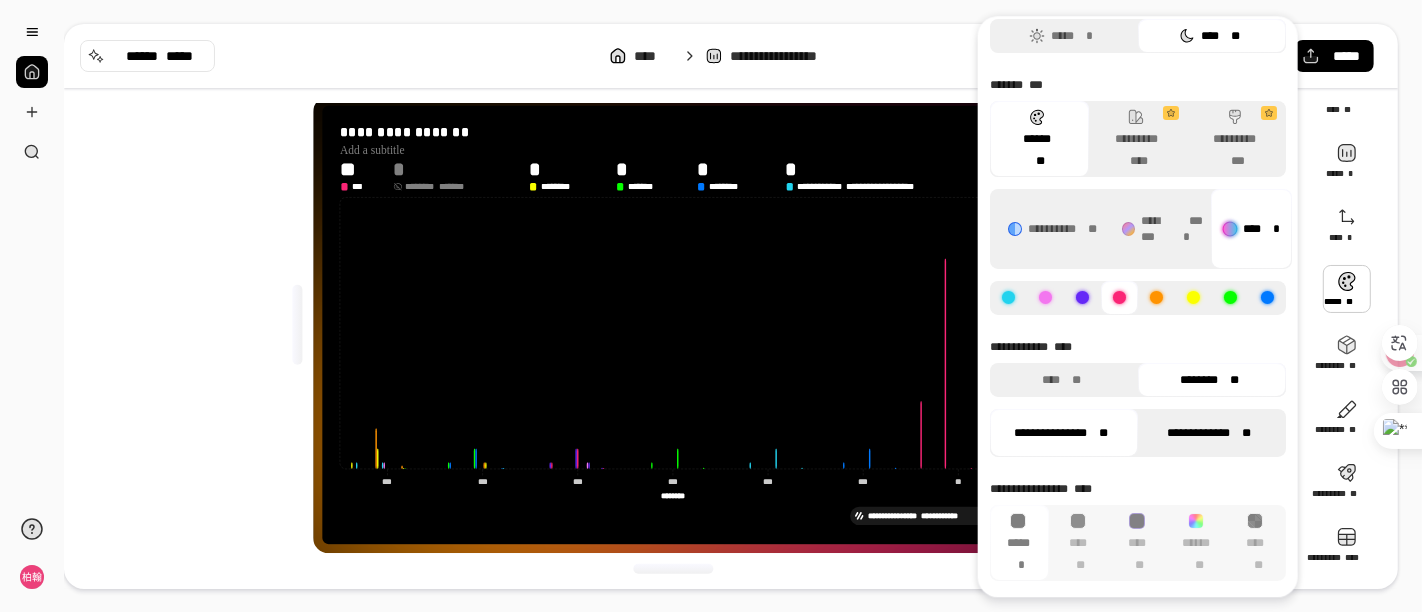 click on "**********" at bounding box center [1209, 433] 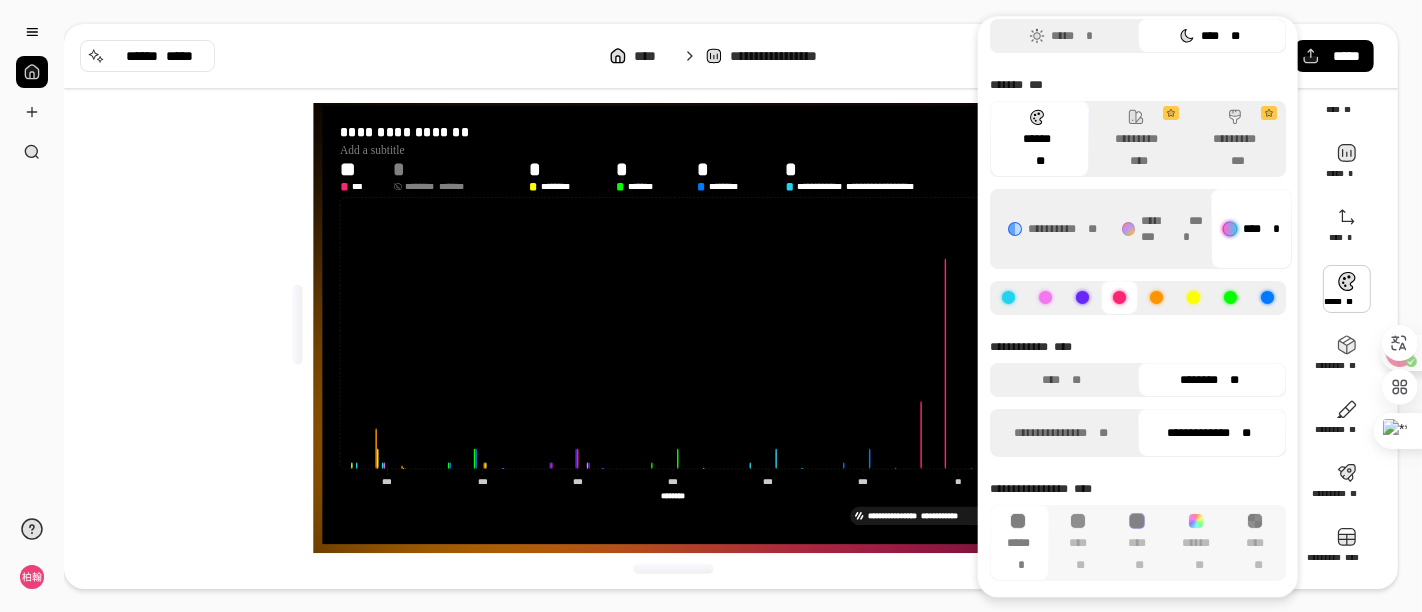 click on "**********" at bounding box center (1209, 433) 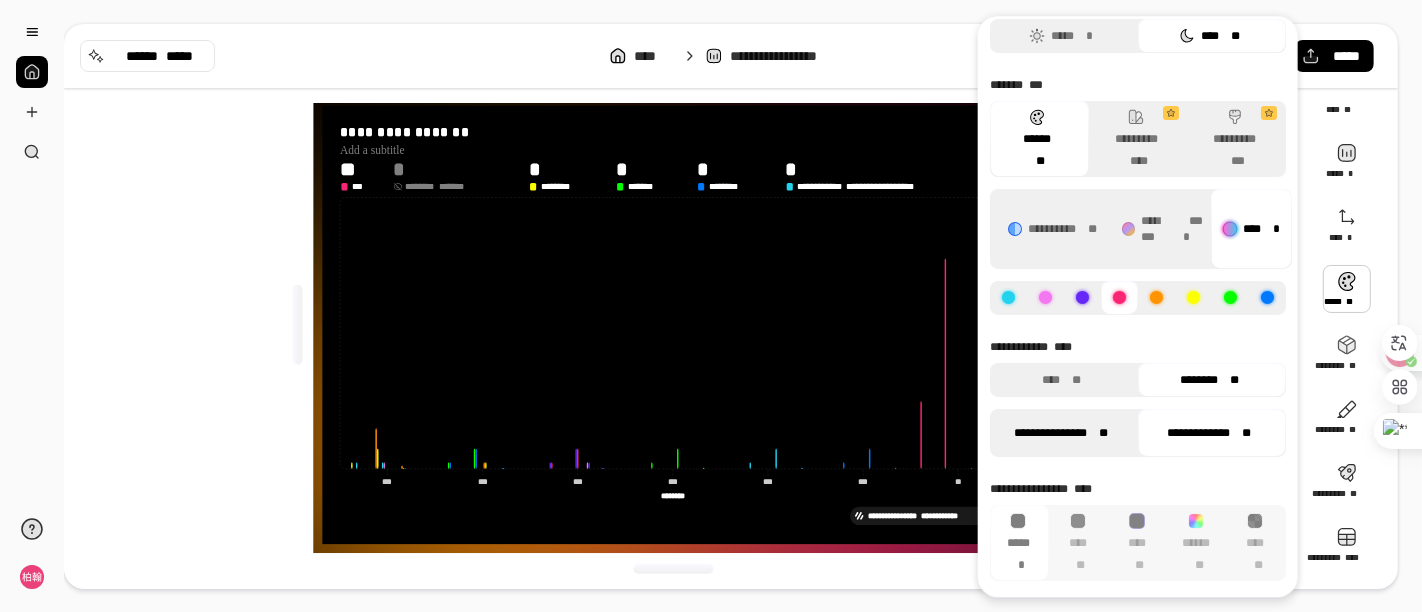 click on "**********" at bounding box center [1061, 433] 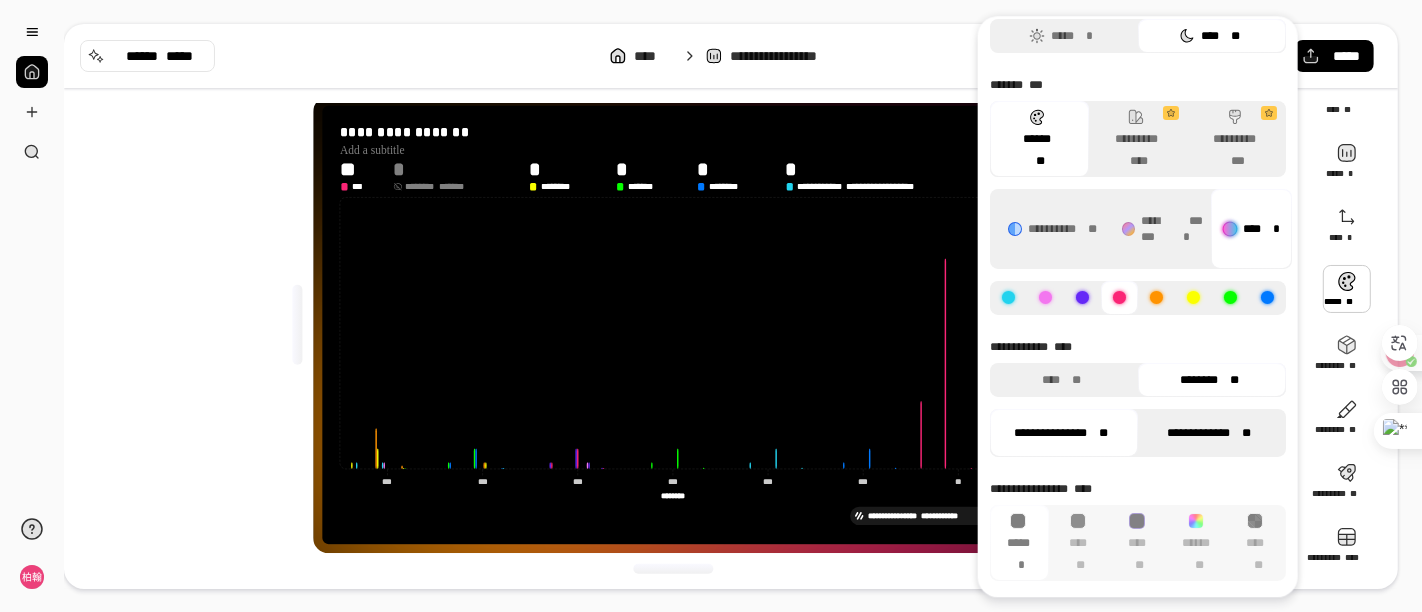 click on "**" at bounding box center [1246, 433] 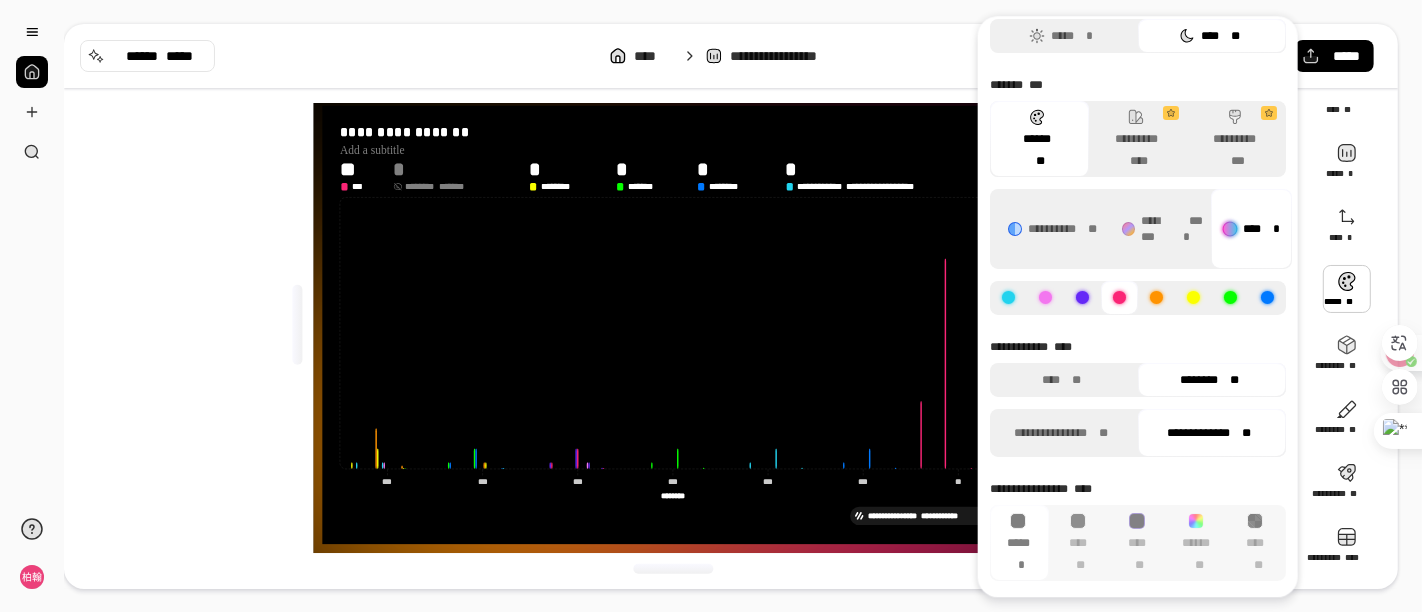 click on "********    **" at bounding box center [1209, 380] 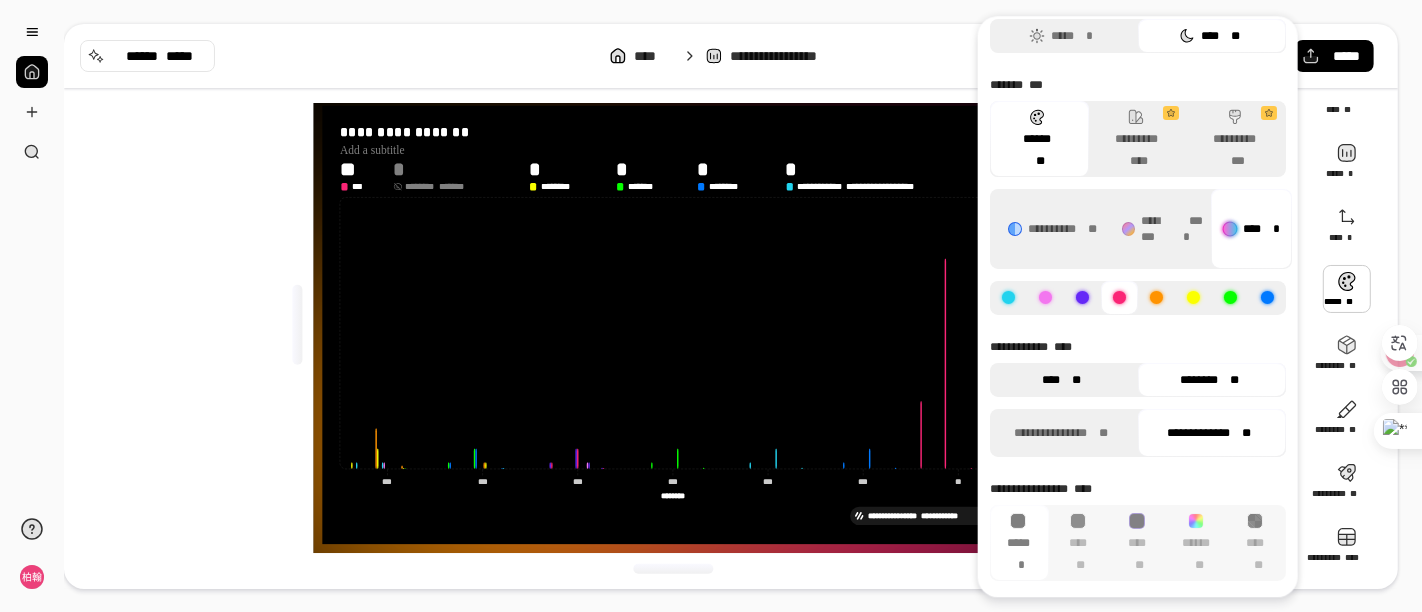 click on "**" at bounding box center [1075, 380] 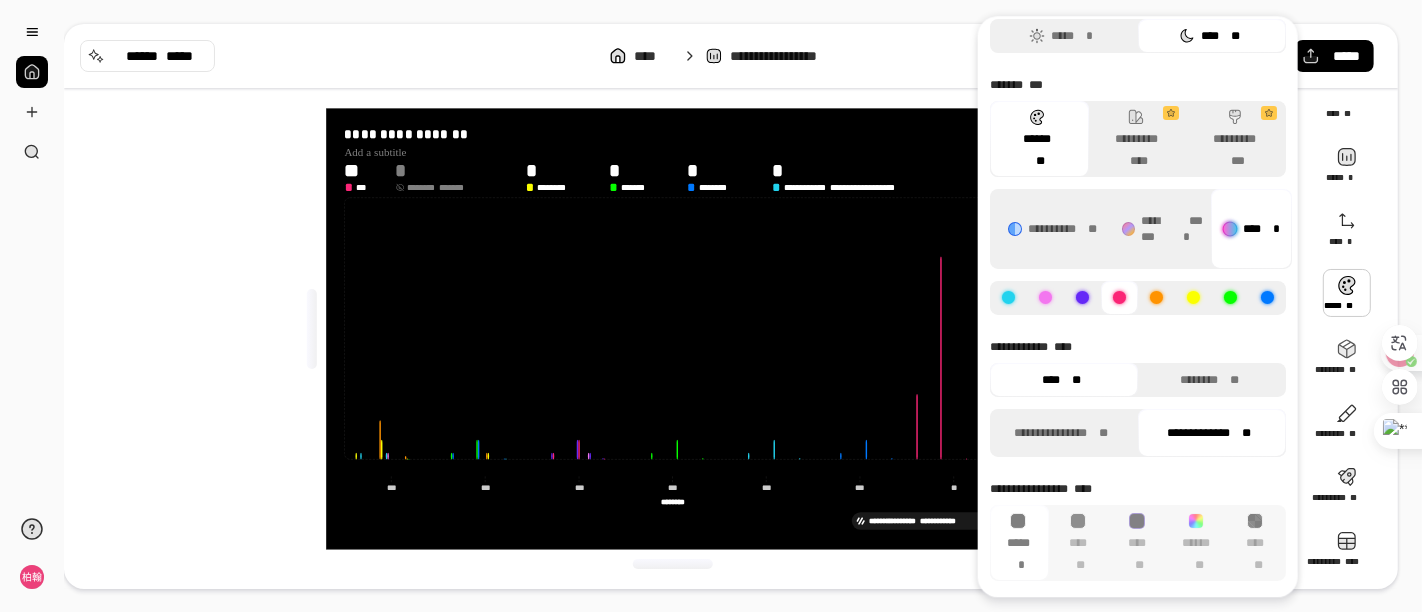 scroll, scrollTop: 35, scrollLeft: 0, axis: vertical 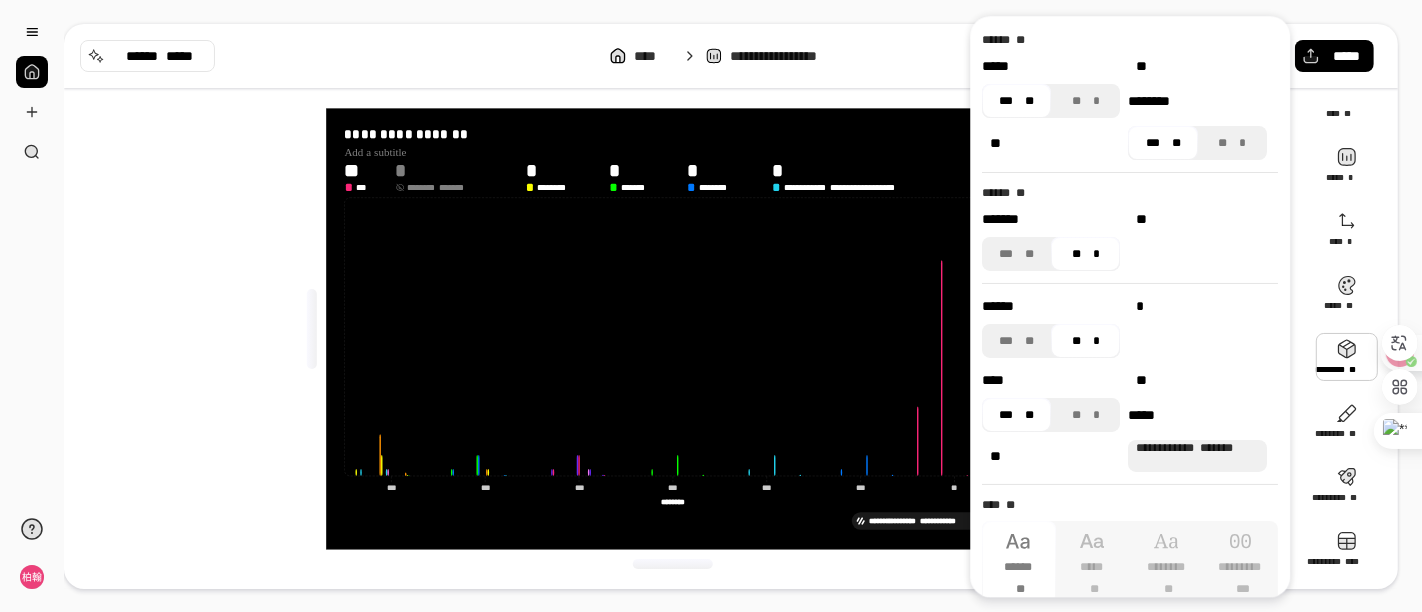 click on "**" at bounding box center [1142, 219] 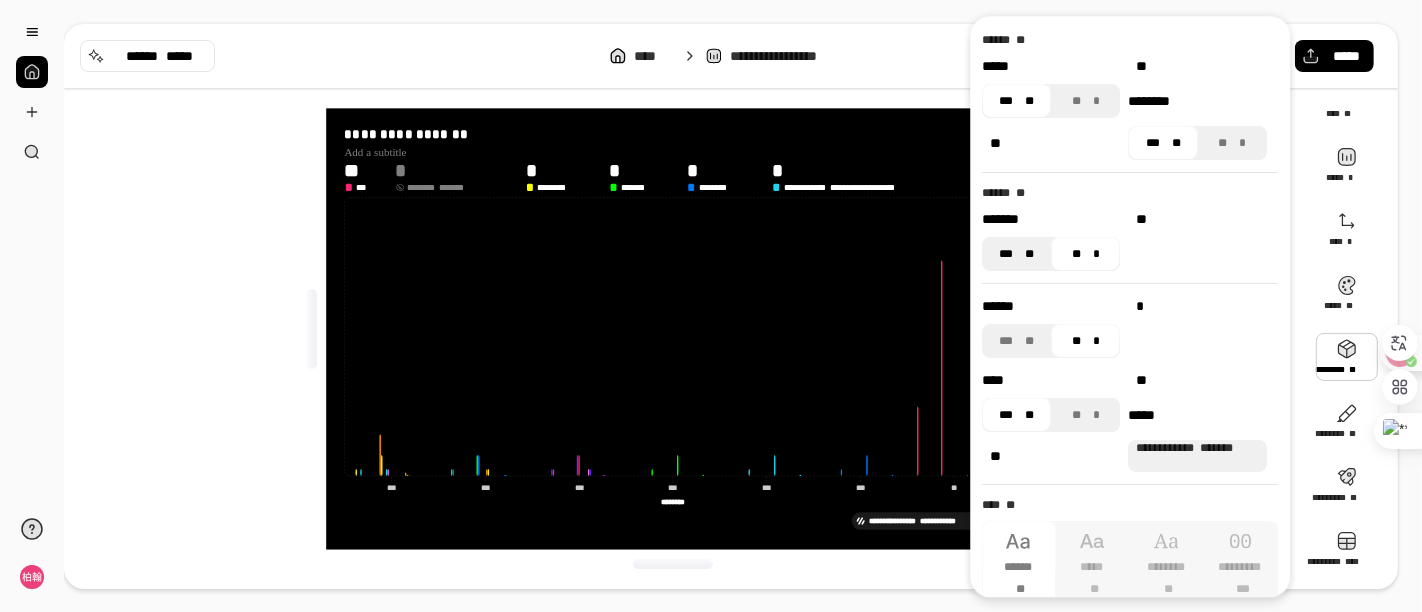 click at bounding box center [1022, 254] 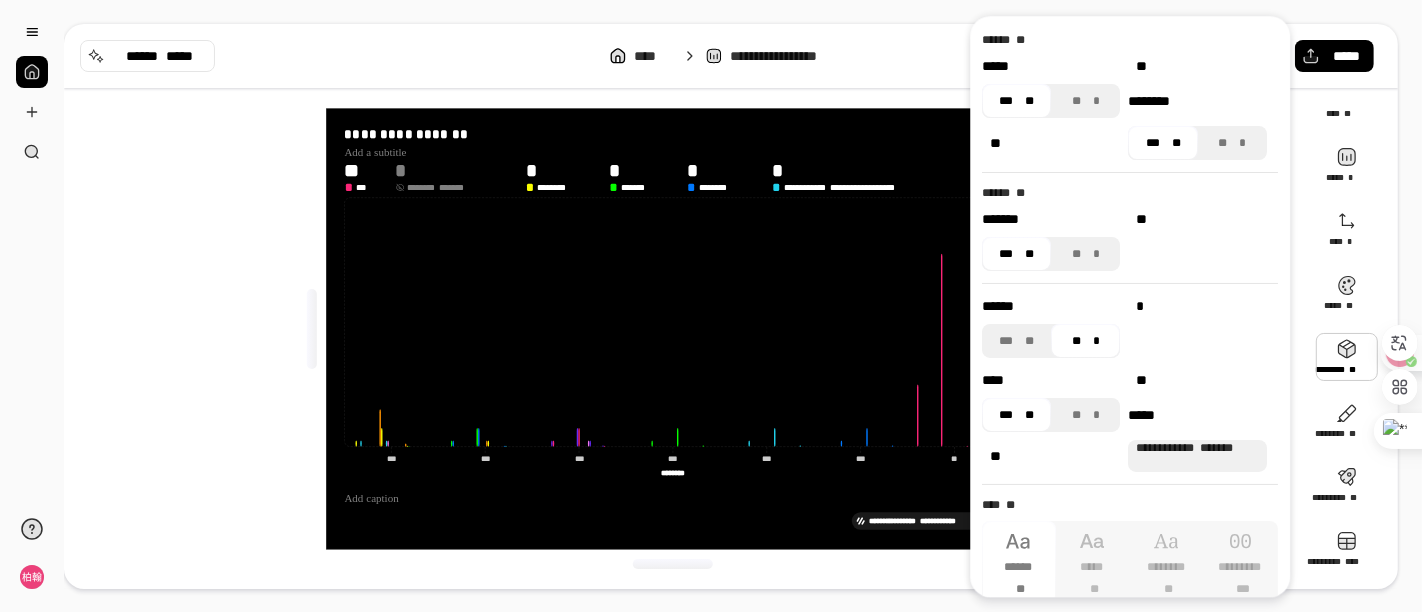 click at bounding box center [1022, 254] 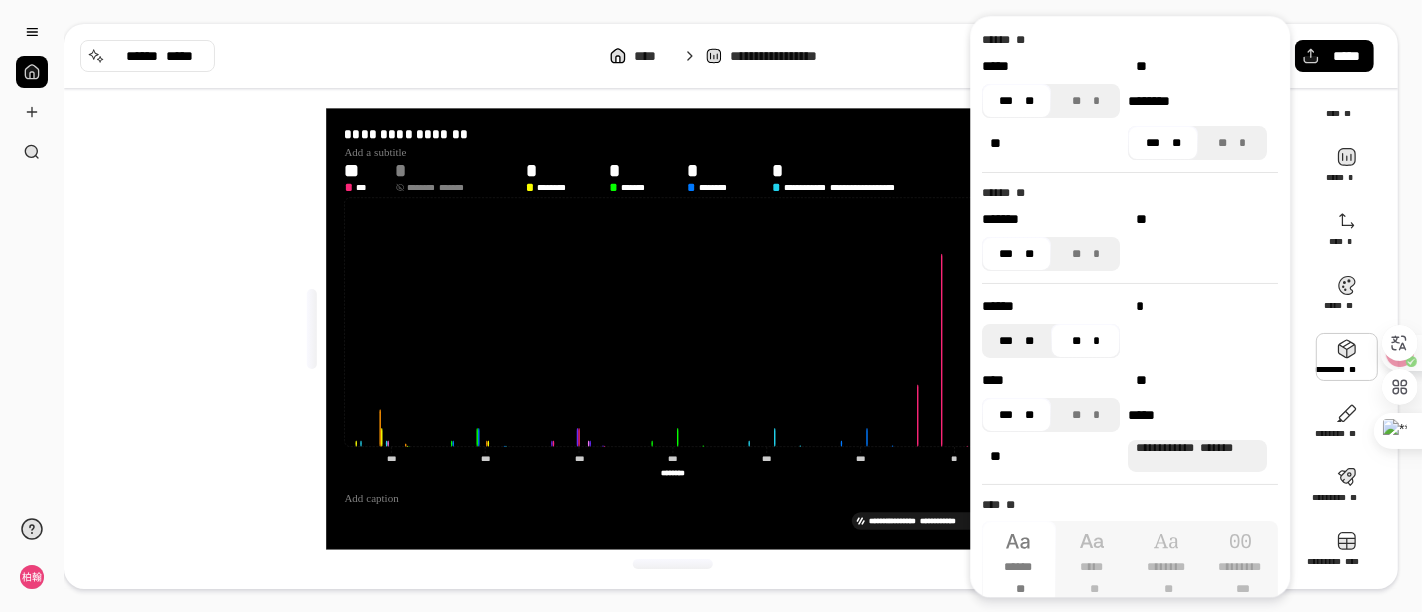 click on "***    **" at bounding box center (1016, 341) 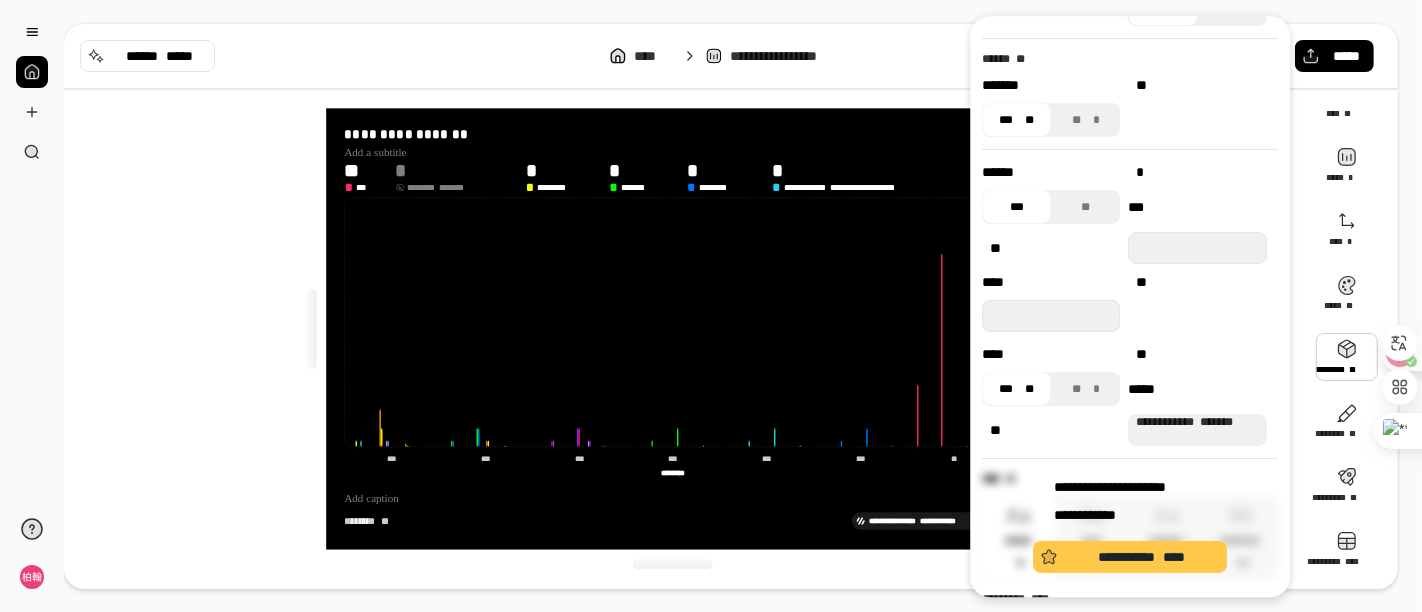 scroll, scrollTop: 259, scrollLeft: 0, axis: vertical 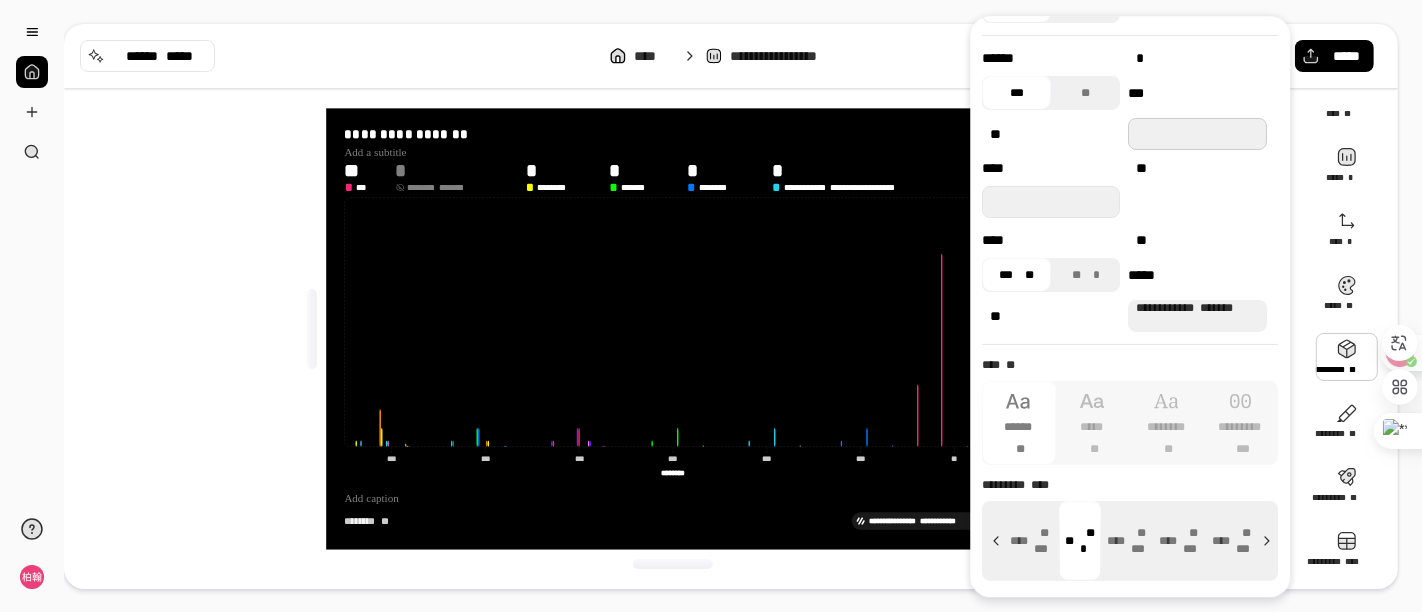 click at bounding box center (1198, 134) 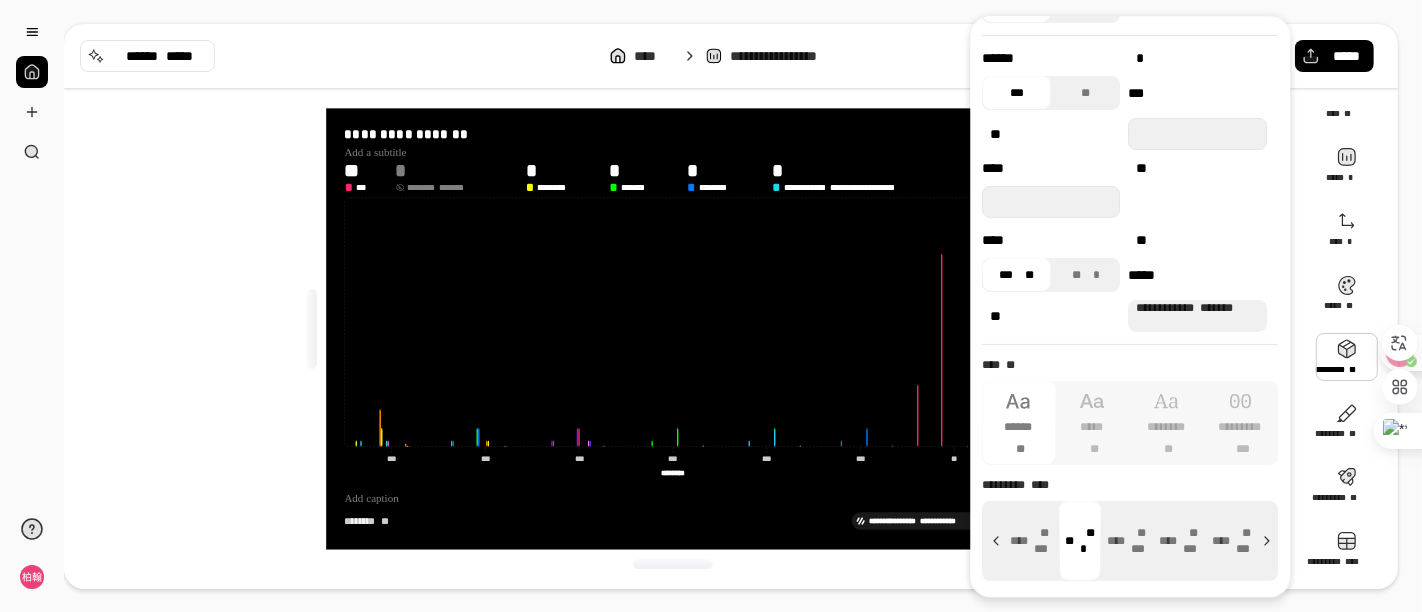 click on "**" at bounding box center [1142, 168] 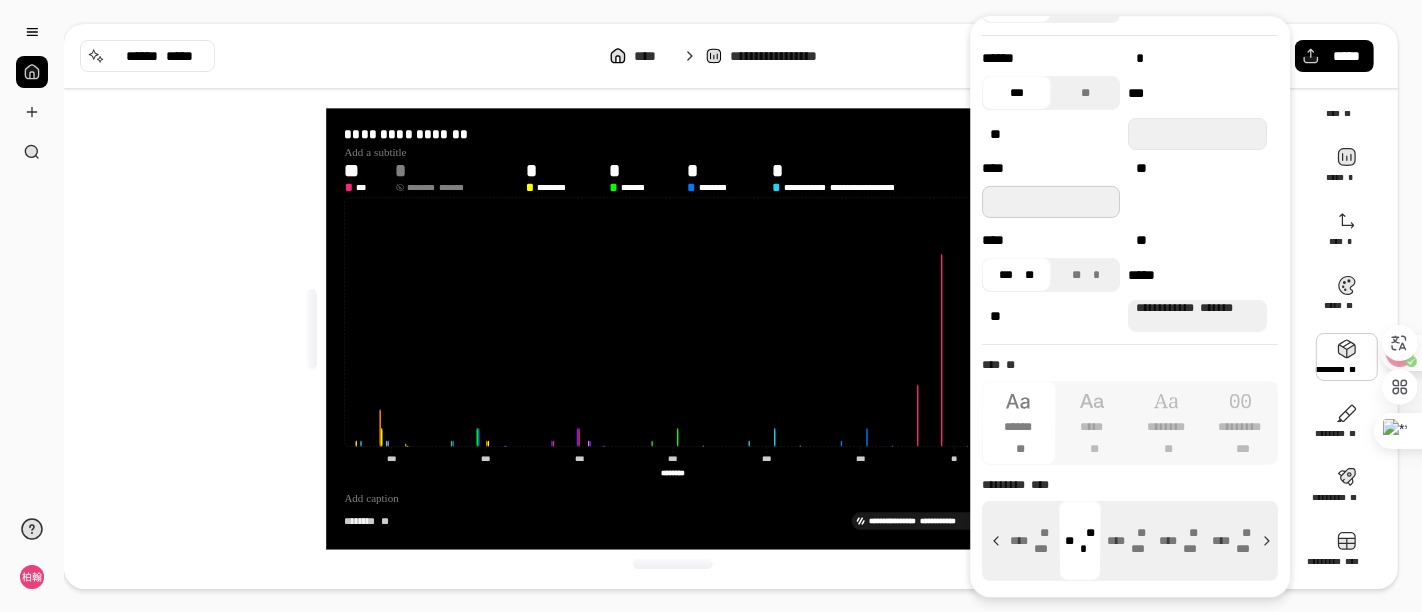 click at bounding box center (1051, 202) 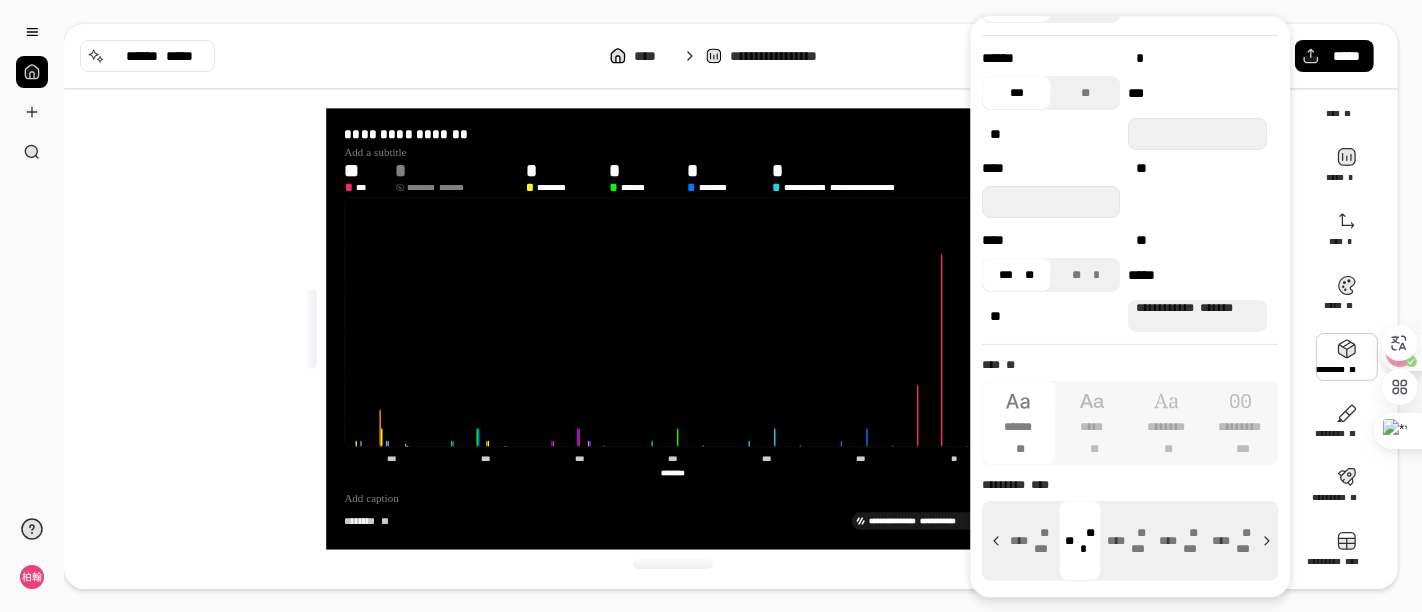 click on "**" at bounding box center (1051, 134) 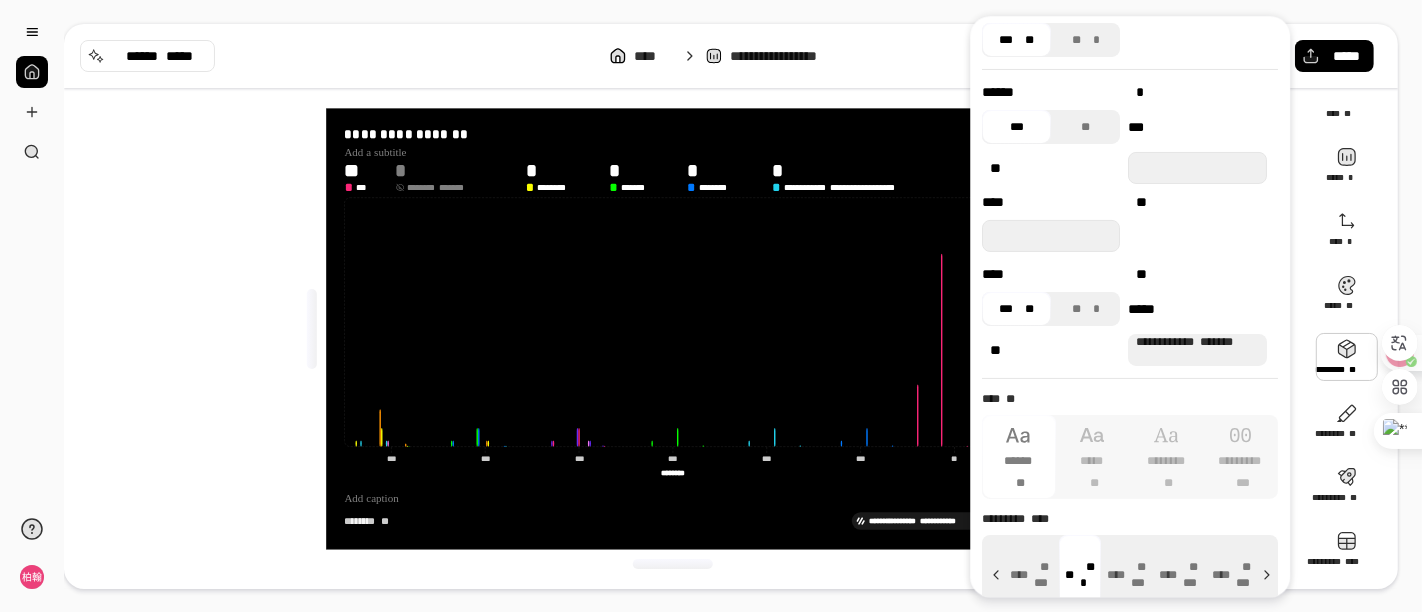 scroll, scrollTop: 37, scrollLeft: 0, axis: vertical 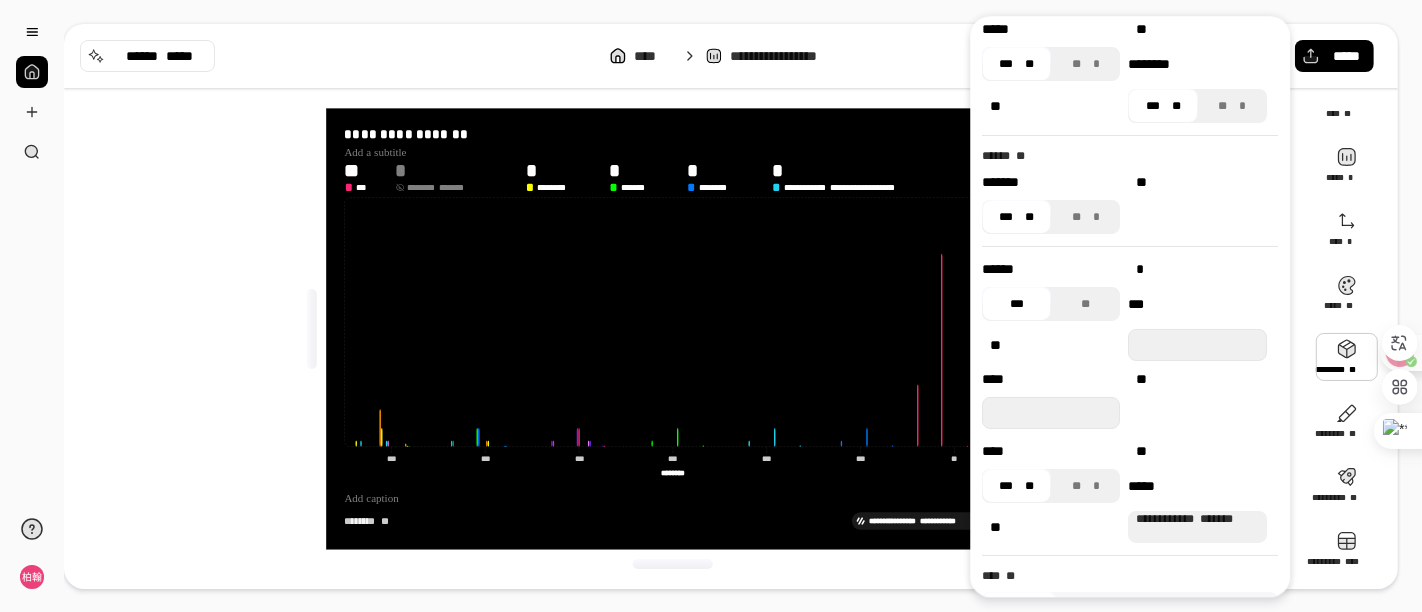 click on "******    * *** ** ***    ** ****    **" at bounding box center (1124, 344) 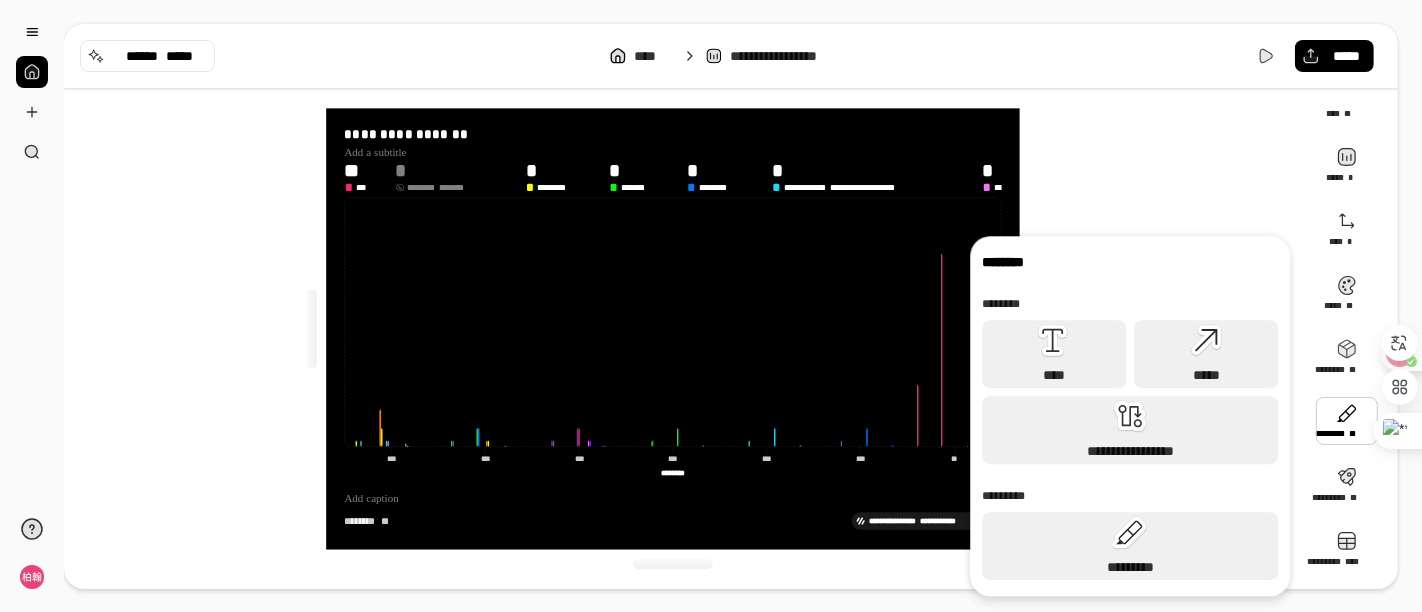 click at bounding box center (1347, 421) 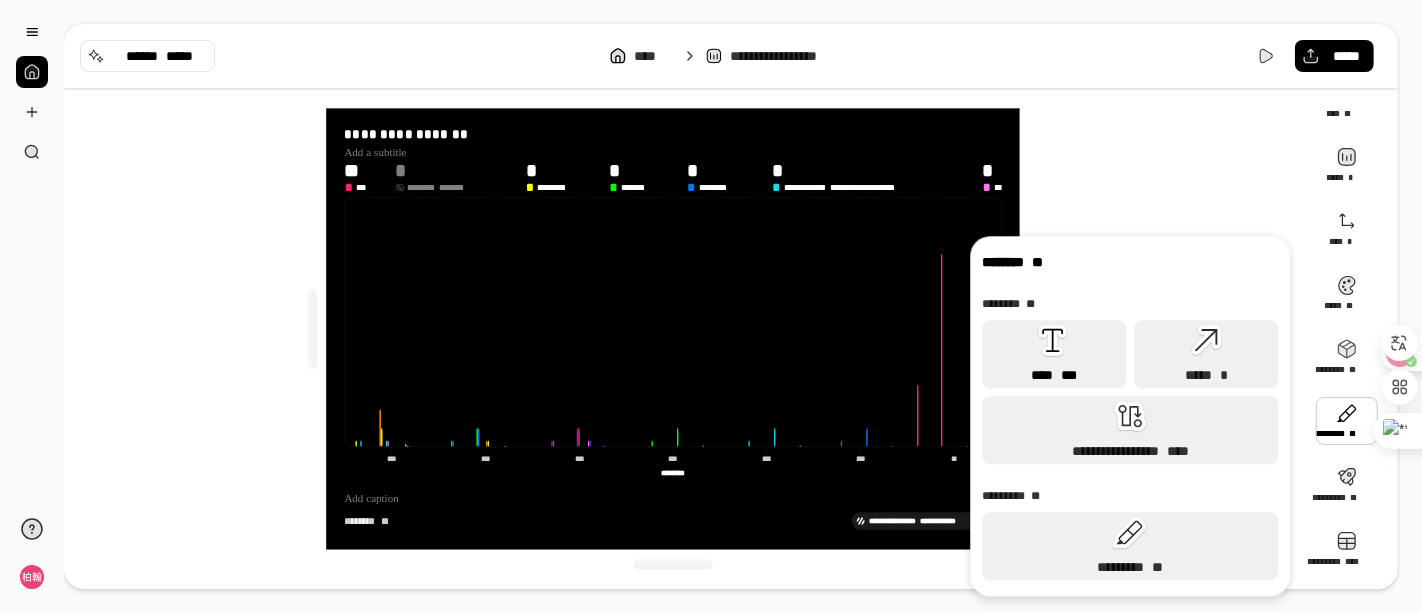click on "****    ***" at bounding box center (1054, 354) 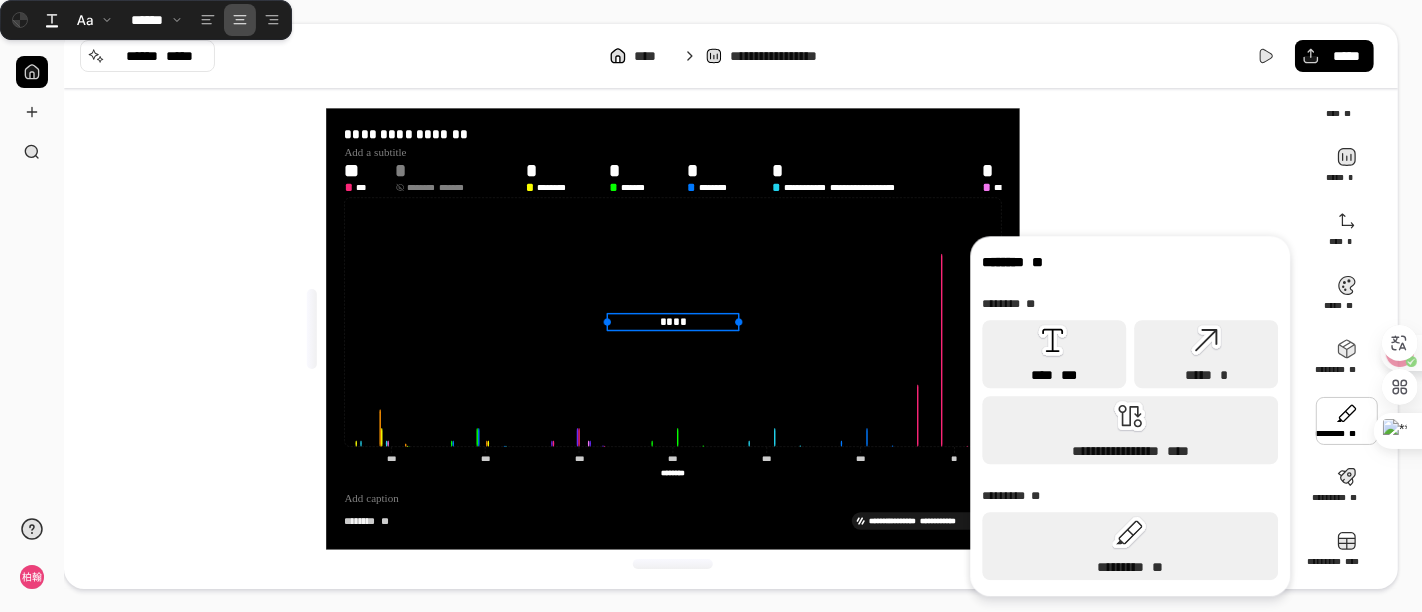 type on "****" 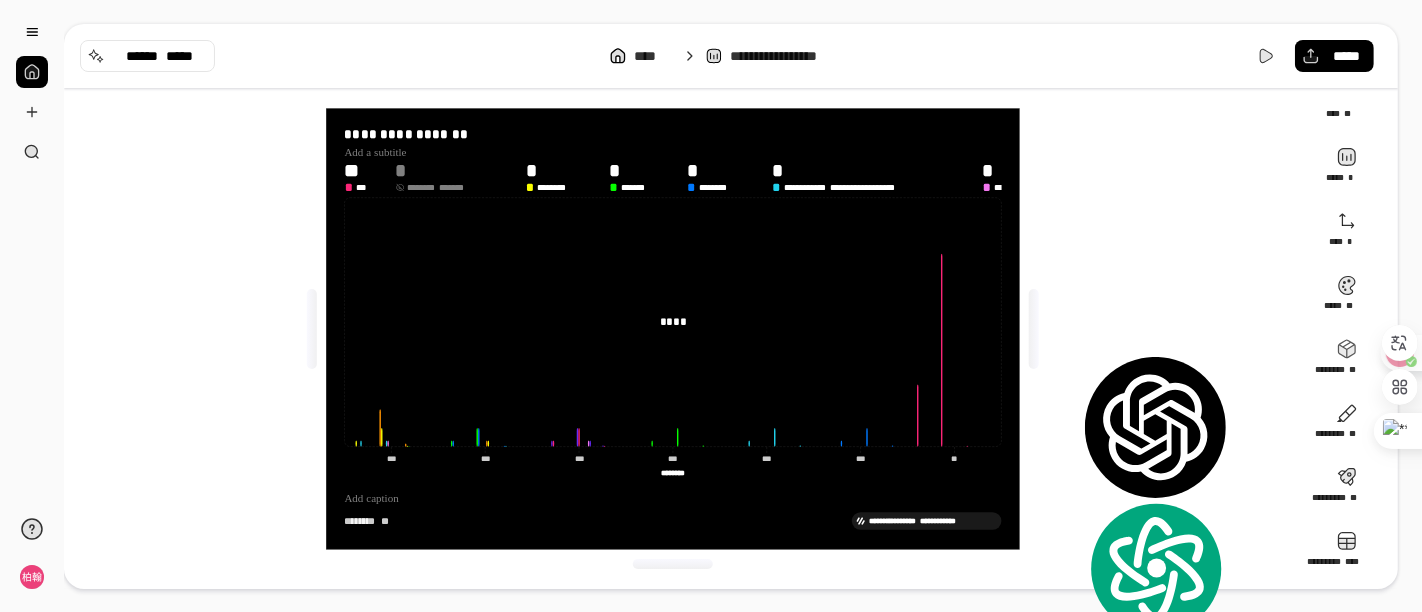 click on "**********" at bounding box center (681, 329) 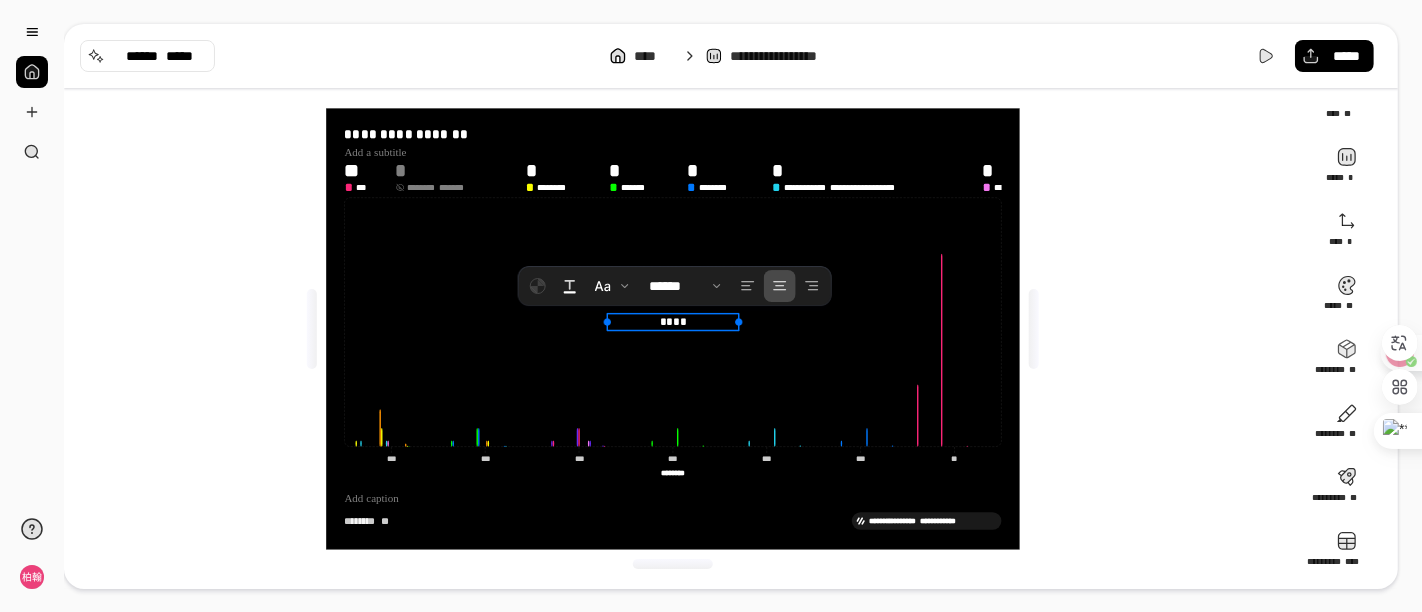 click on "****" at bounding box center (672, 321) 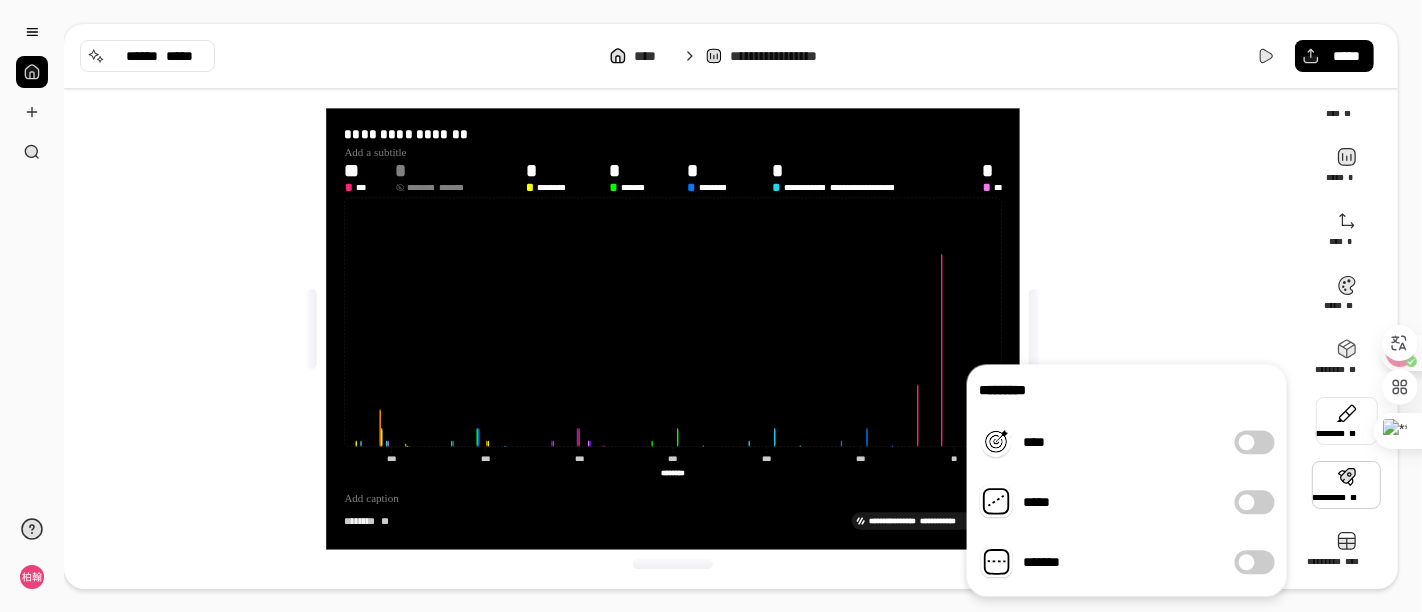 scroll, scrollTop: 34, scrollLeft: 0, axis: vertical 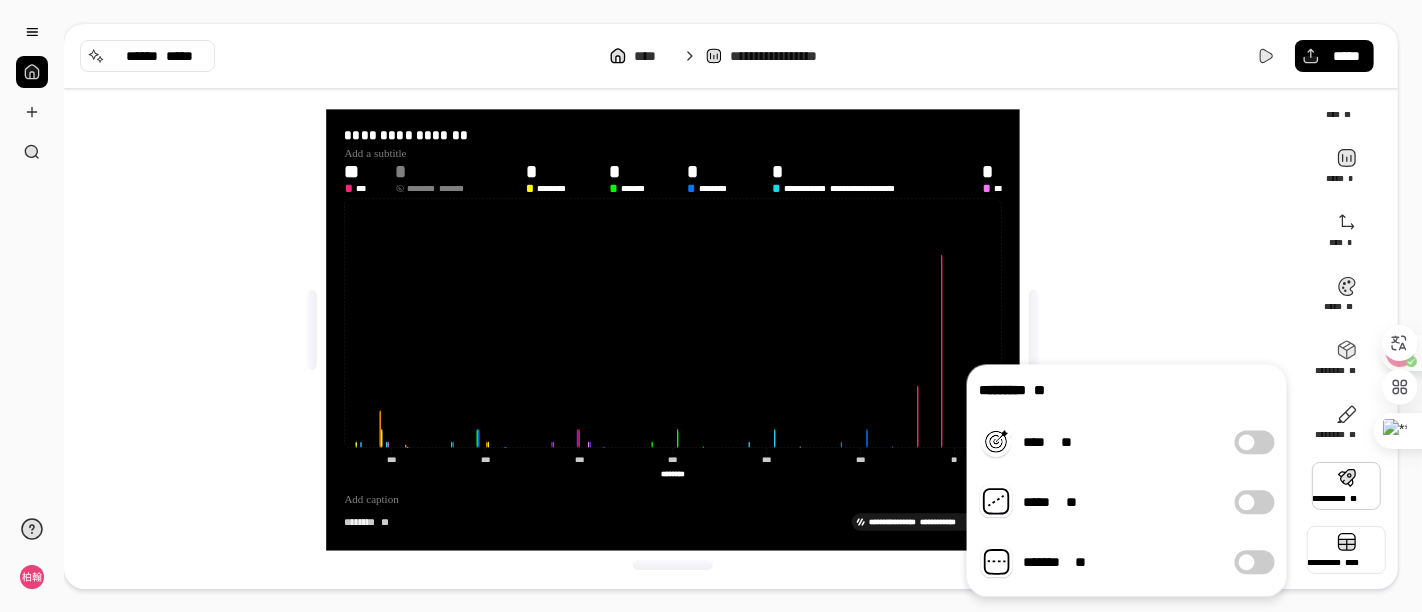 click at bounding box center [1346, 550] 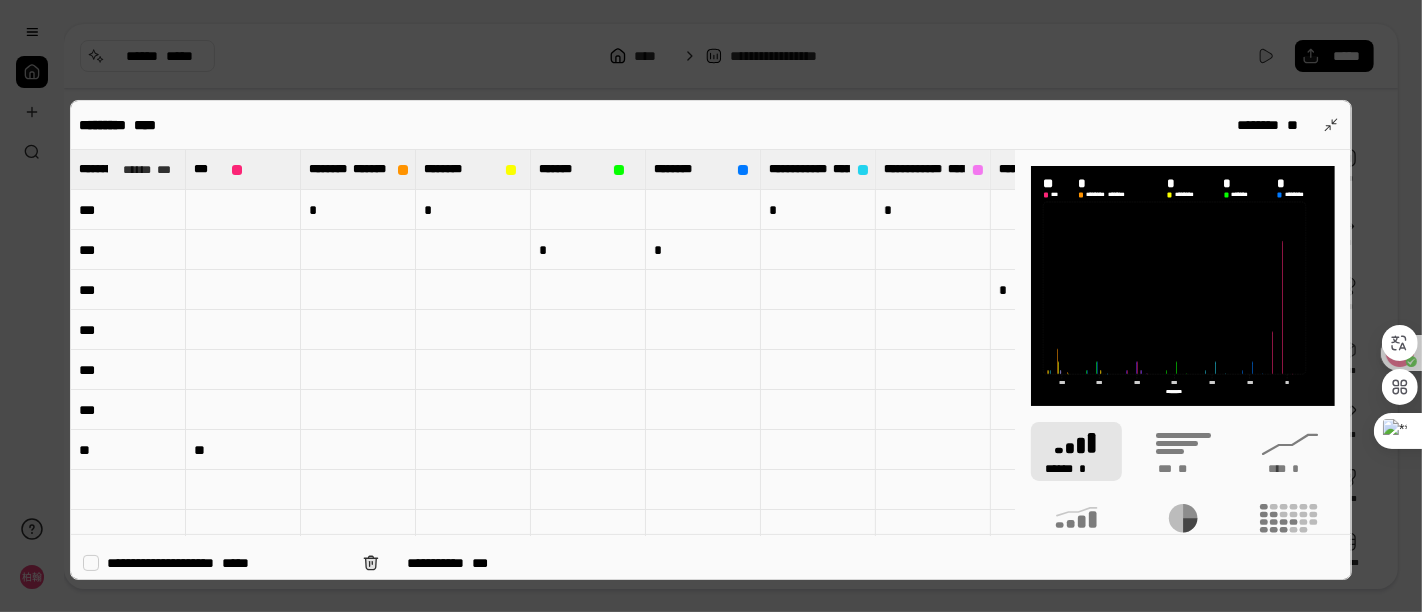 drag, startPoint x: 377, startPoint y: 220, endPoint x: 320, endPoint y: 221, distance: 57.00877 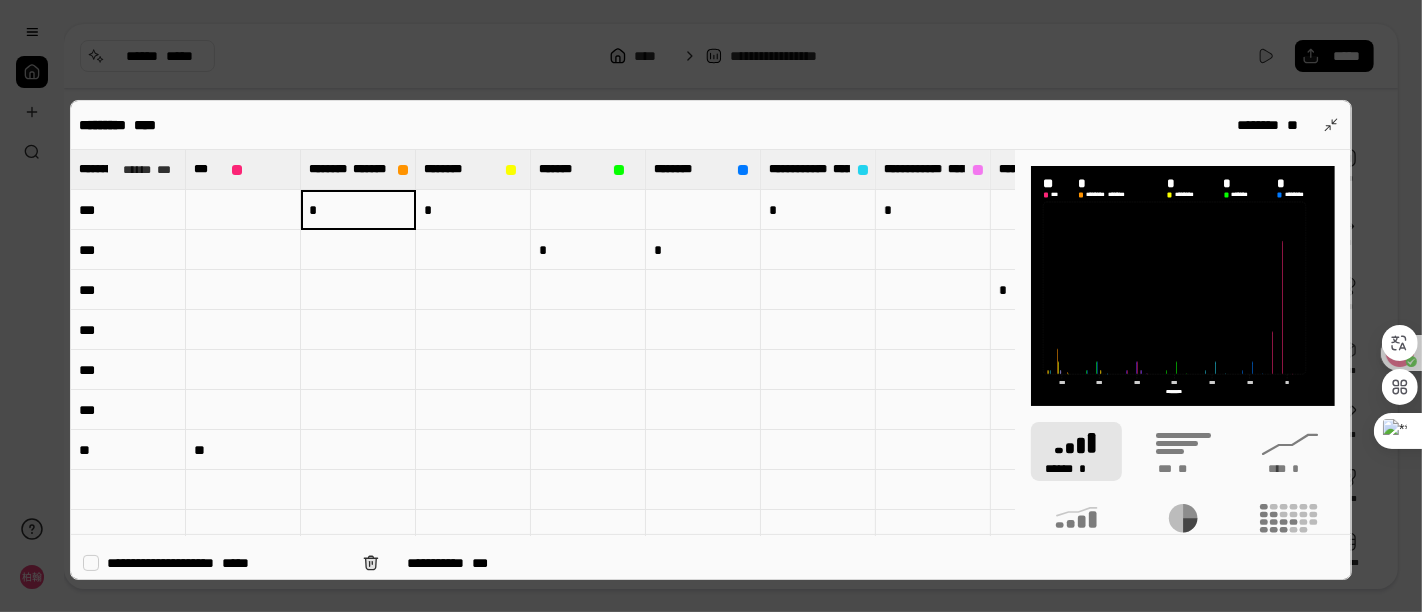 click on "*" at bounding box center [358, 210] 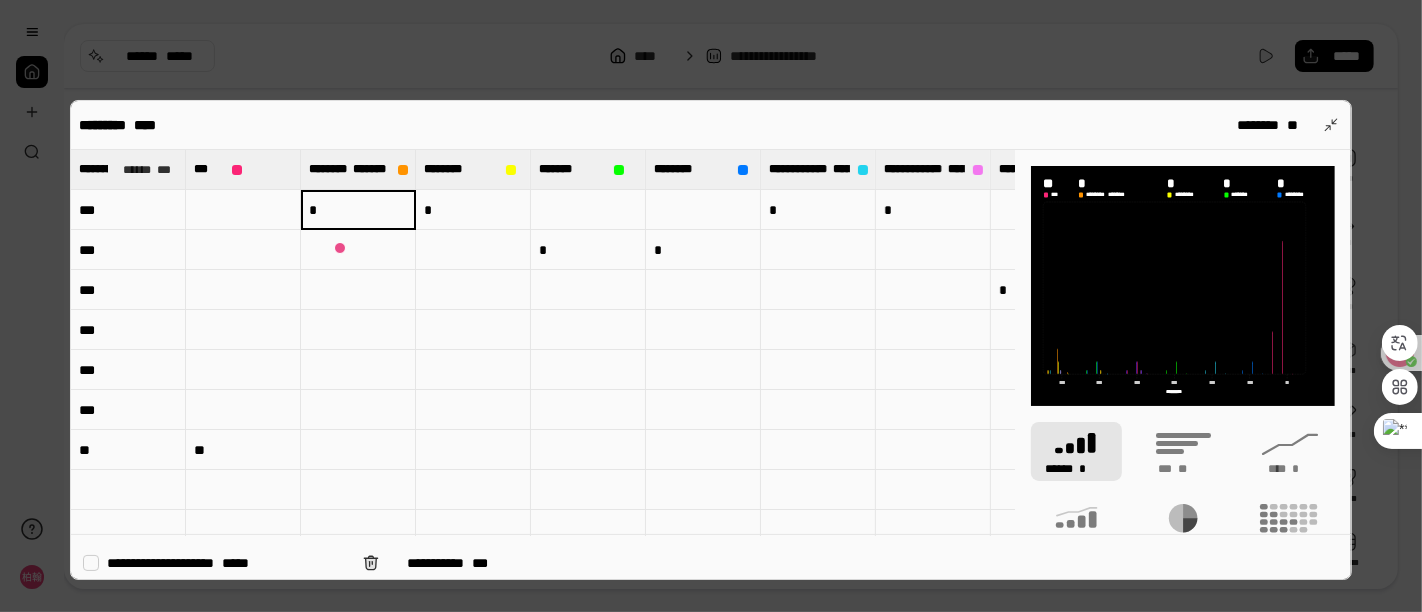 type on "**" 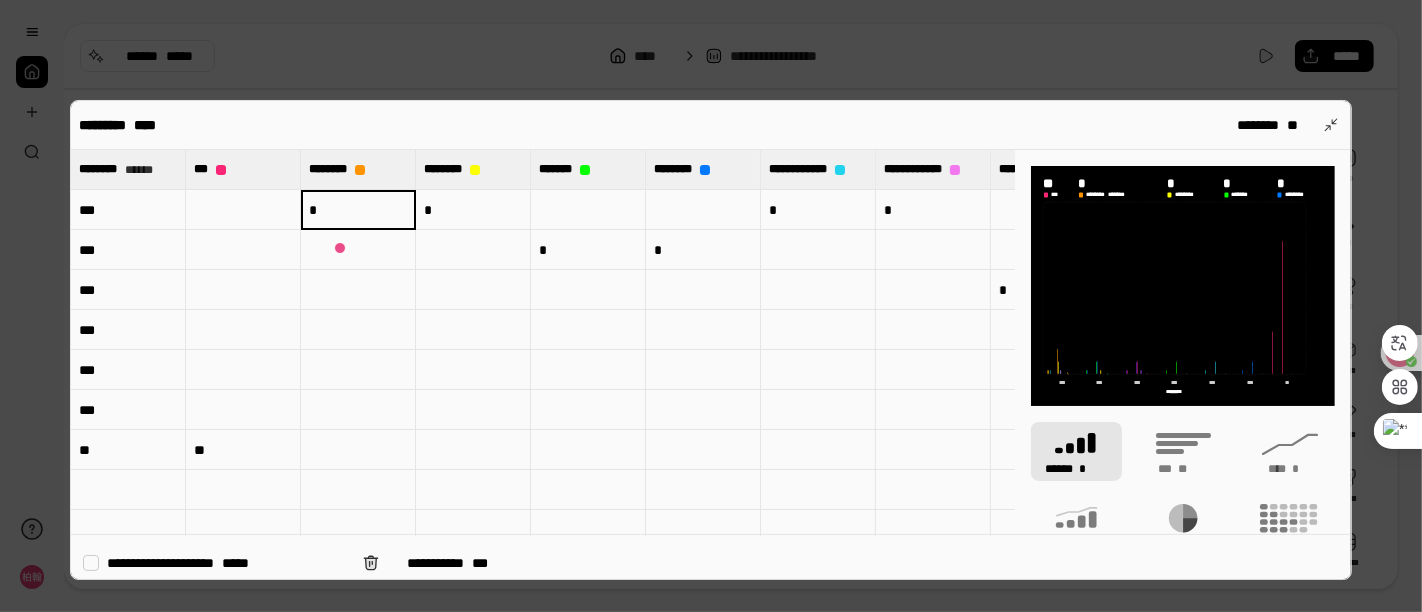 scroll, scrollTop: 0, scrollLeft: 0, axis: both 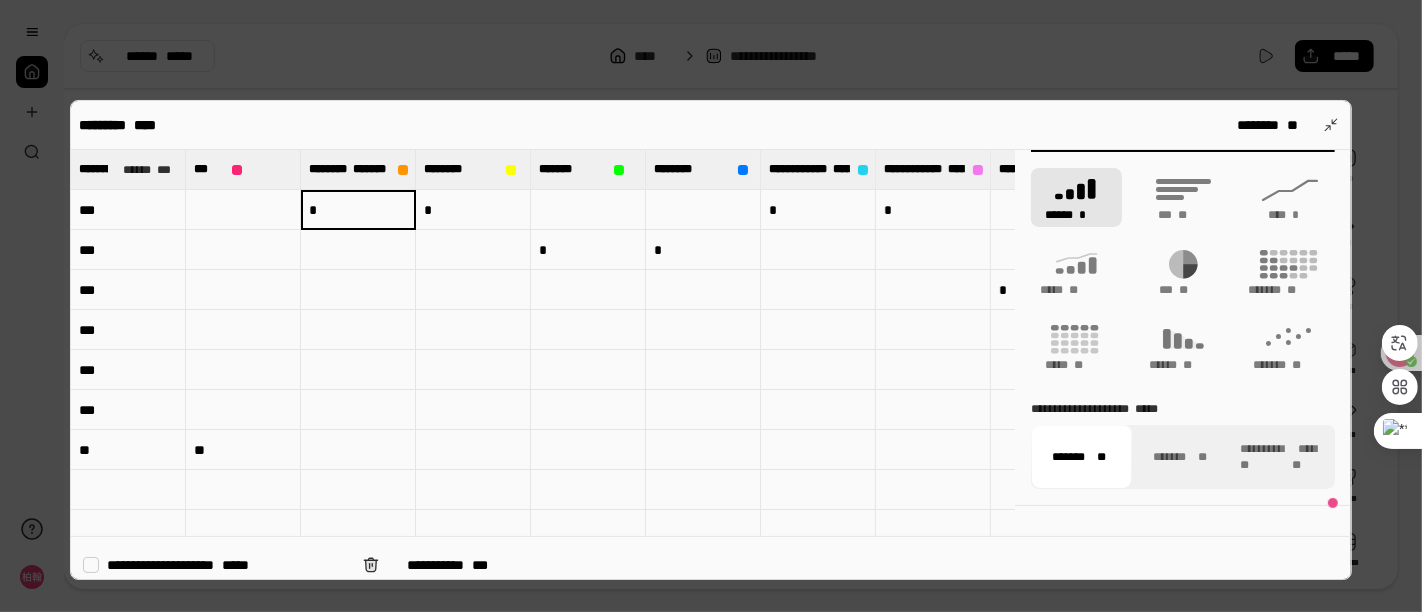 click on "*" at bounding box center [358, 209] 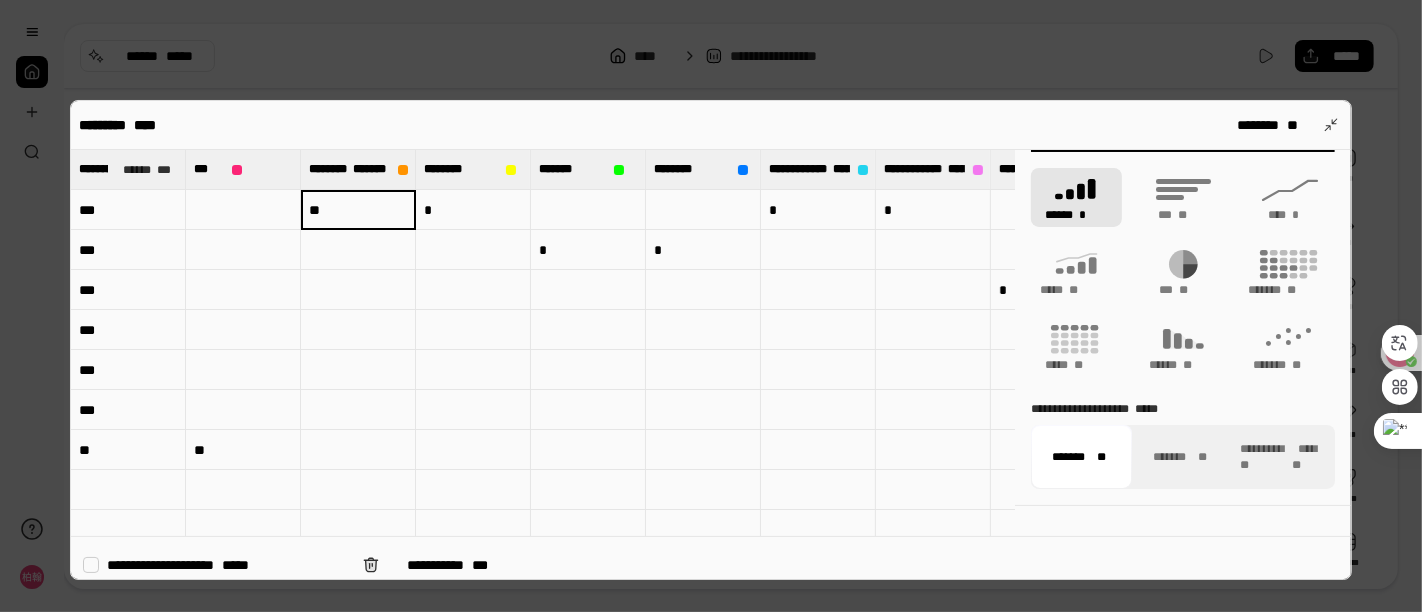 type on "**" 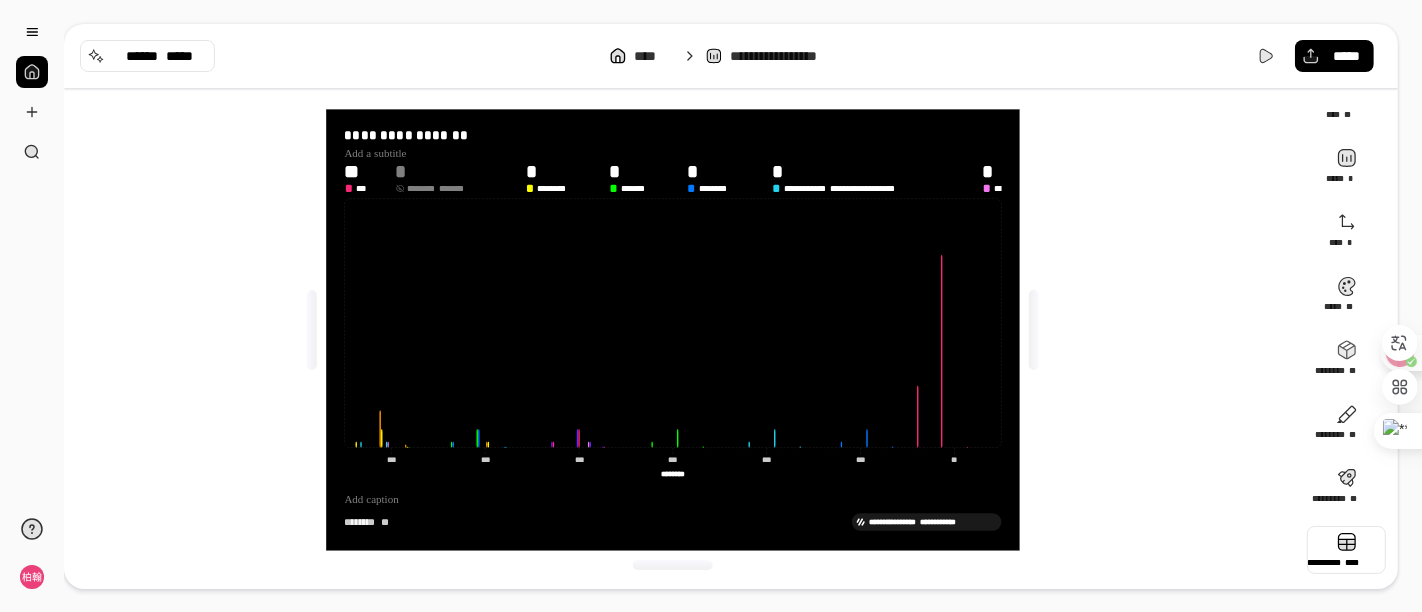 click at bounding box center (1346, 550) 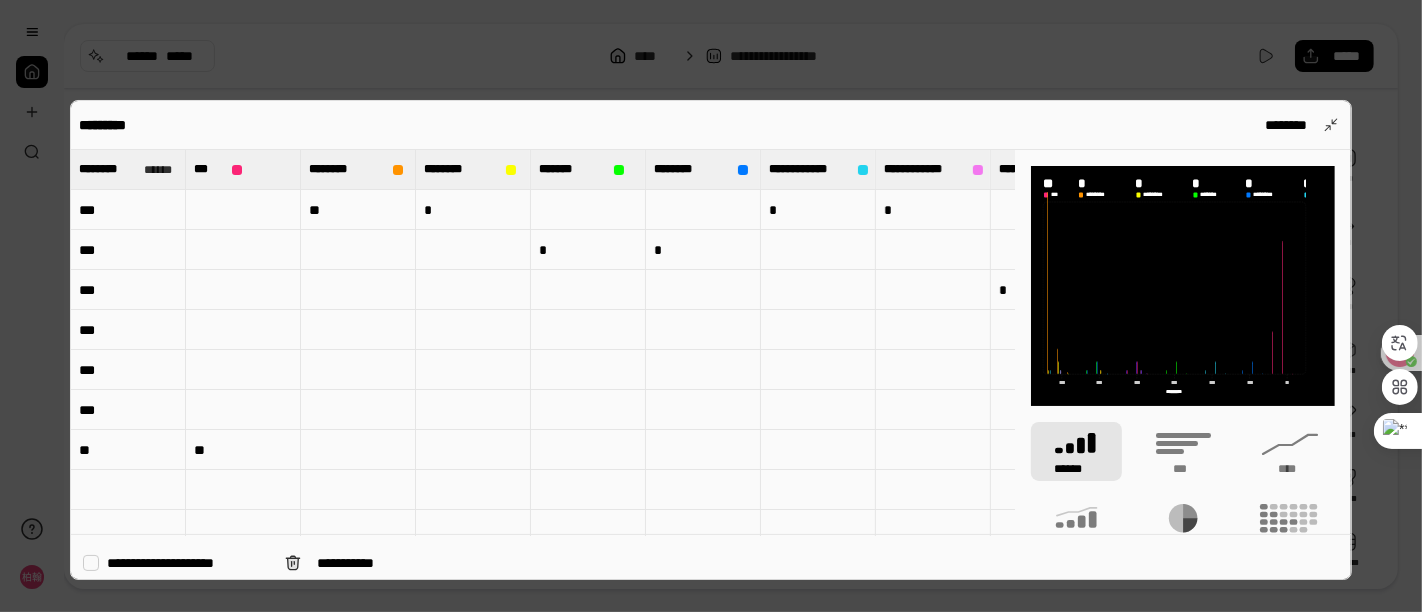 type 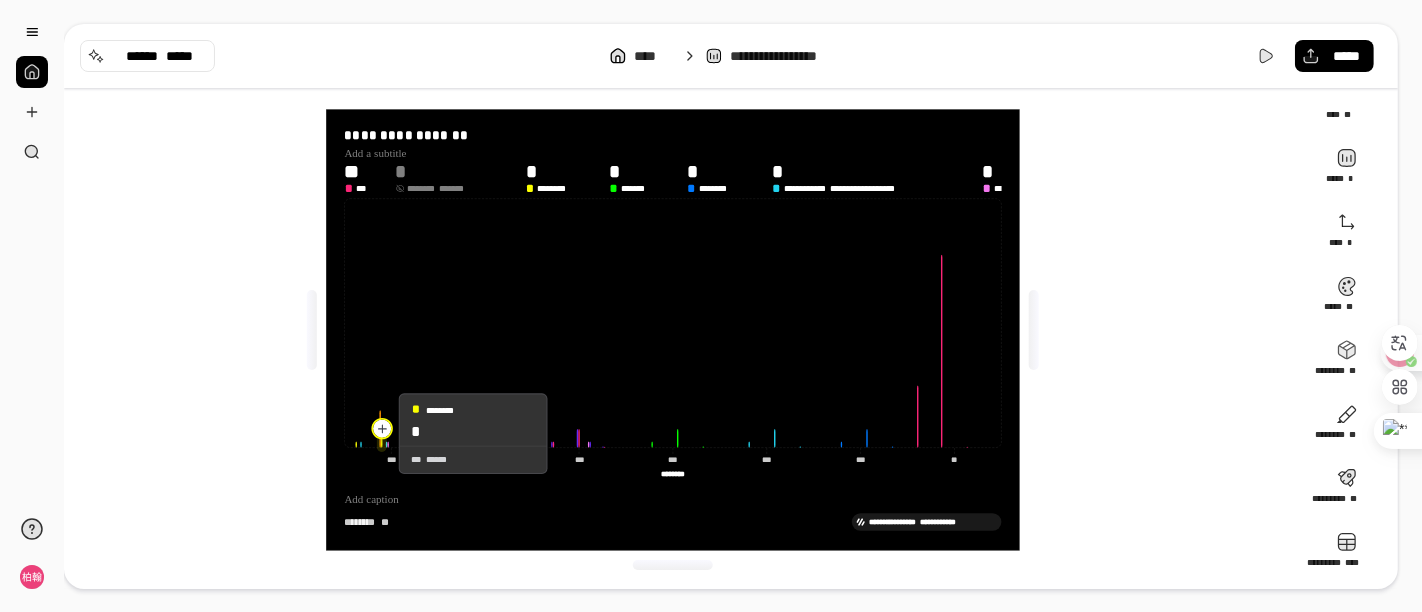 click 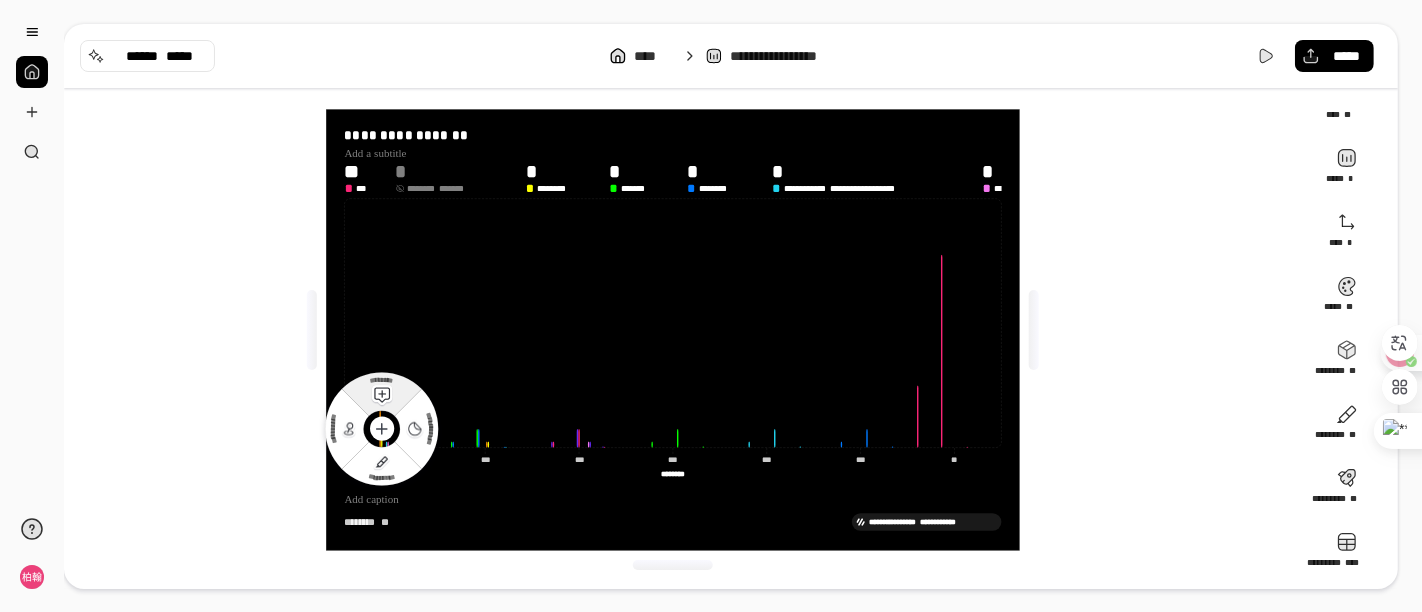 click 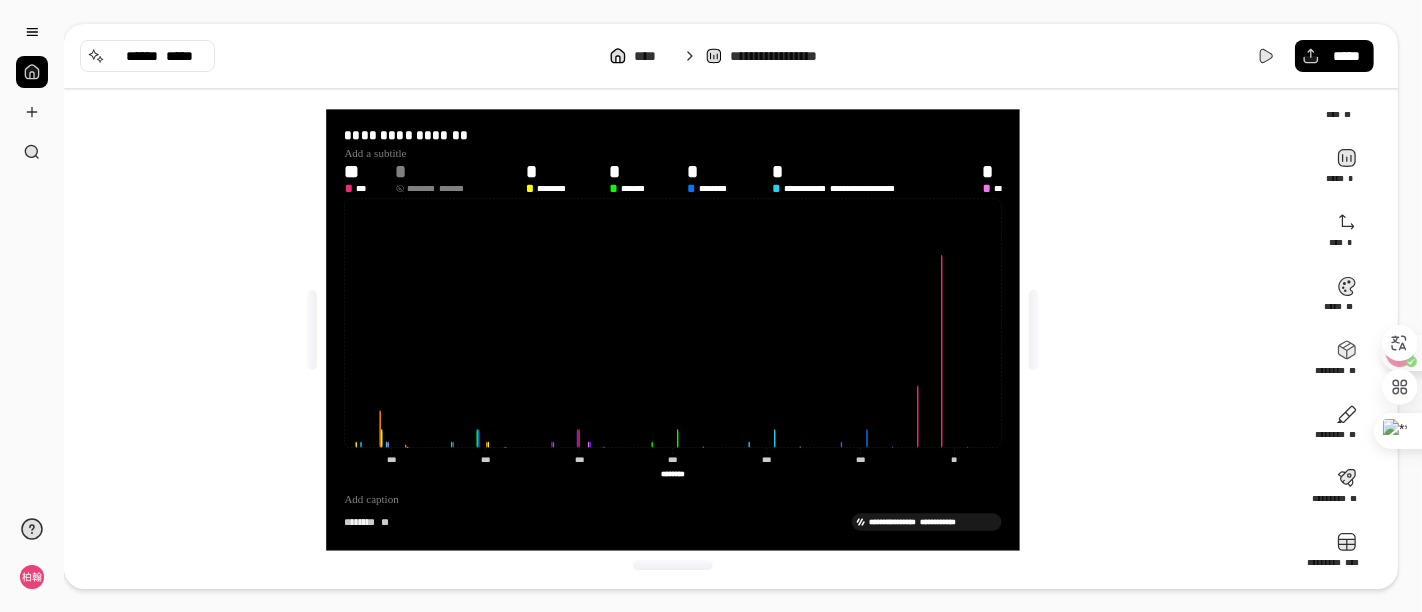 click on "**********" at bounding box center (681, 330) 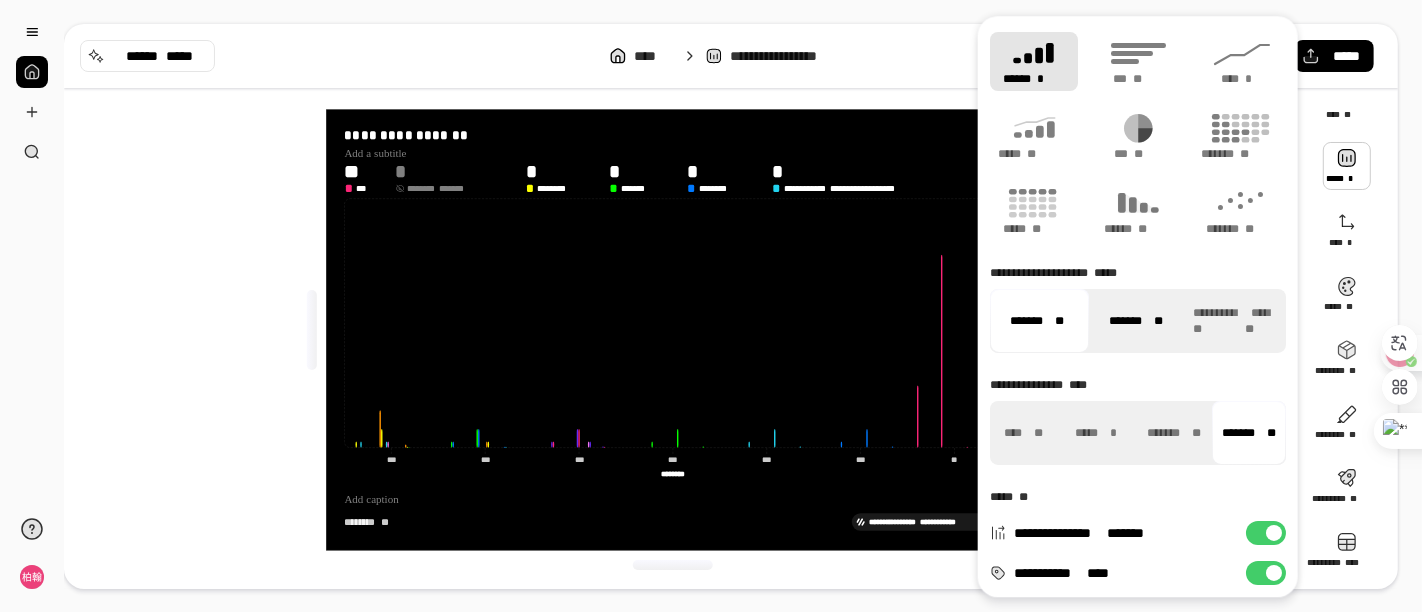 click on "*******    **" at bounding box center [1135, 321] 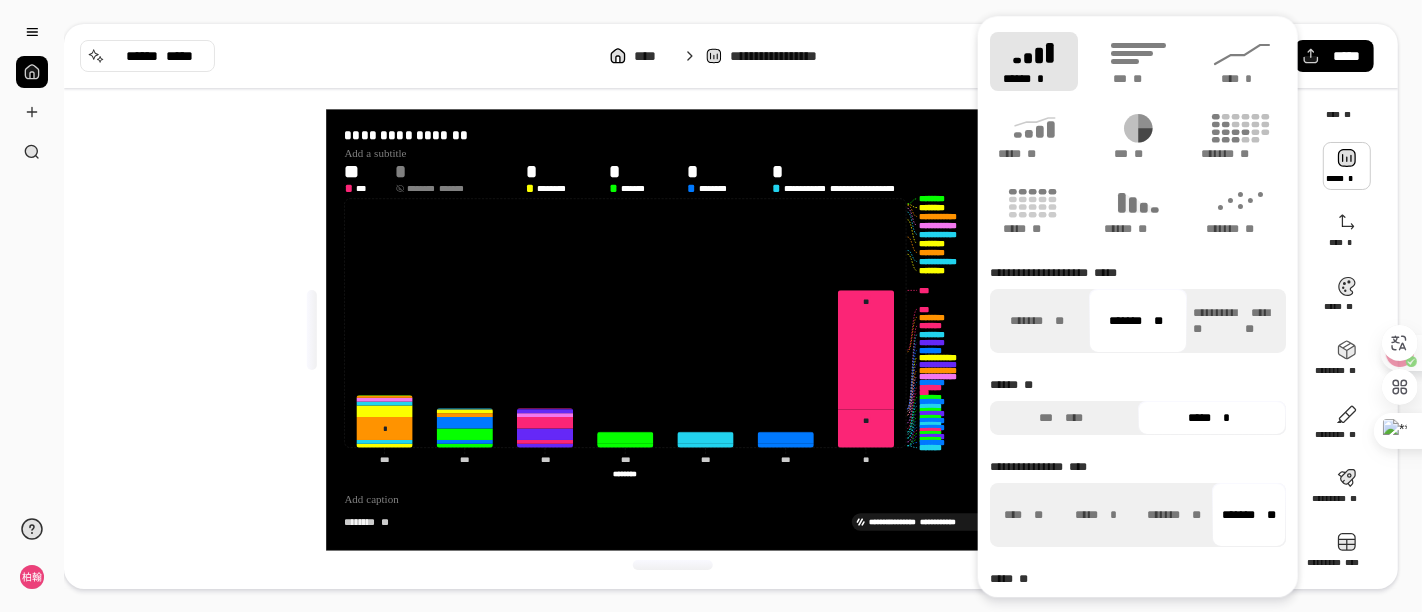 click on "**********" at bounding box center [681, 330] 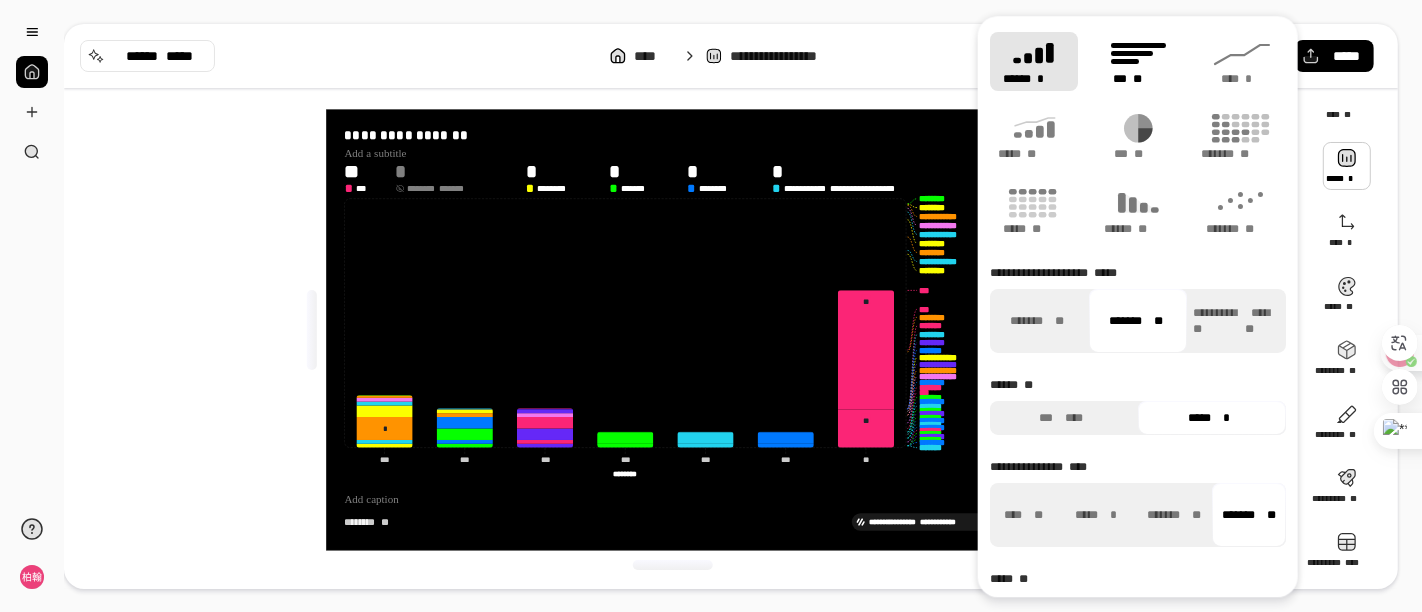 click on "***    **" at bounding box center [1138, 61] 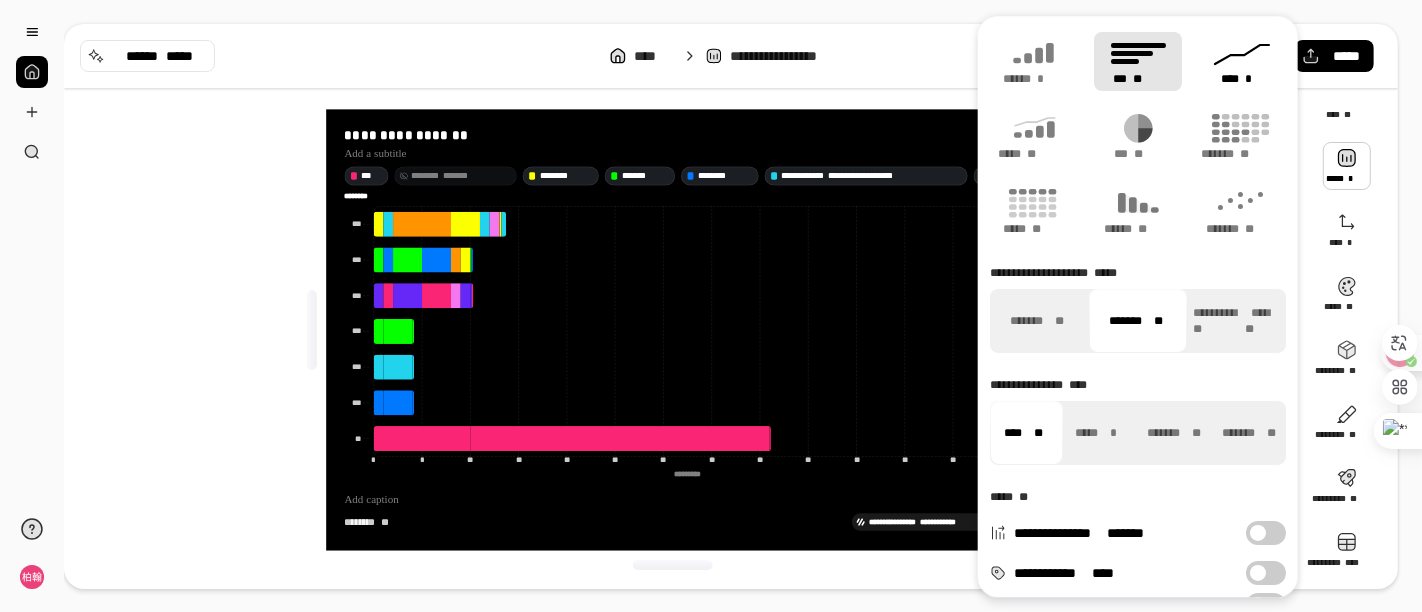 click on "****    *" at bounding box center [1242, 61] 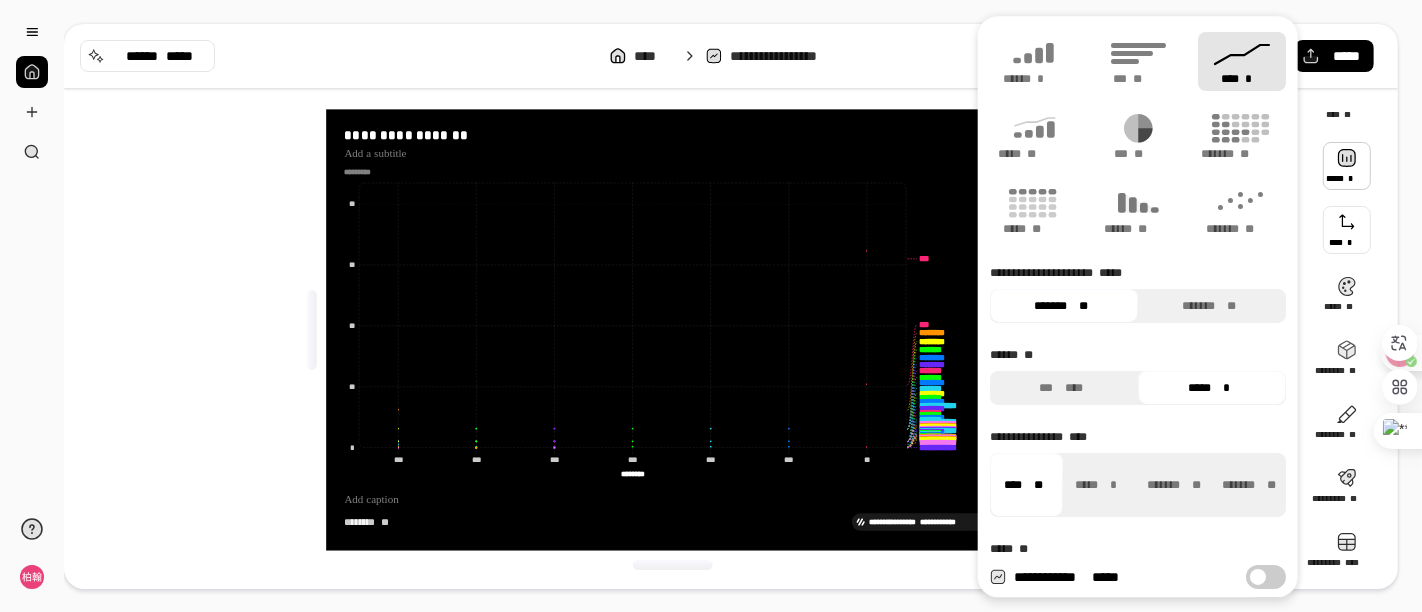 drag, startPoint x: 1248, startPoint y: 131, endPoint x: 1329, endPoint y: 261, distance: 153.16985 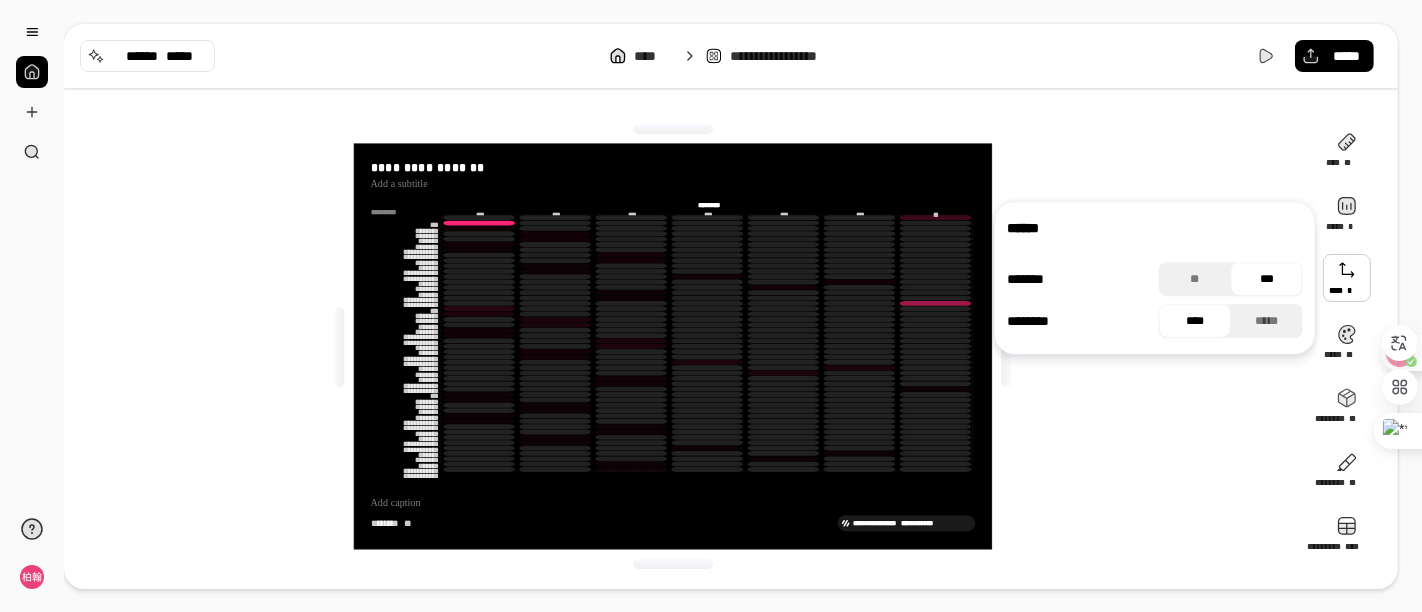 click at bounding box center (1347, 278) 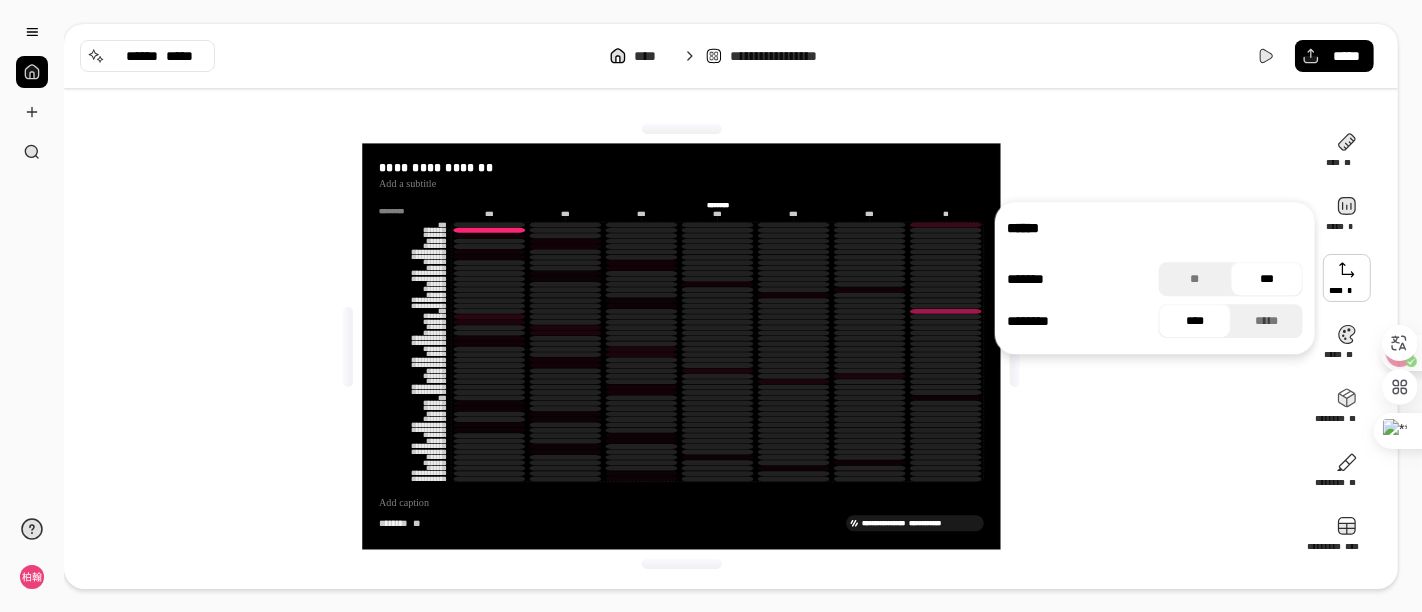 scroll, scrollTop: 0, scrollLeft: 0, axis: both 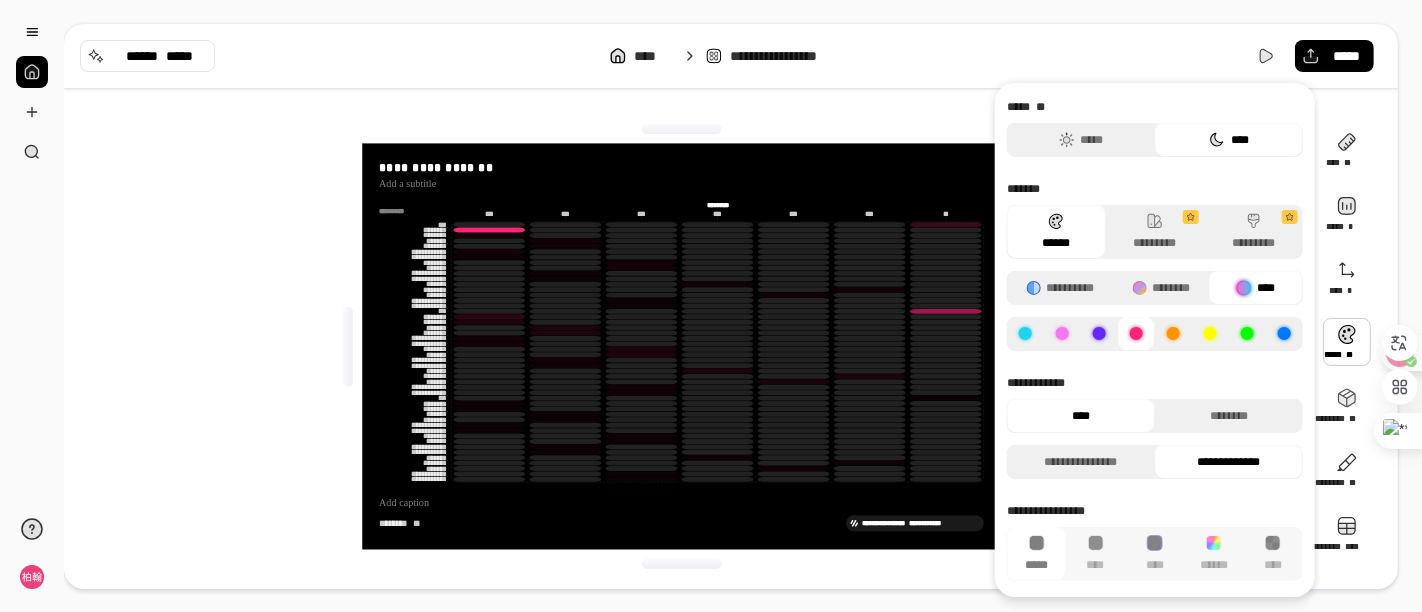 click at bounding box center [1347, 342] 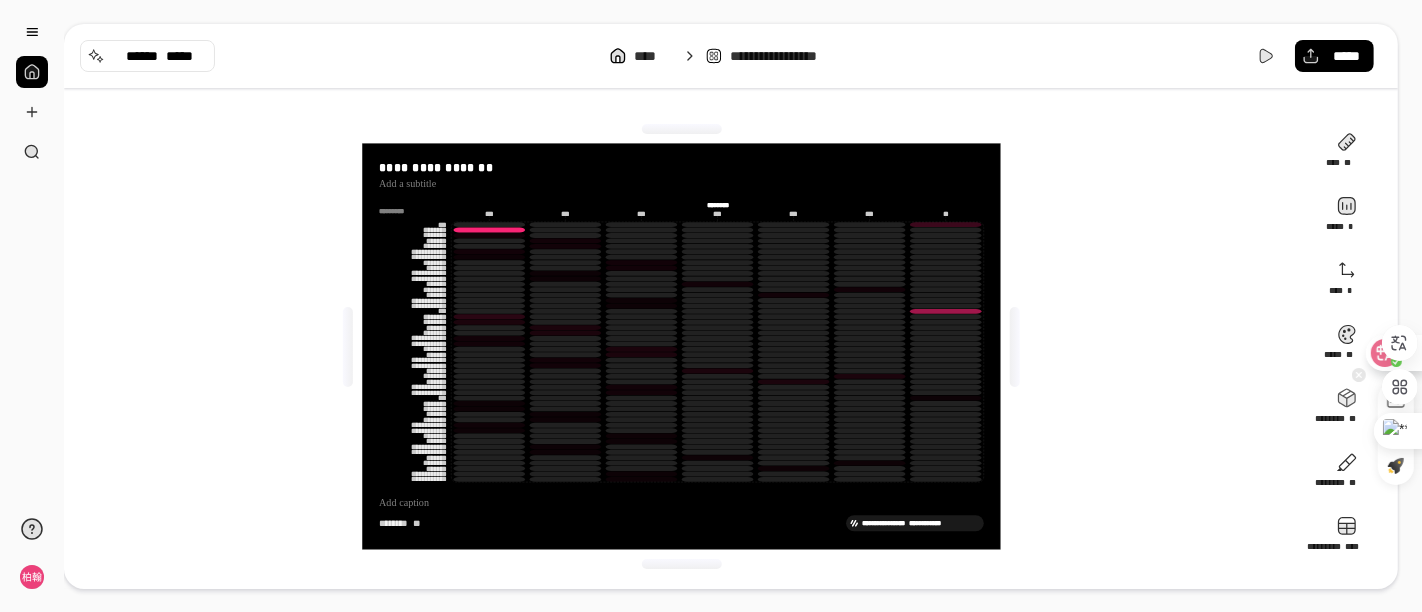 click at bounding box center [1387, 410] 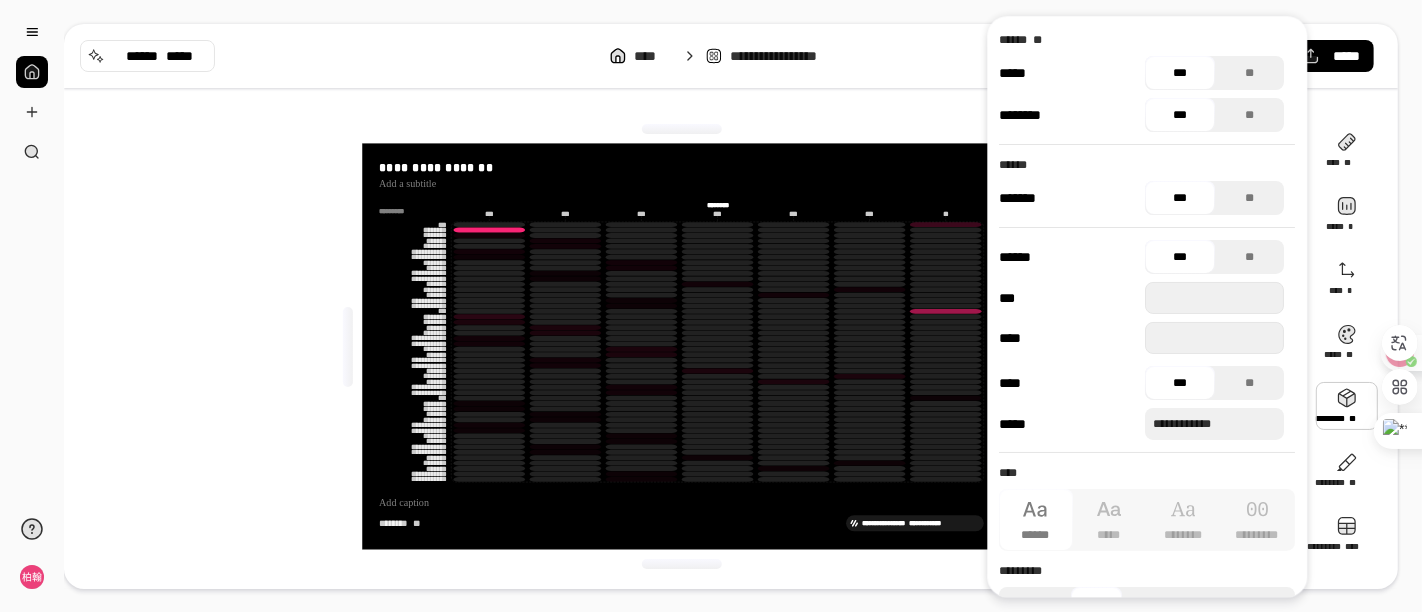 click at bounding box center [1347, 406] 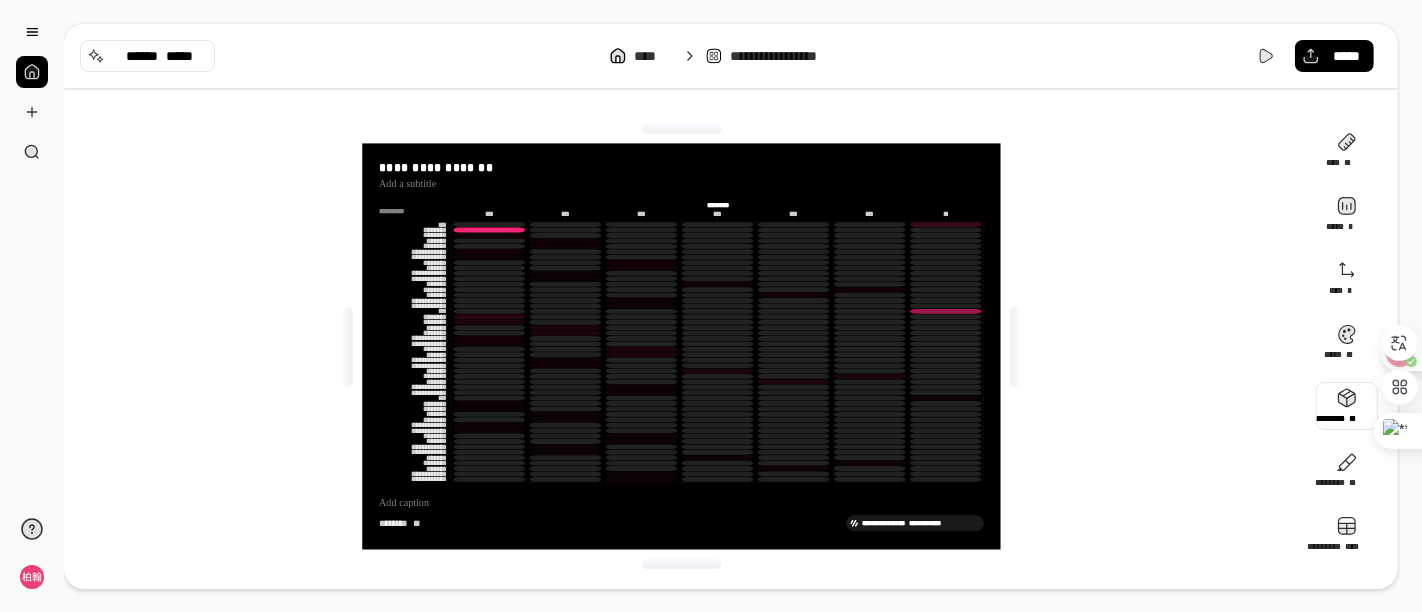 click at bounding box center [1347, 406] 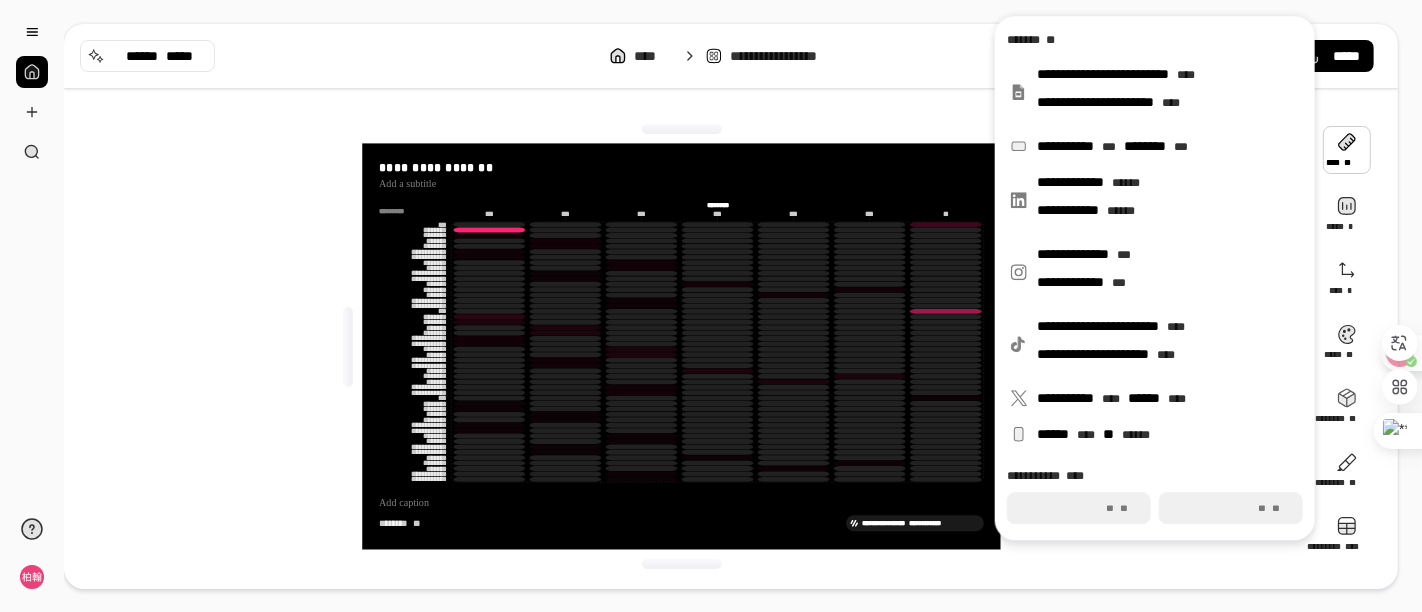 click on "**********" at bounding box center (731, 56) 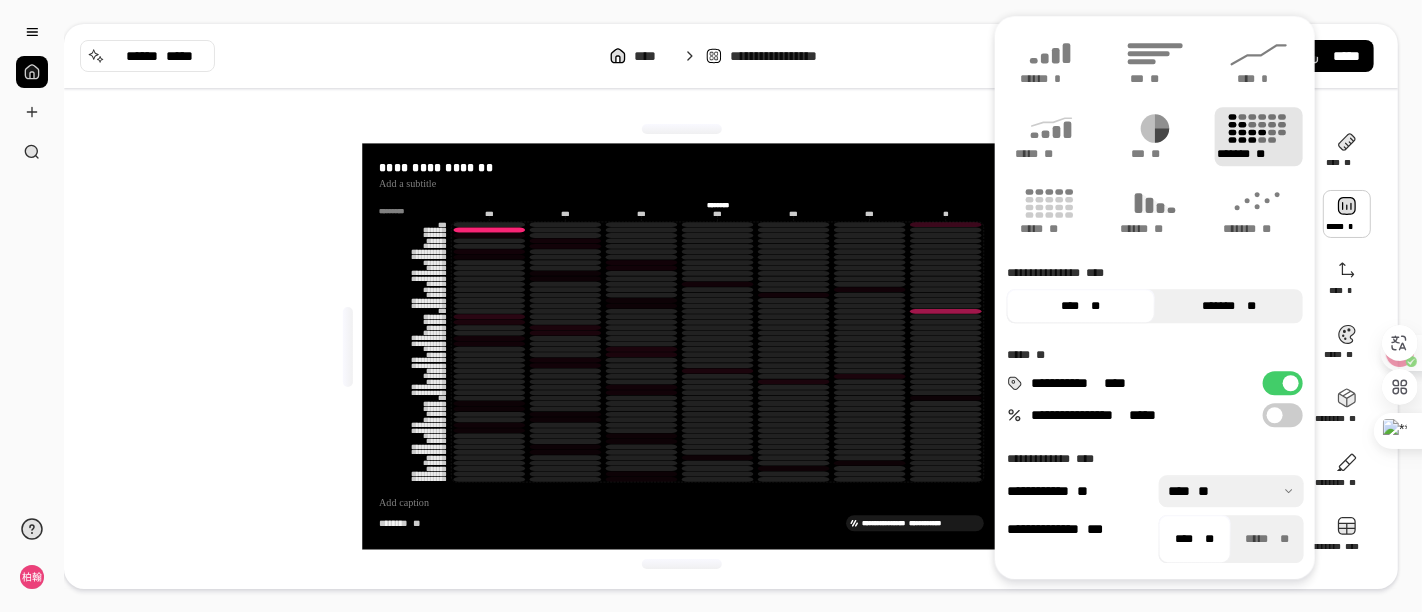 click on "*******    **" at bounding box center [1229, 306] 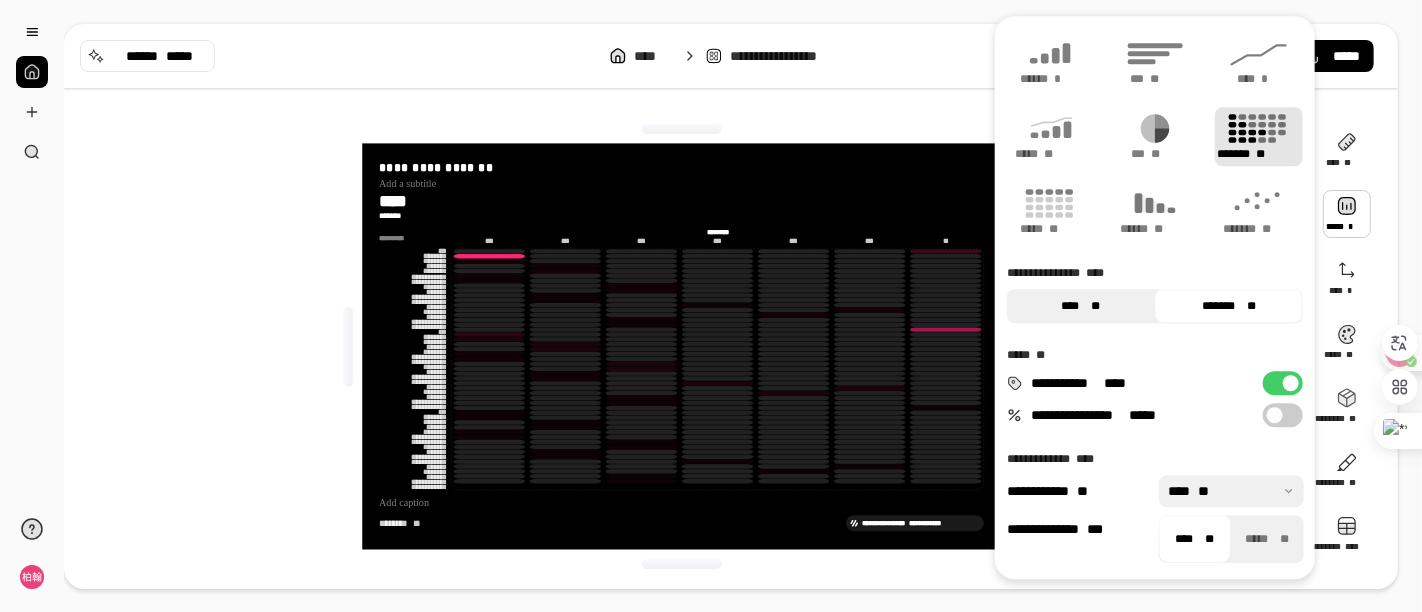 click on "****    **" at bounding box center [1081, 306] 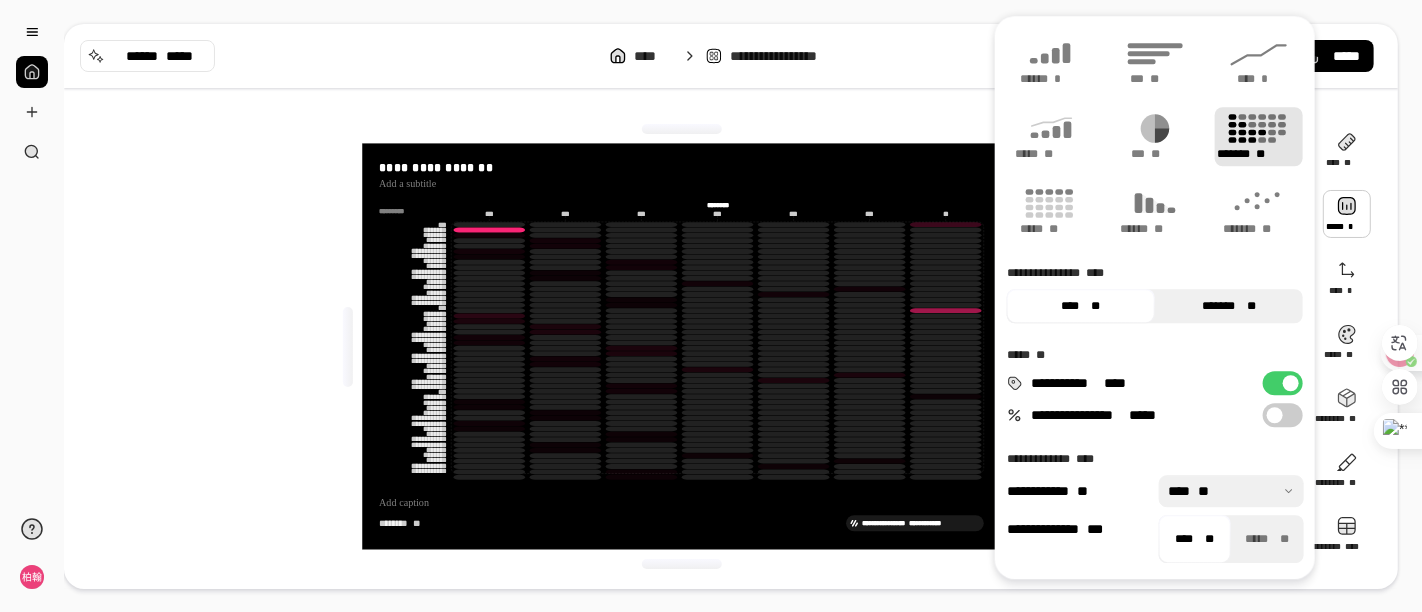 click on "*******    **" at bounding box center [1229, 306] 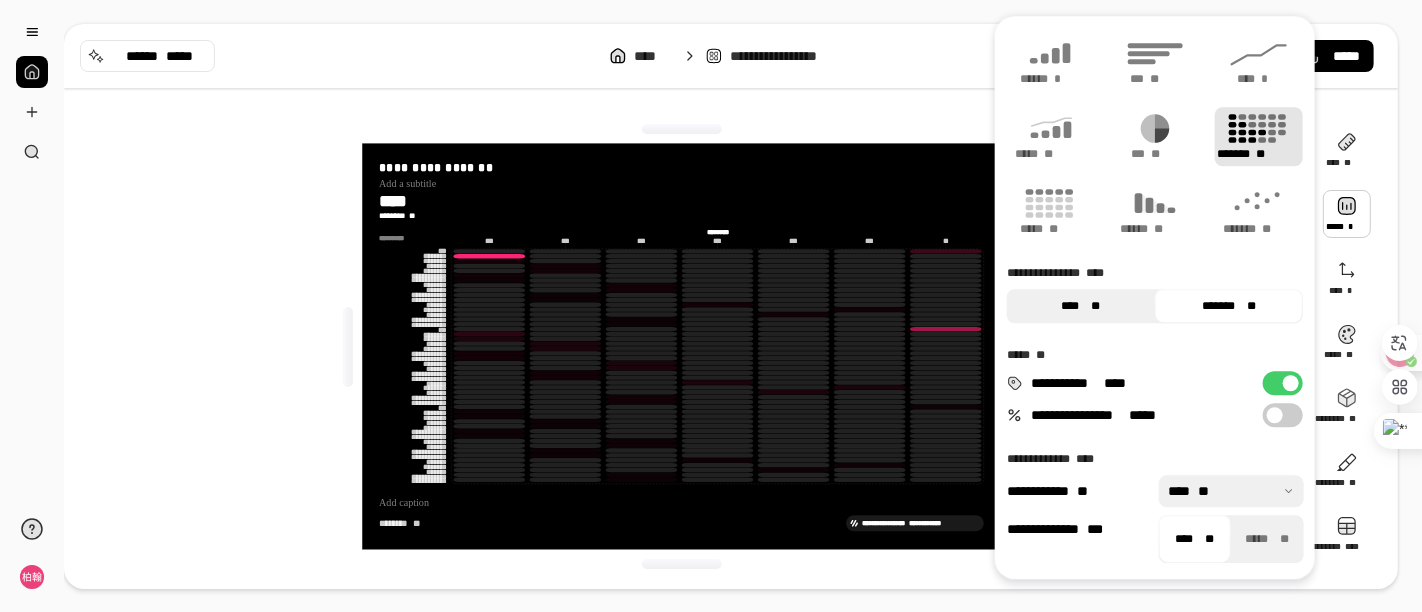 click on "**" at bounding box center (1095, 306) 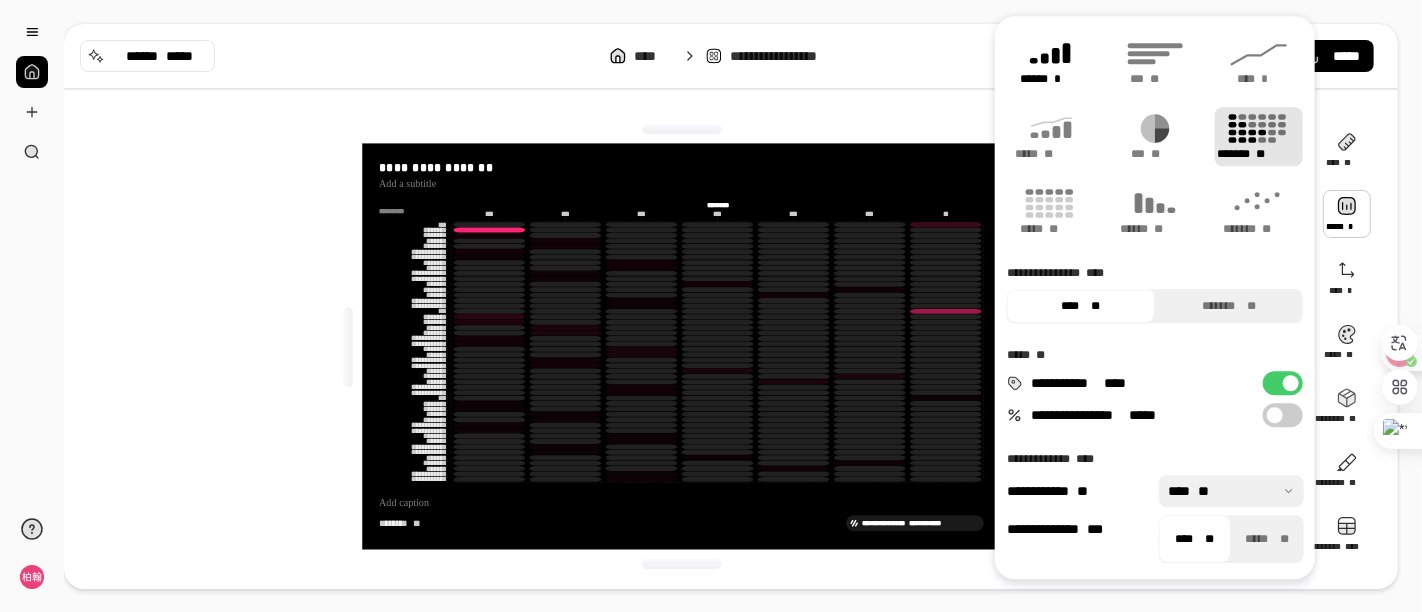 click on "******    *" at bounding box center (1051, 79) 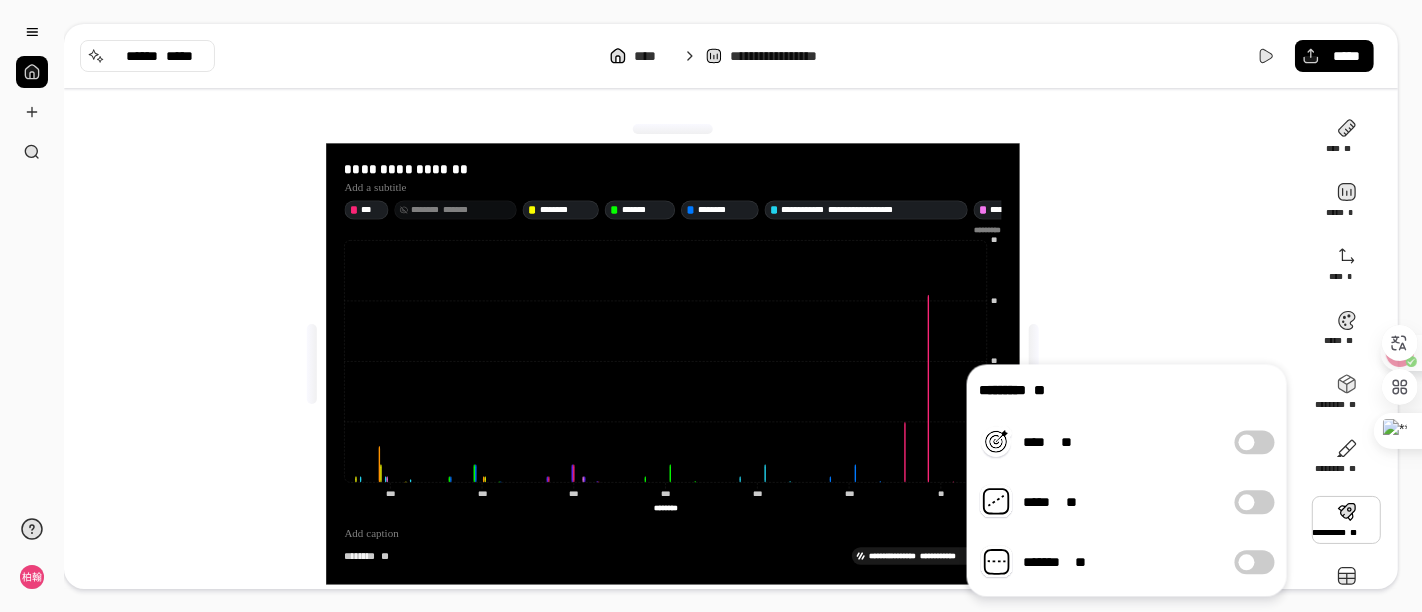 click on "****    **" at bounding box center [1255, 442] 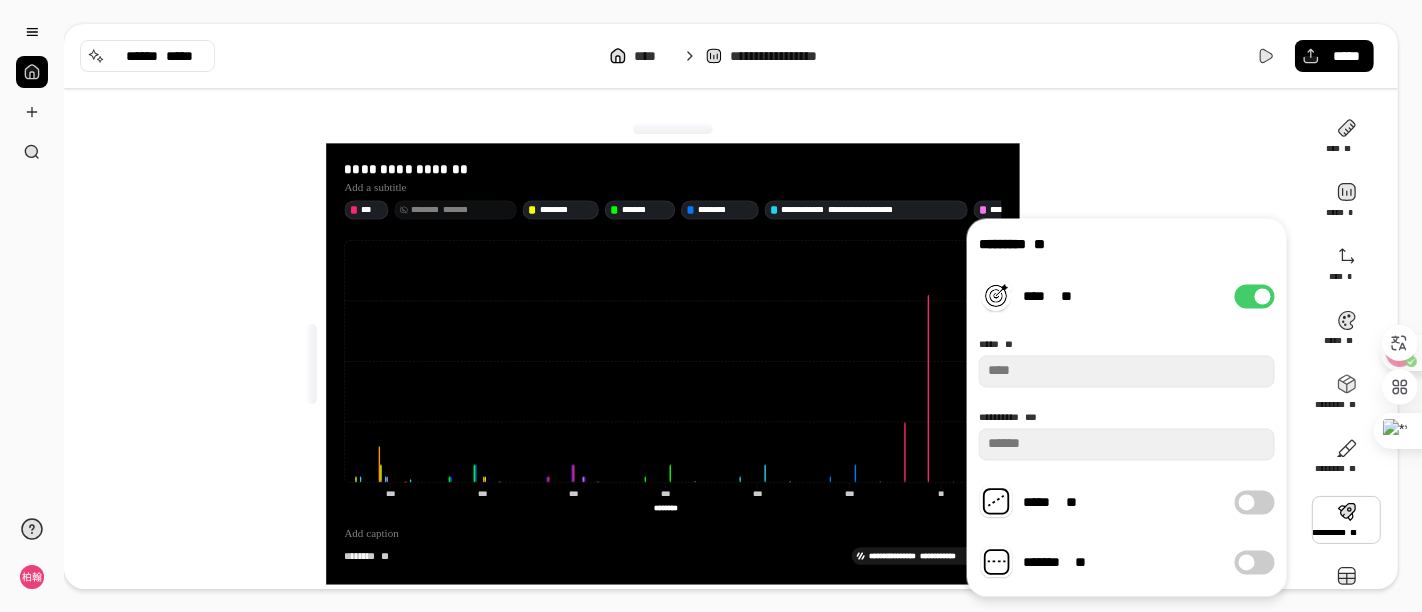 click on "**********" at bounding box center [681, 364] 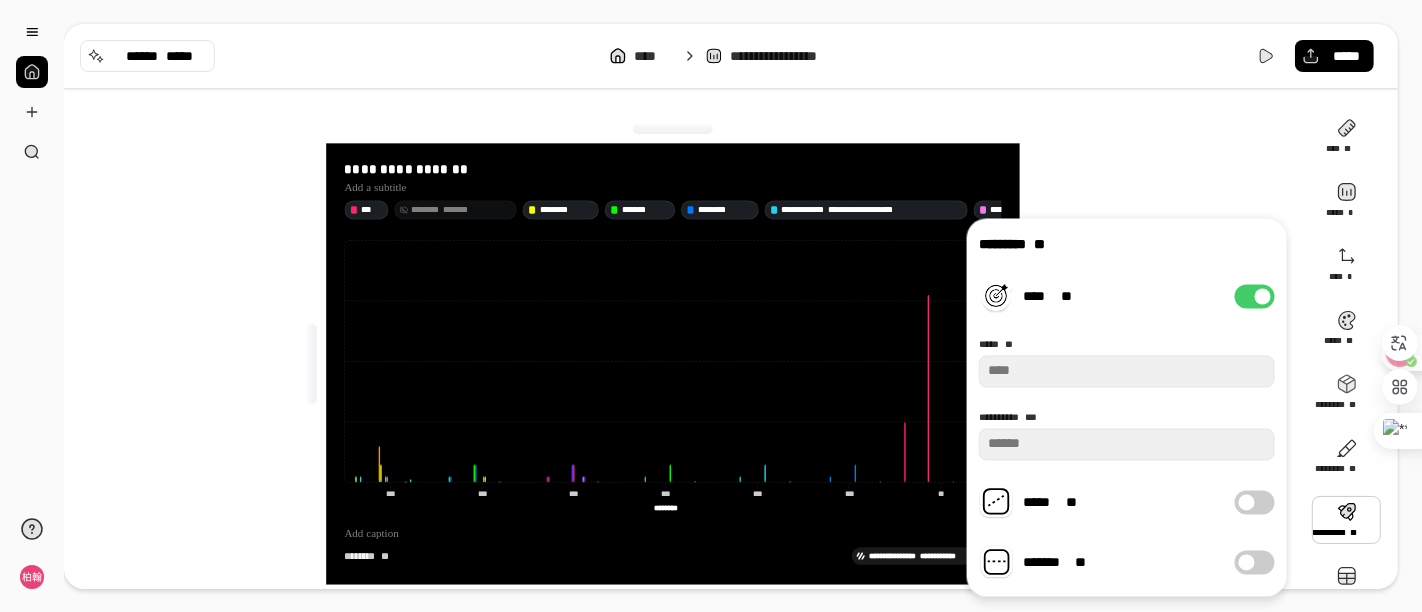 click on "*****    **" at bounding box center (1255, 502) 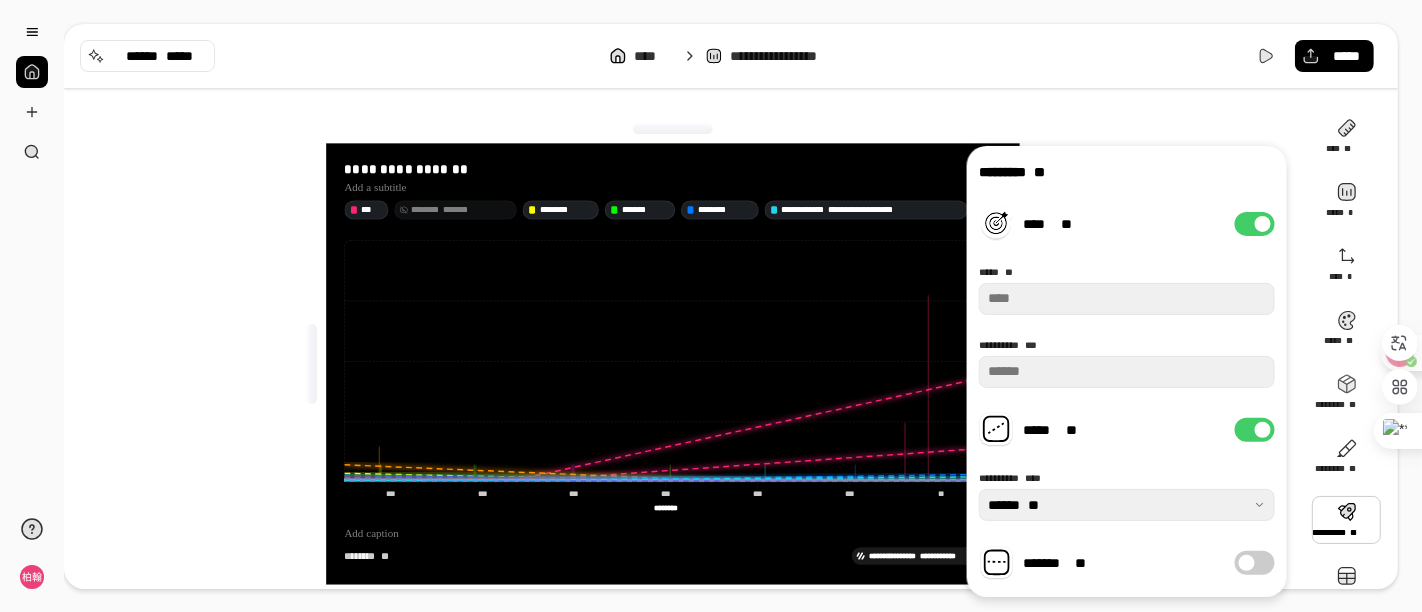 click on "*******    **" at bounding box center (1255, 563) 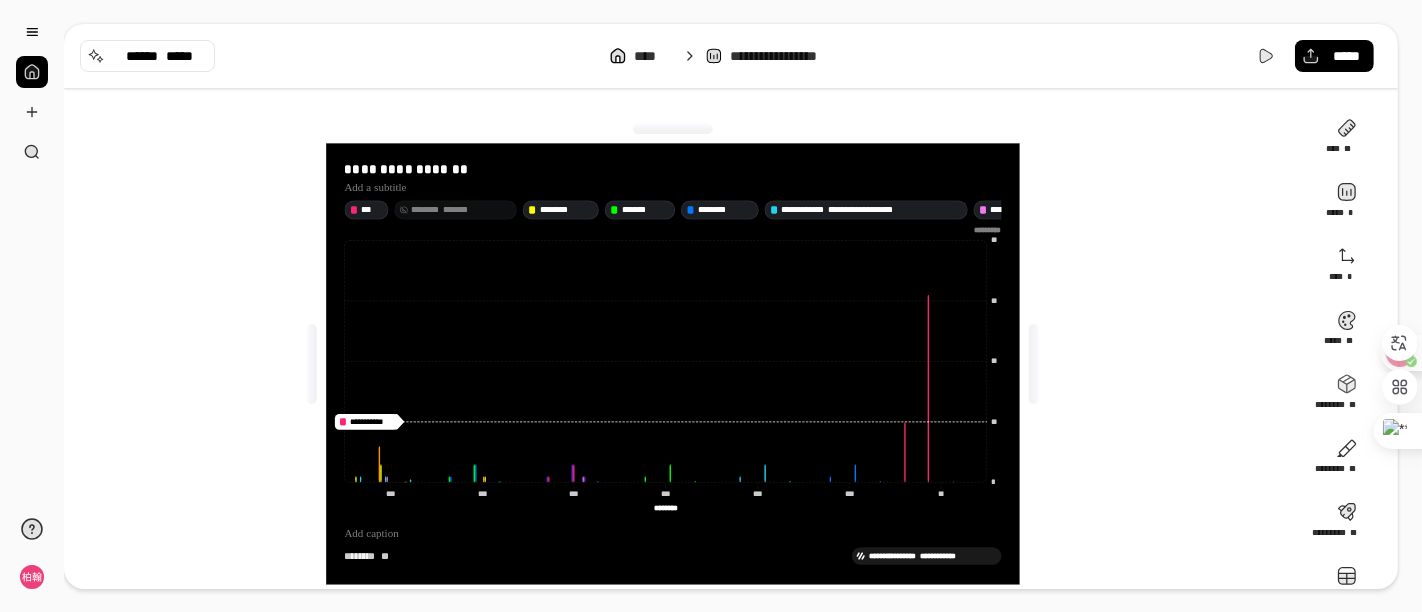 click on "**********" at bounding box center (681, 364) 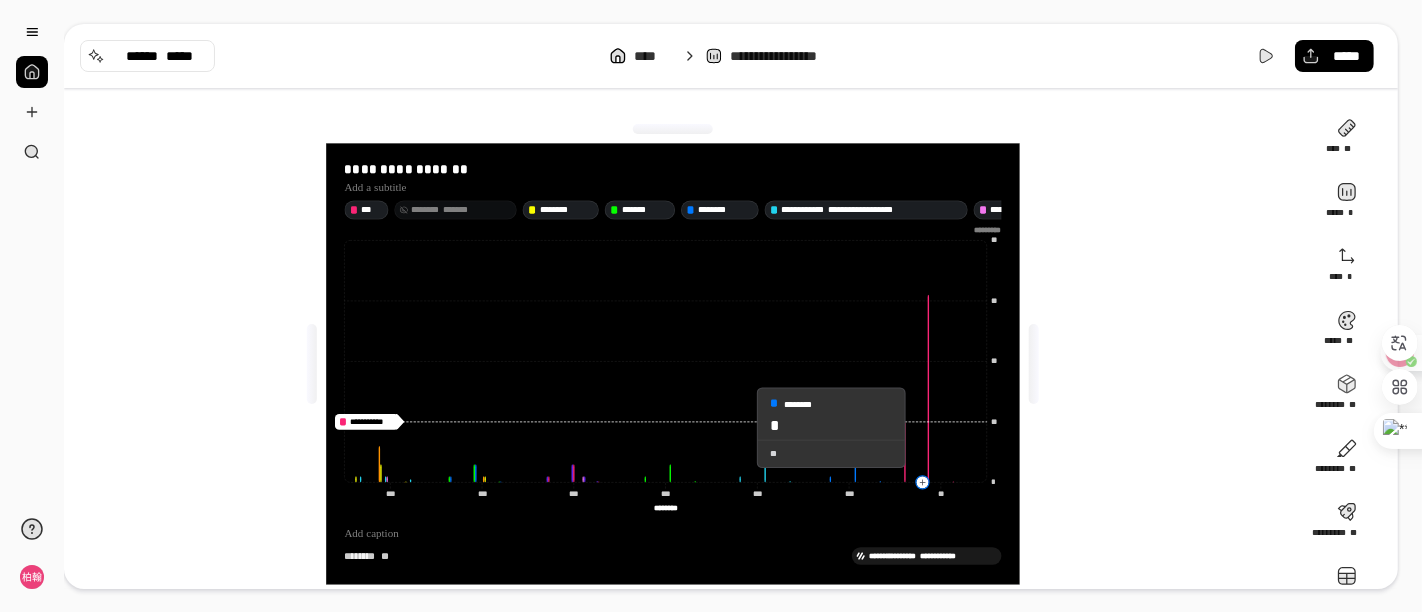 scroll, scrollTop: 34, scrollLeft: 0, axis: vertical 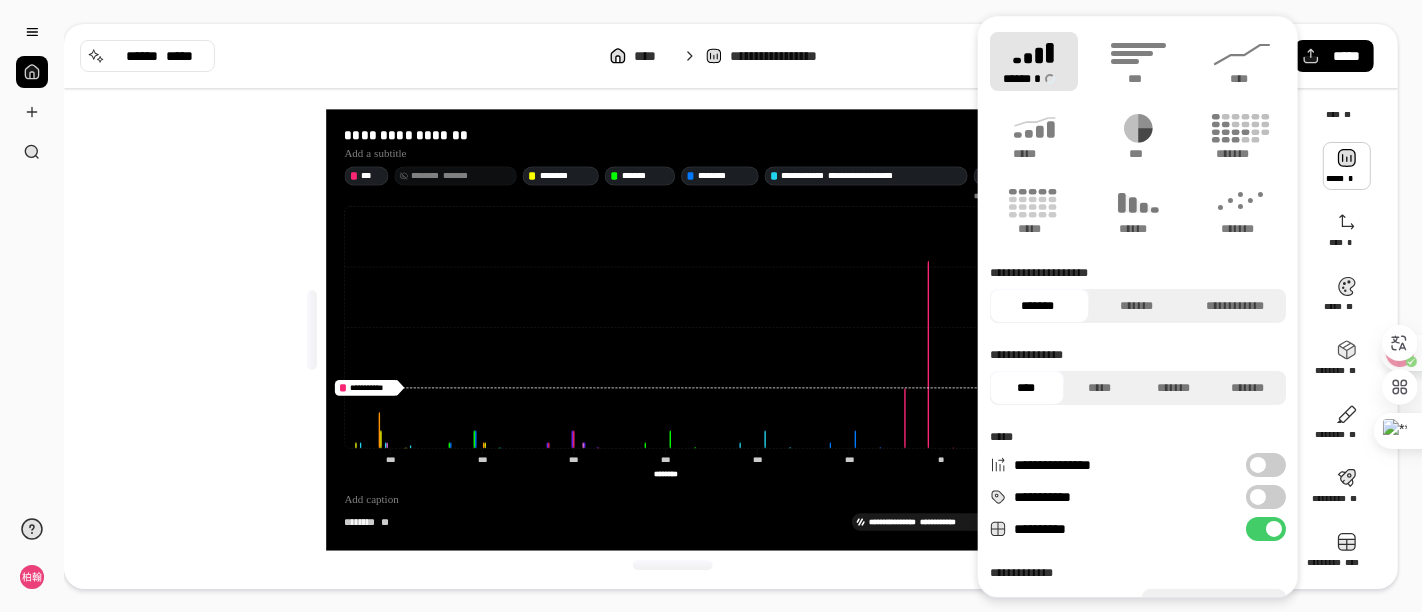 click at bounding box center [1347, 166] 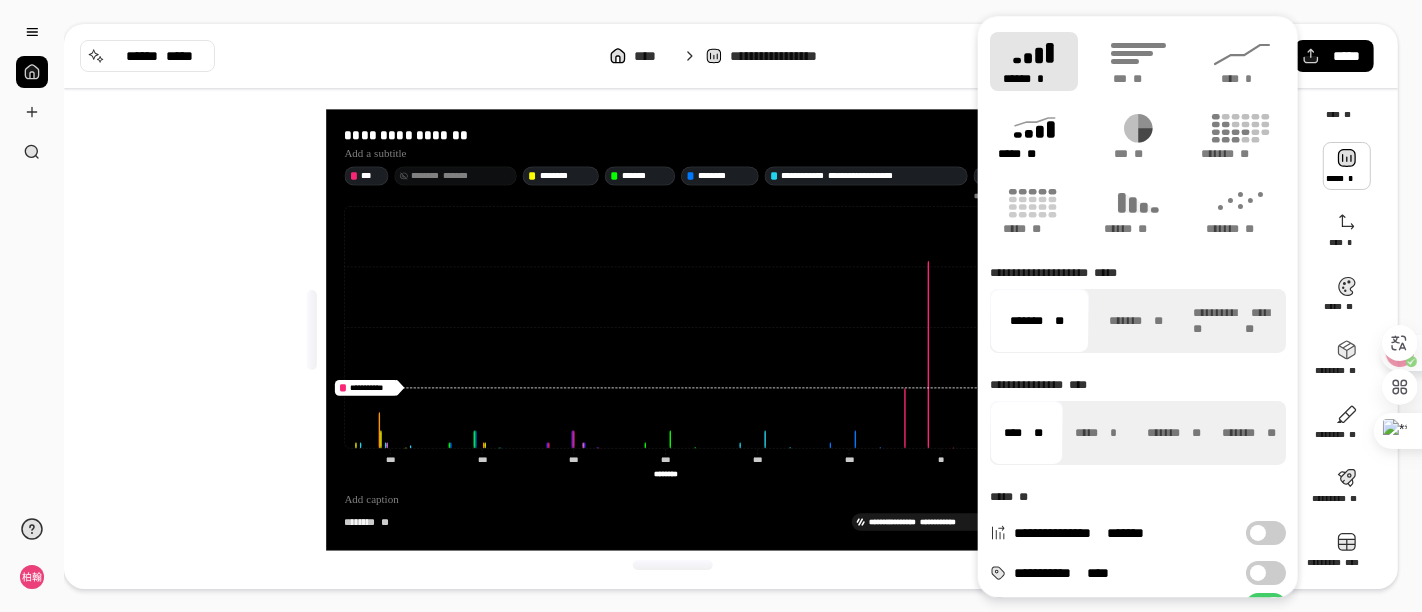 click at bounding box center [1024, 154] 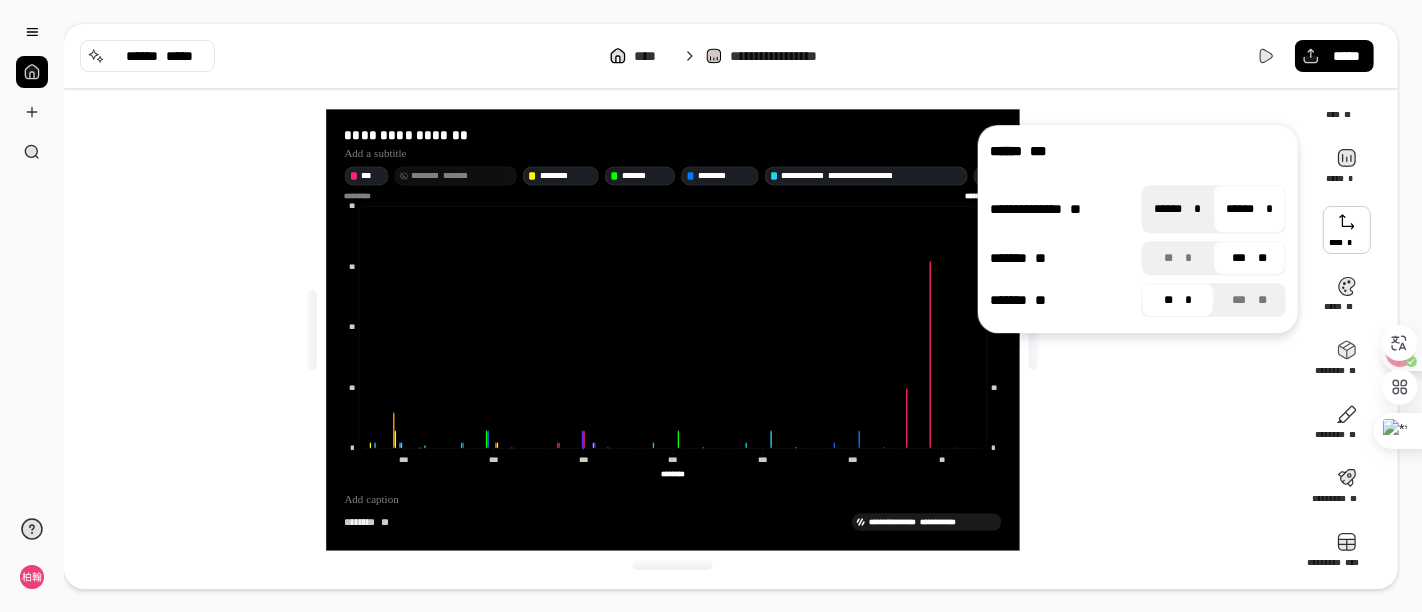 click on "******    *" at bounding box center [1178, 209] 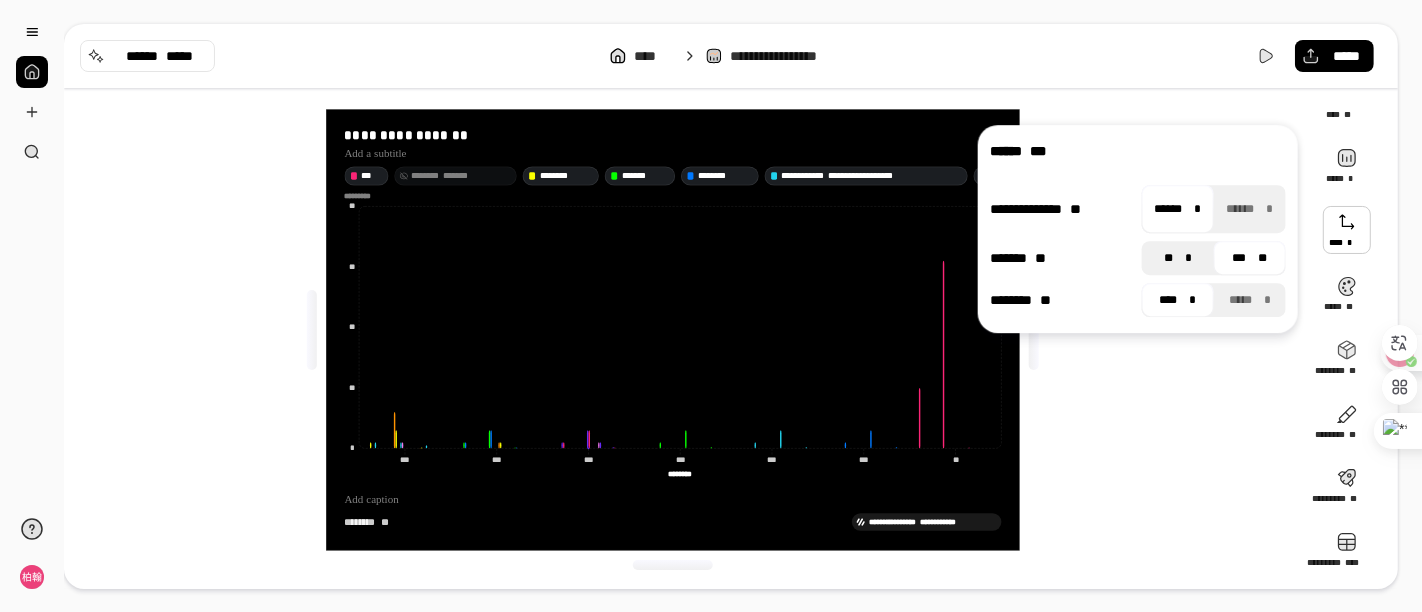 click at bounding box center [1182, 258] 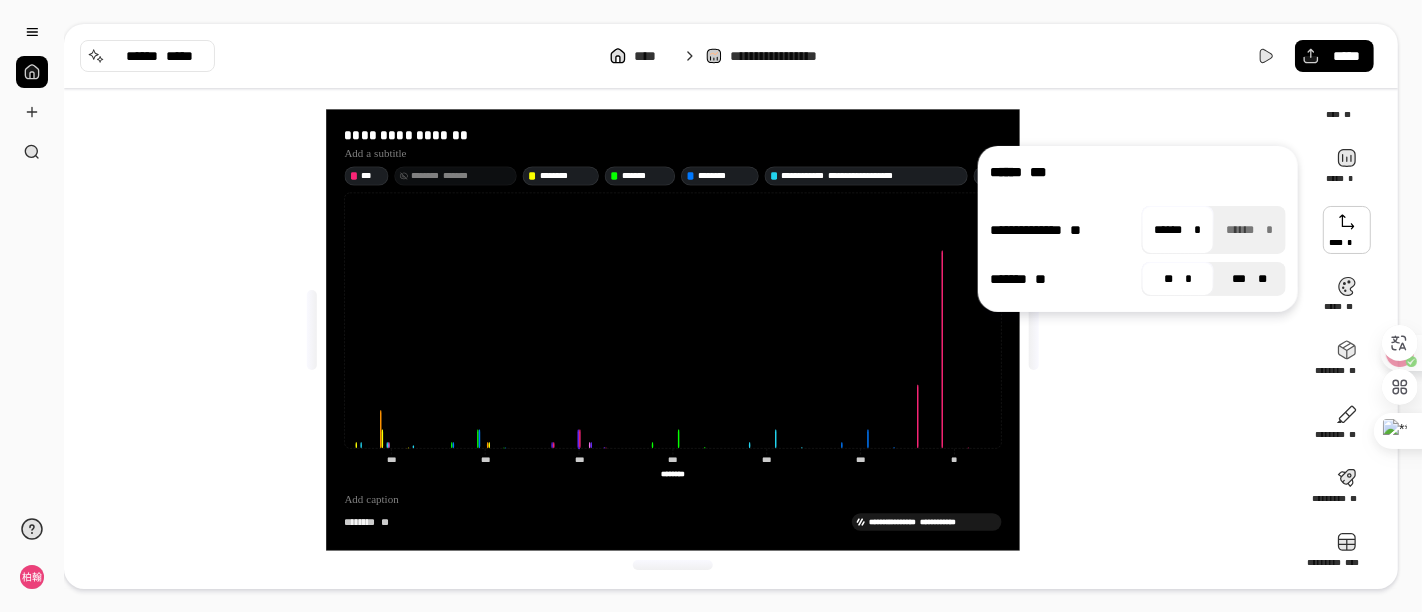 click on "**" at bounding box center [1262, 279] 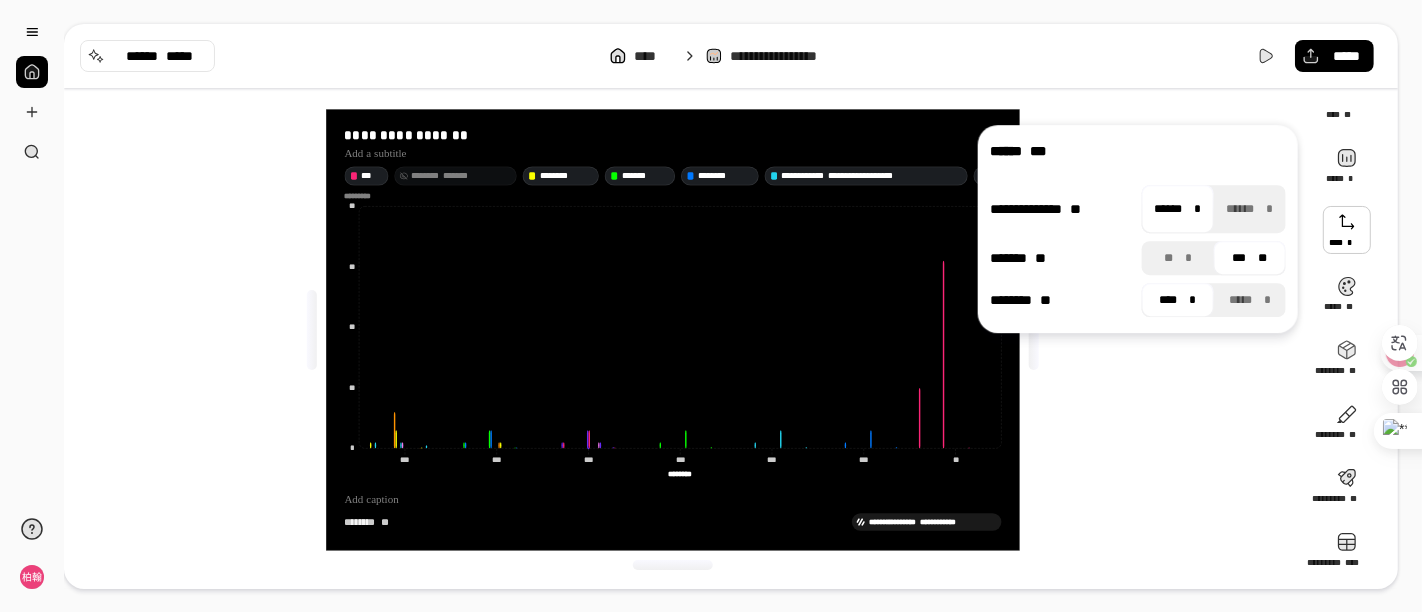 click on "****    *" at bounding box center [1178, 300] 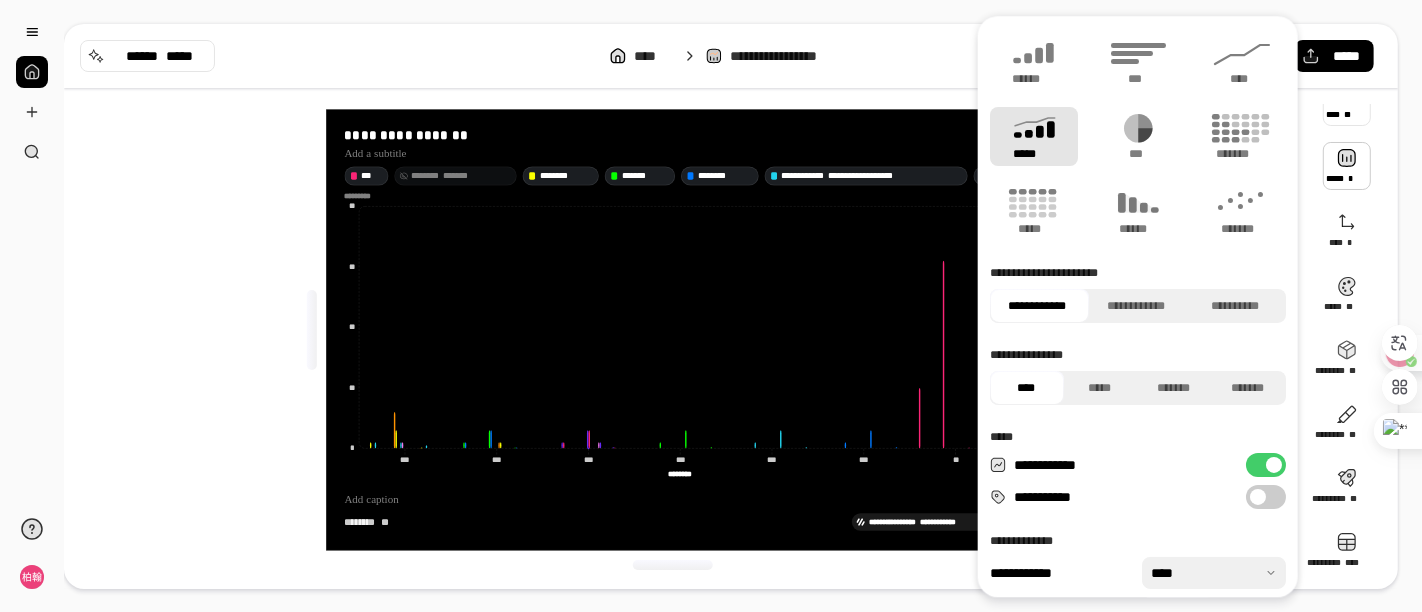 click at bounding box center (1347, 102) 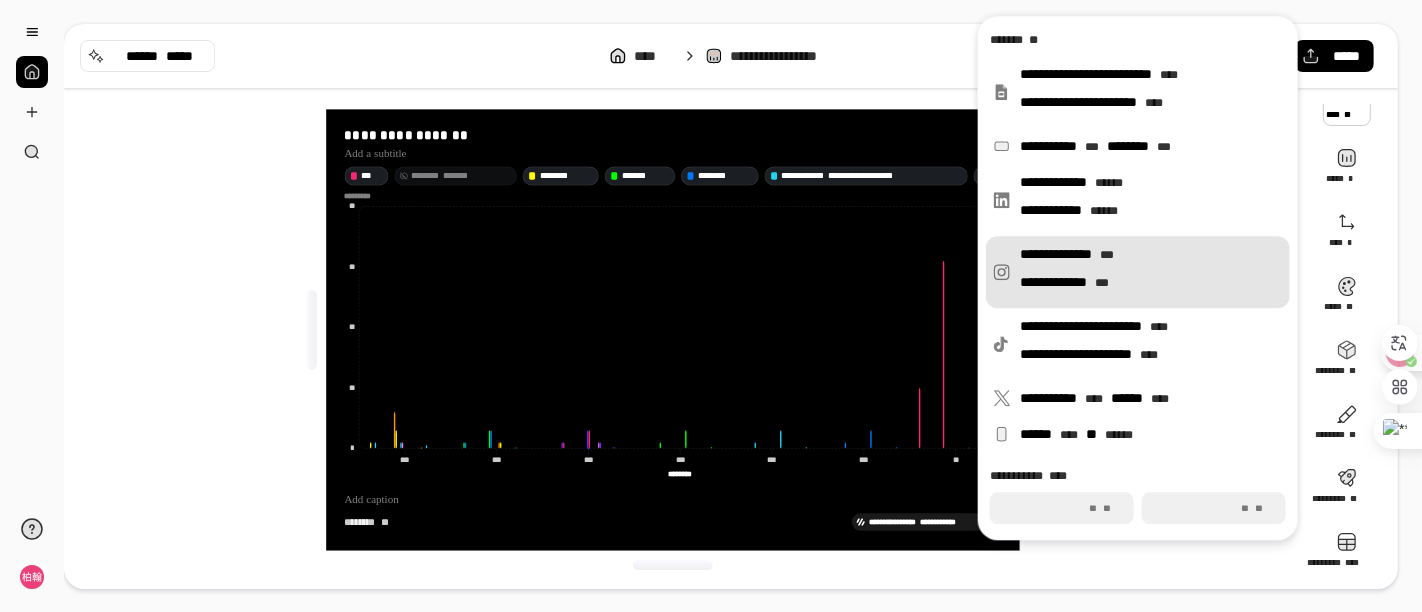 click on "**********" at bounding box center (1151, 272) 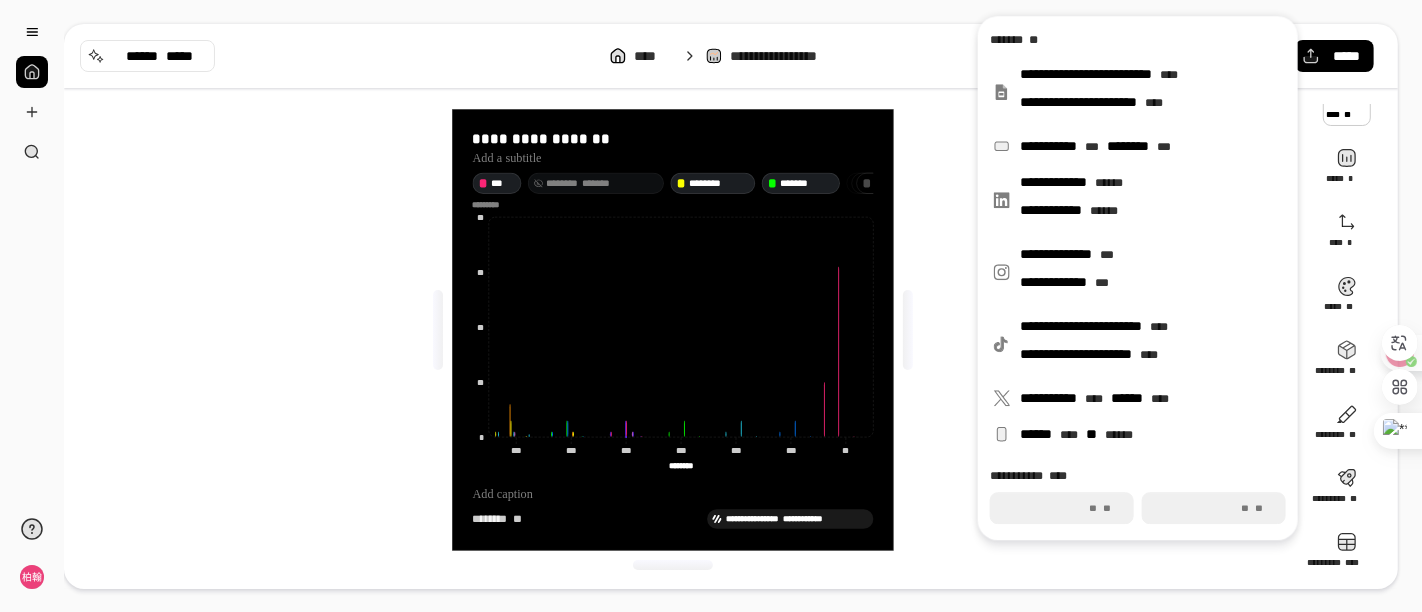 click on "***" at bounding box center (1062, 508) 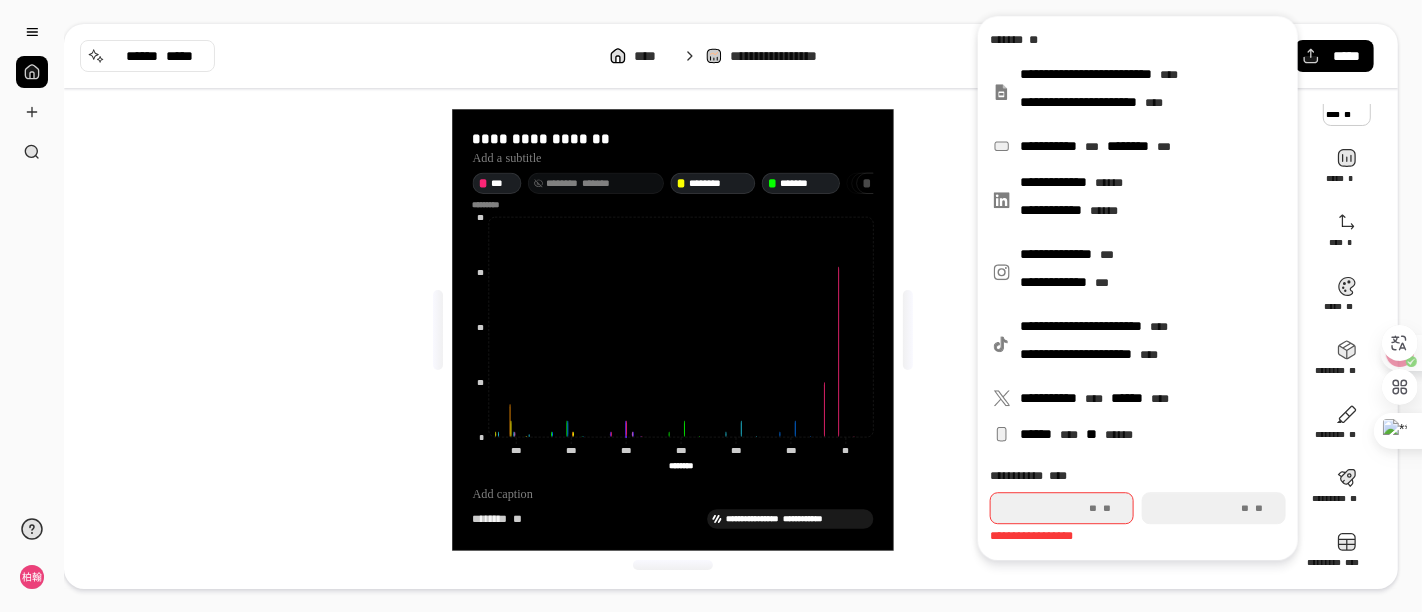 type on "*" 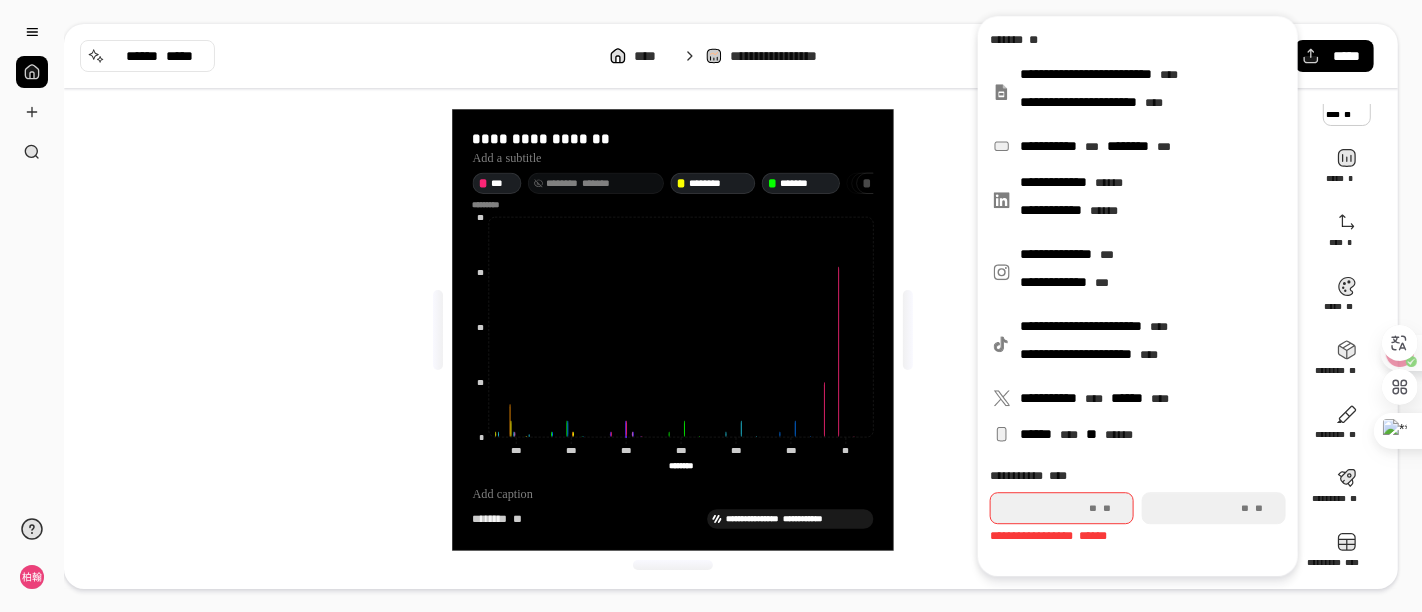 type on "****" 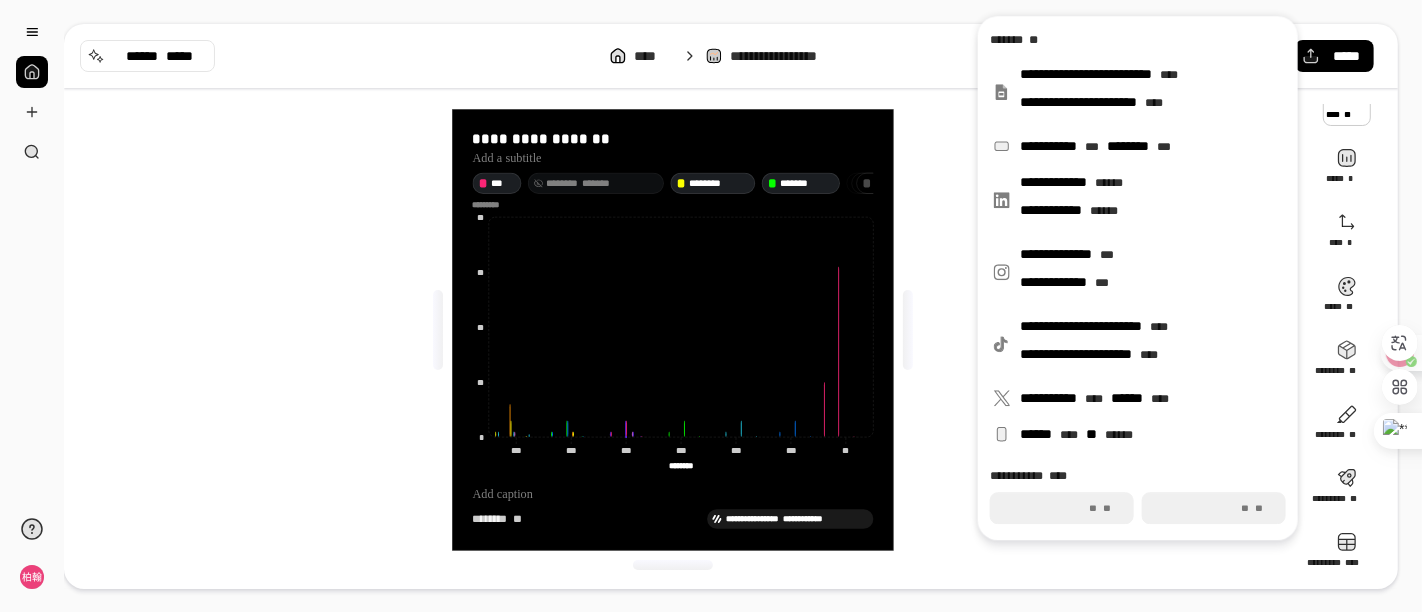 click at bounding box center (438, 330) 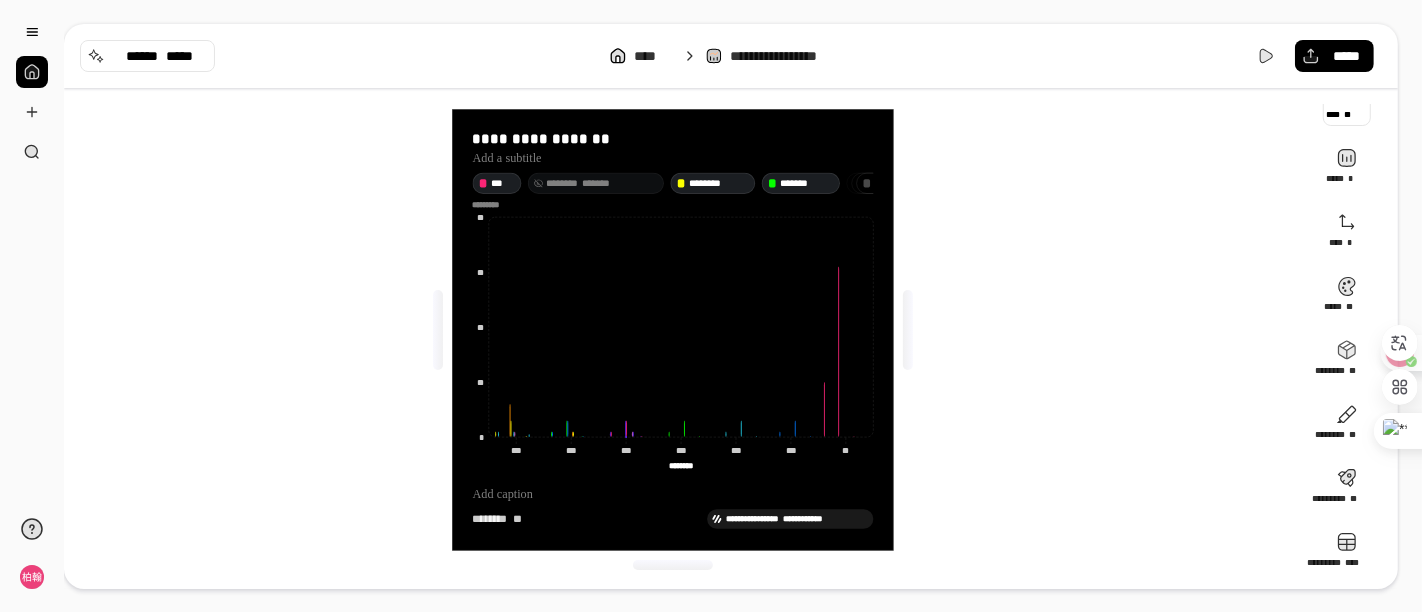 click at bounding box center (1347, 102) 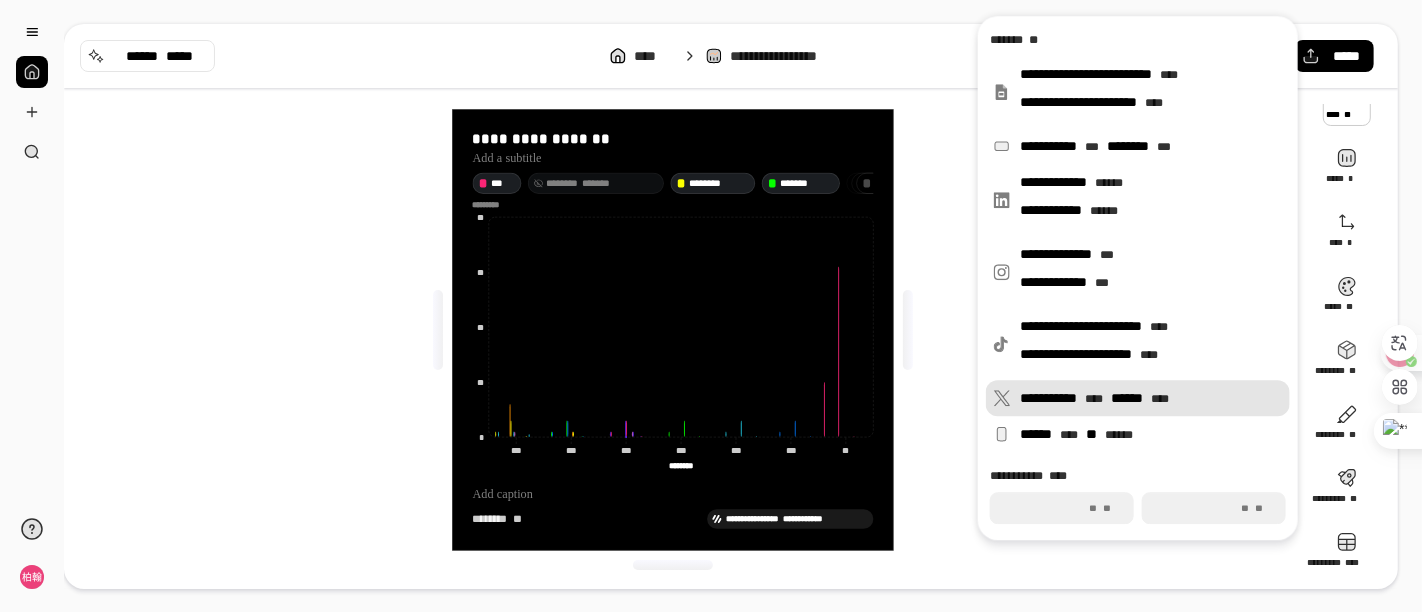 click on "**********" at bounding box center [1151, 398] 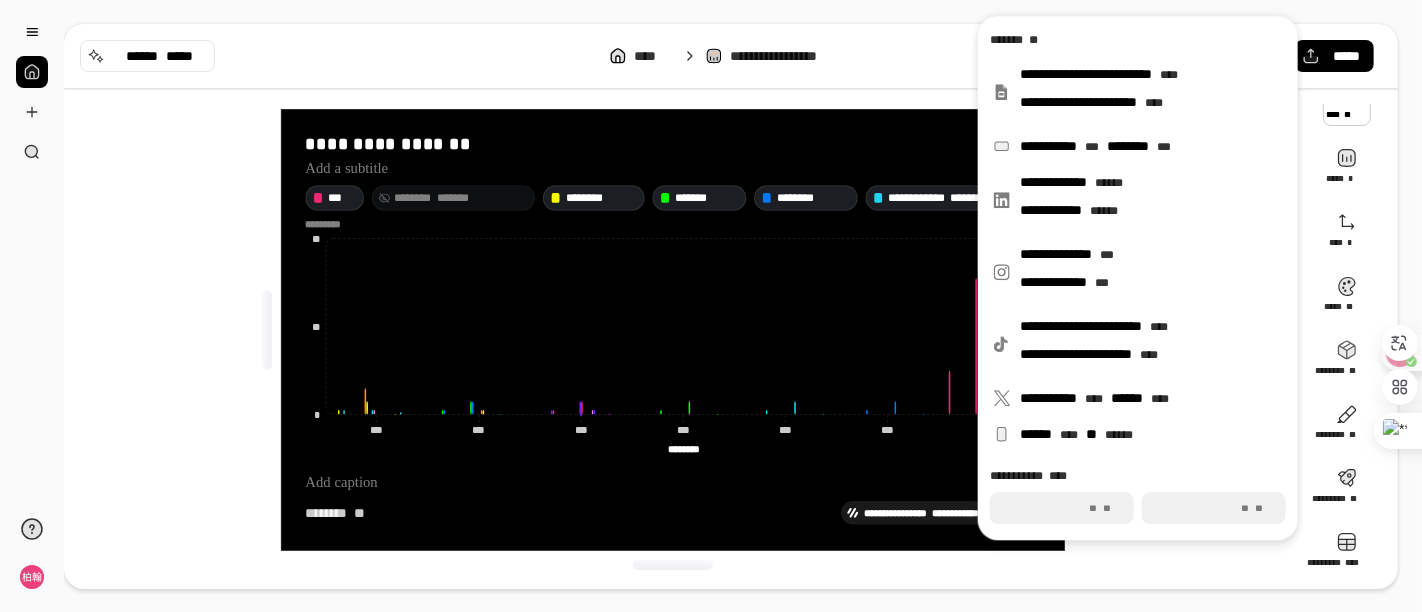 click on "***" at bounding box center [1062, 508] 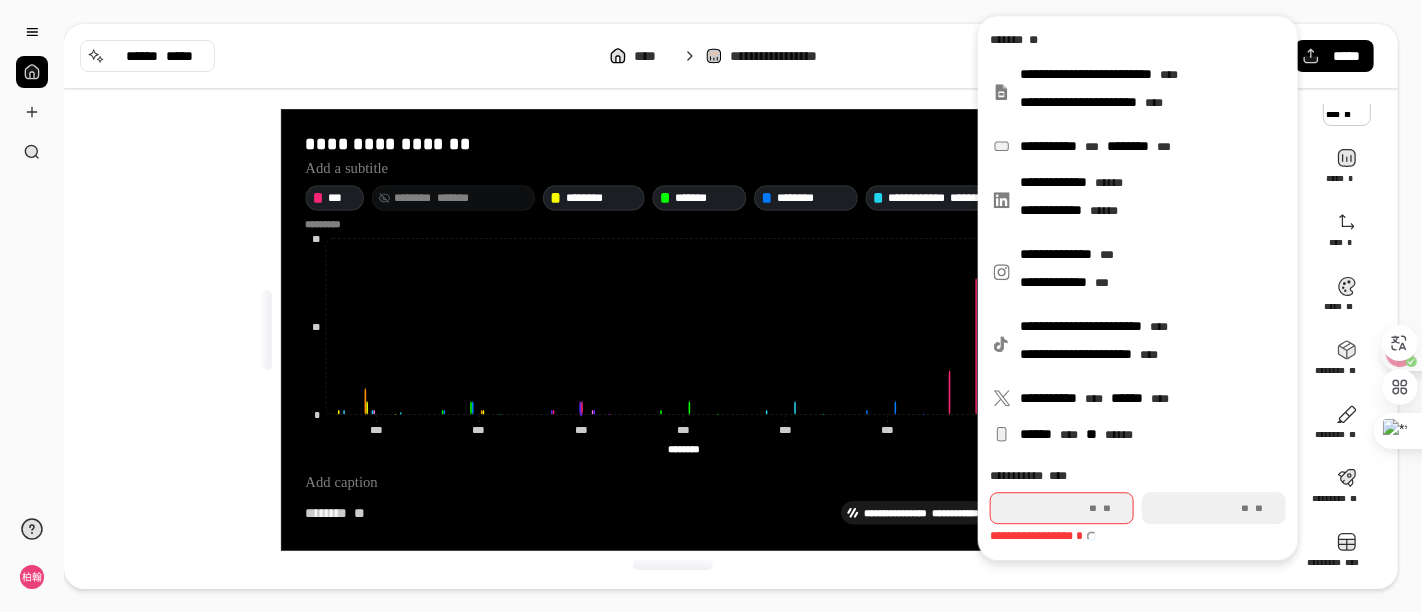 type on "*" 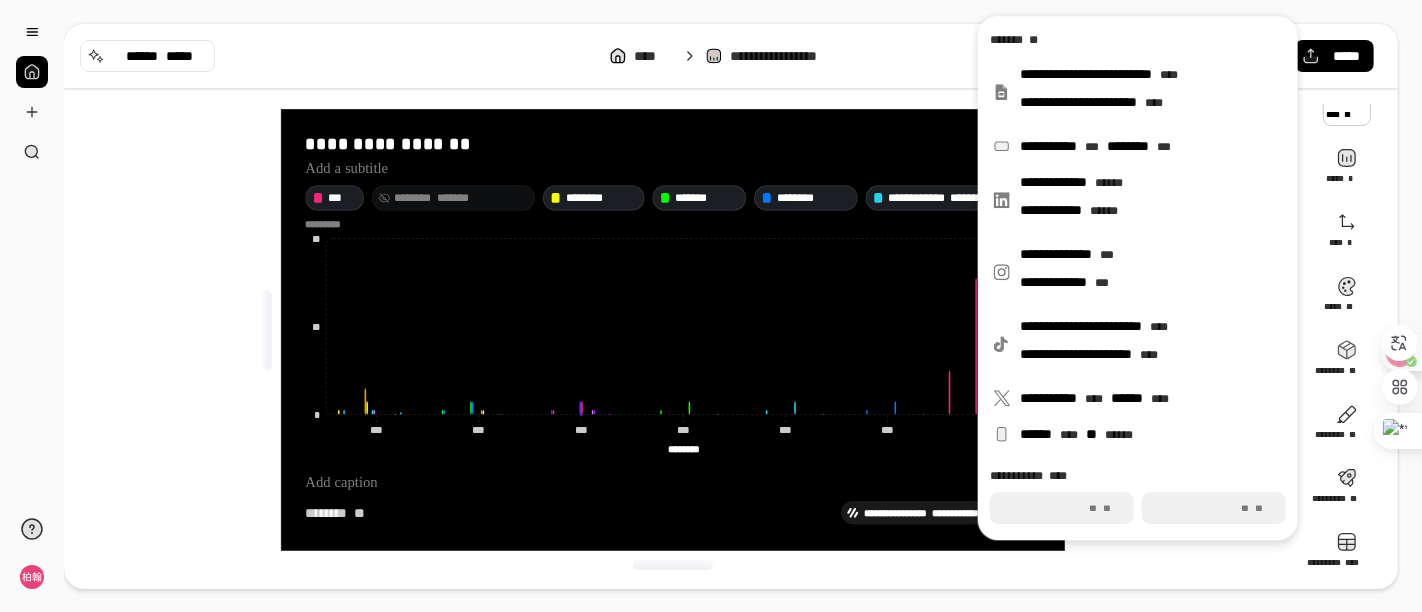 type on "****" 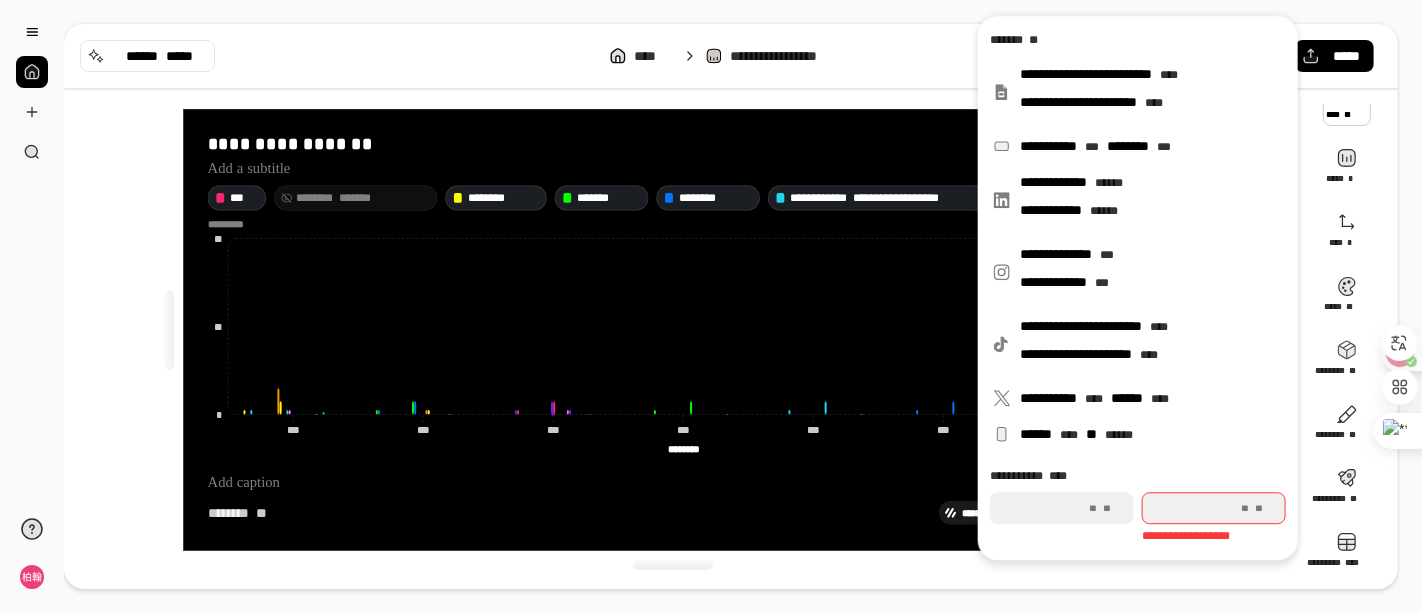 type on "*" 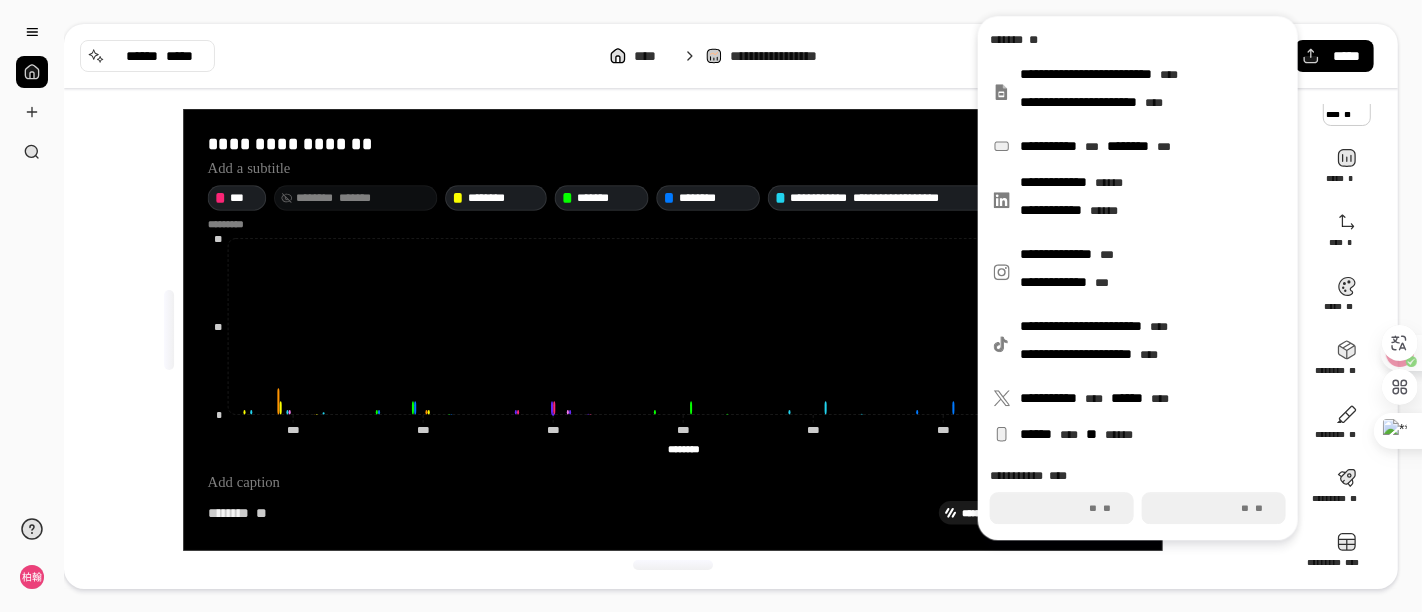 type on "****" 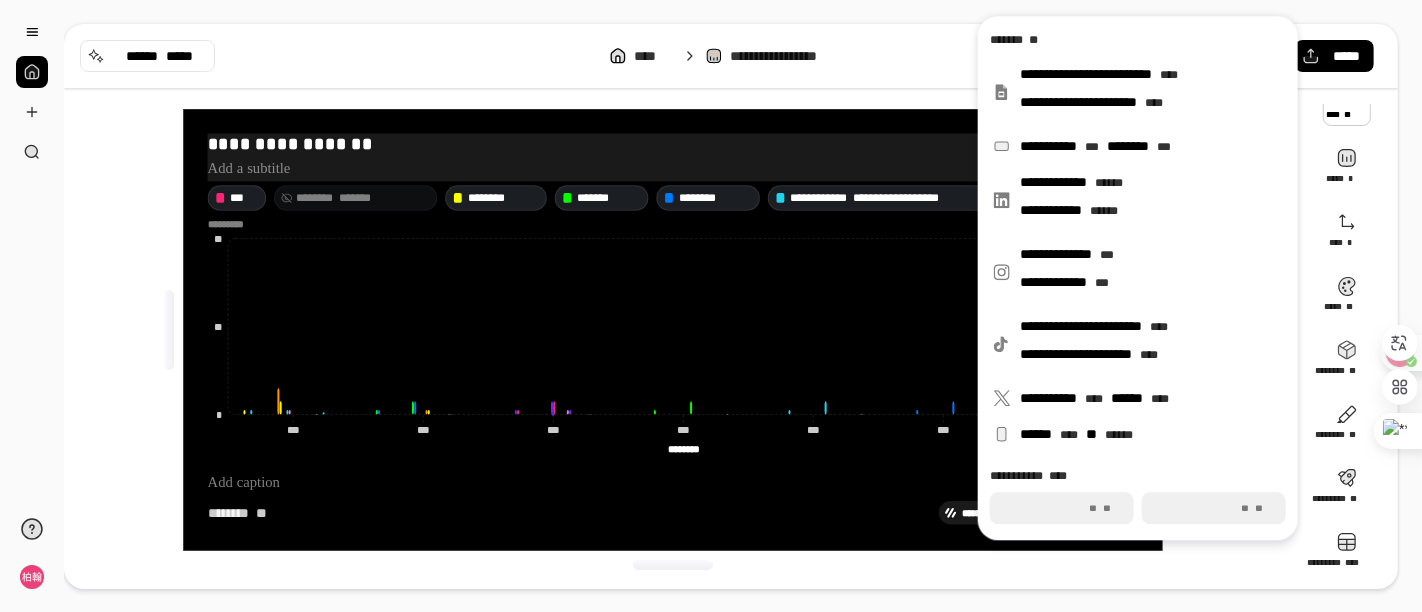 click on "**********" at bounding box center (673, 144) 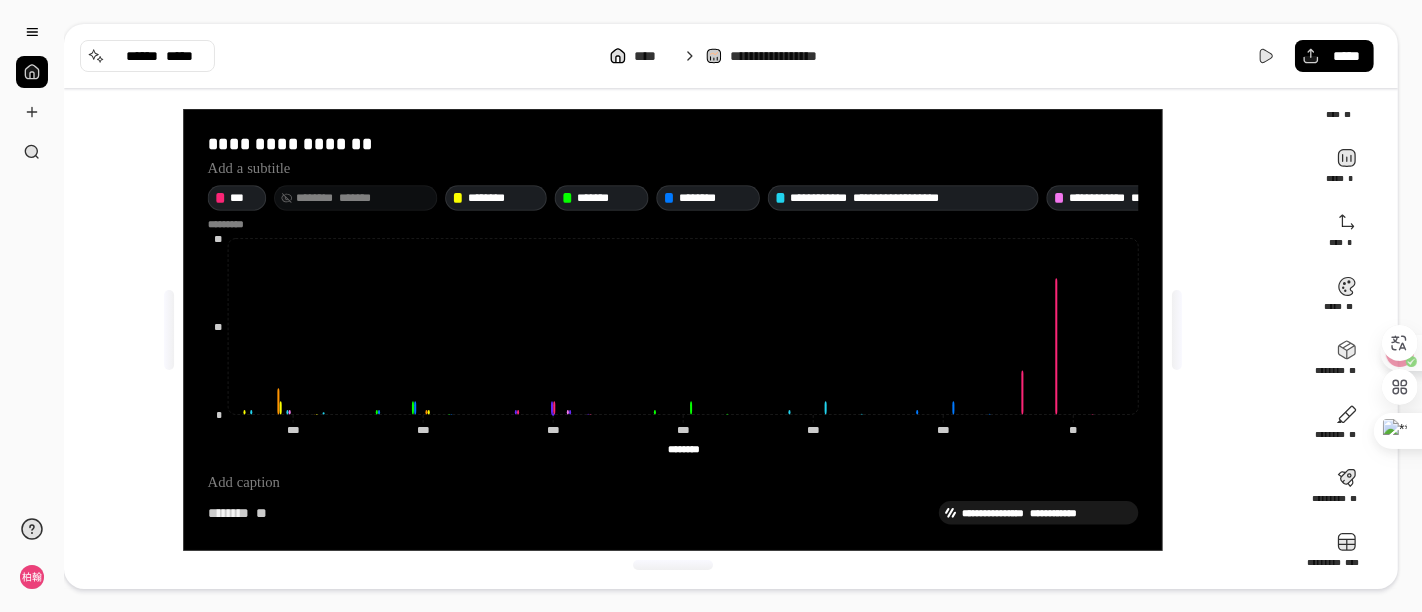 click on "**" at bounding box center [261, 513] 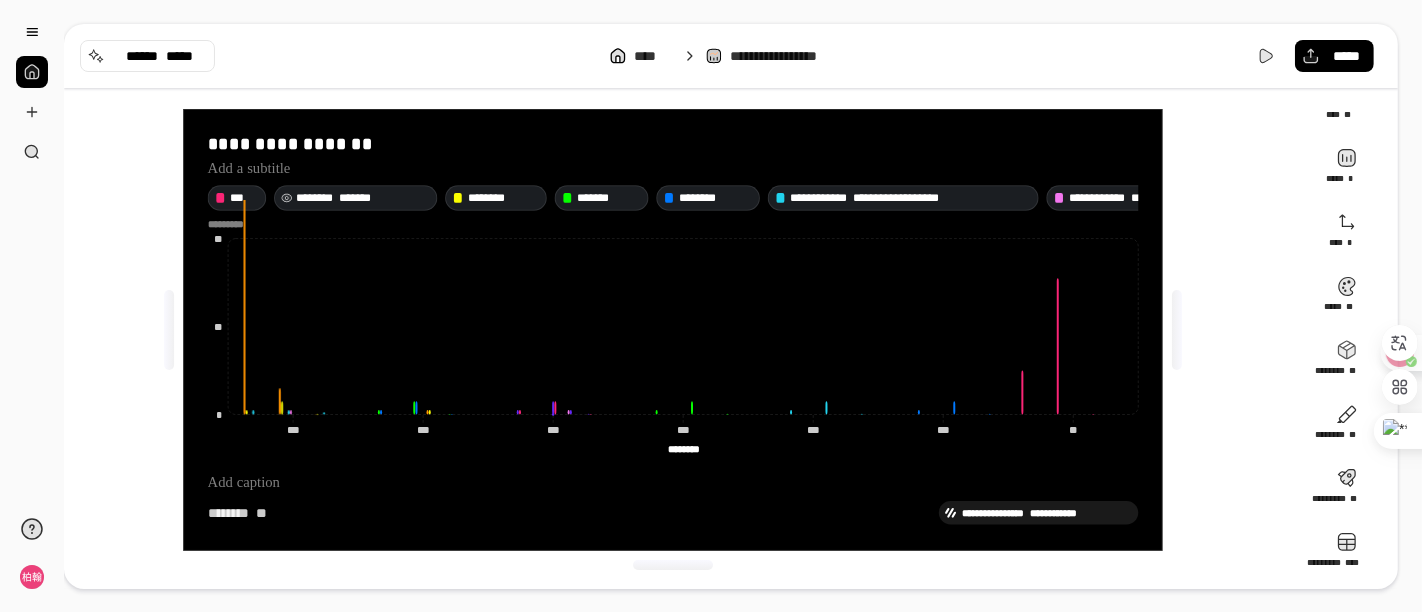 click on "********    *******" at bounding box center (363, 198) 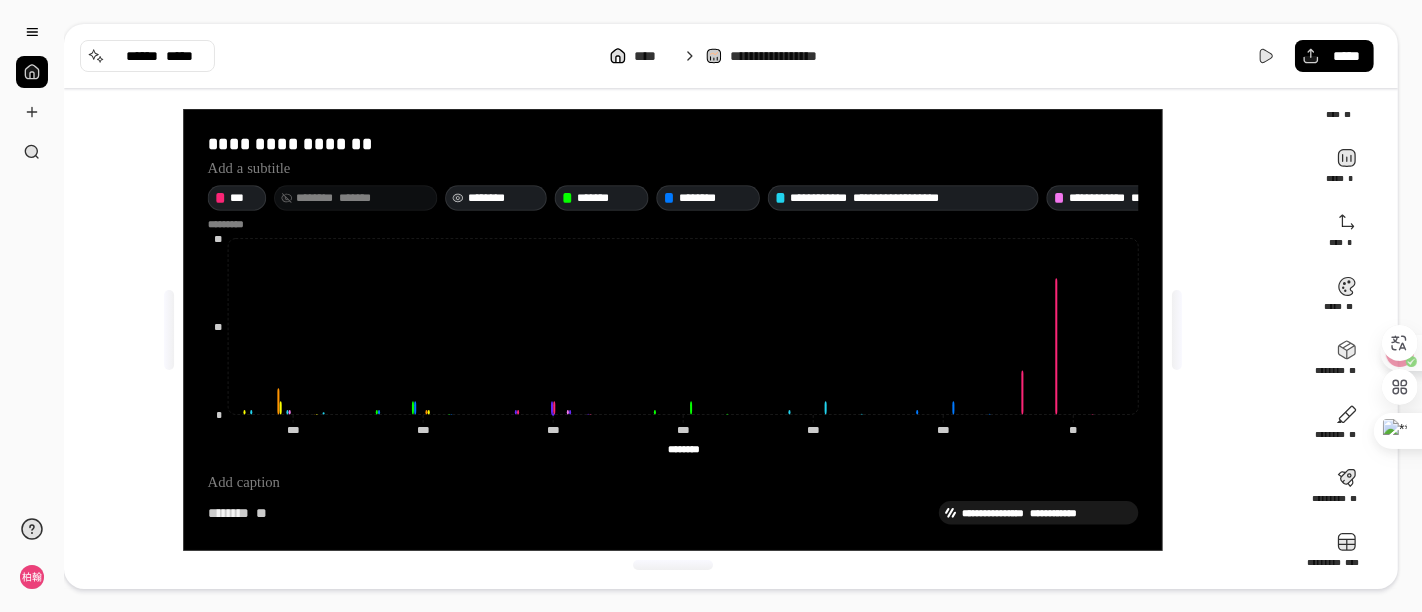 click on "********" at bounding box center [504, 198] 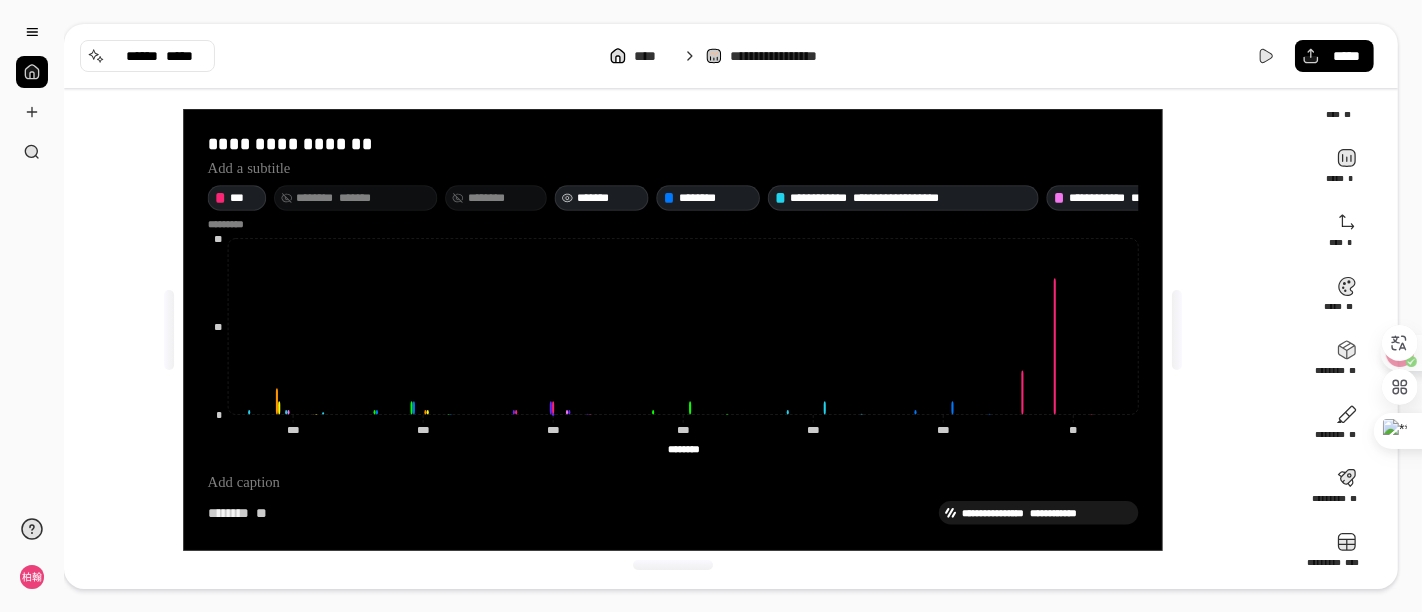 drag, startPoint x: 593, startPoint y: 204, endPoint x: 580, endPoint y: 204, distance: 13 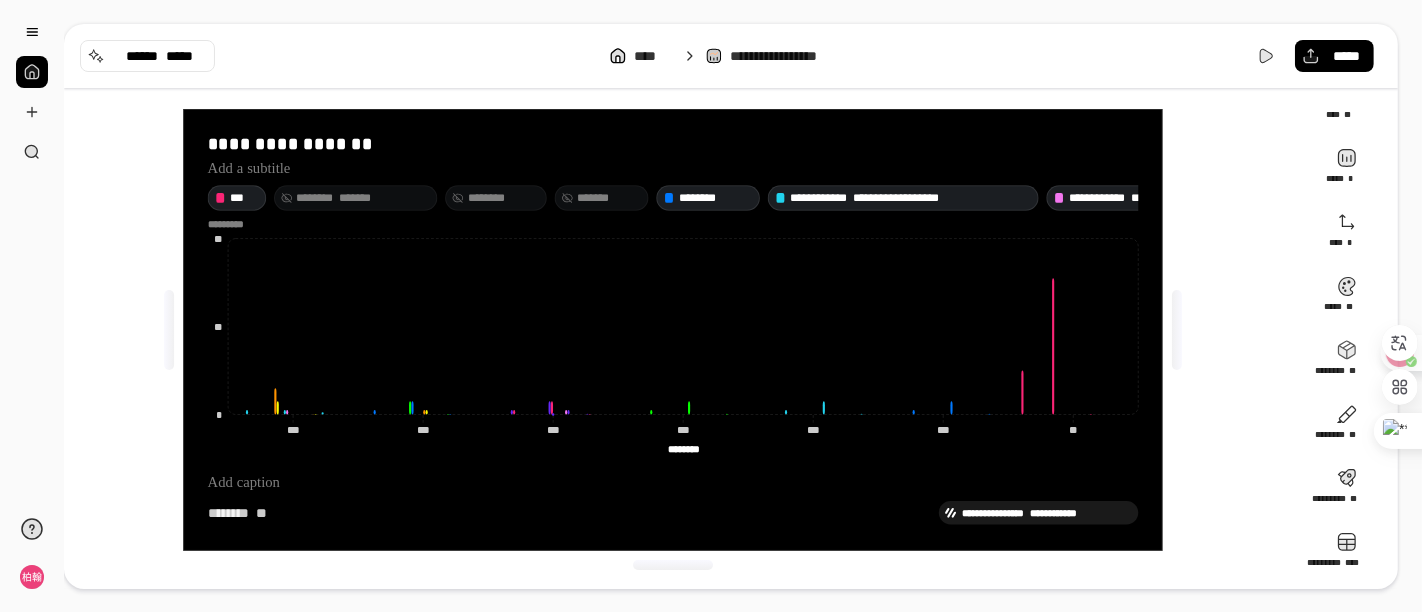 click on "********" at bounding box center [504, 198] 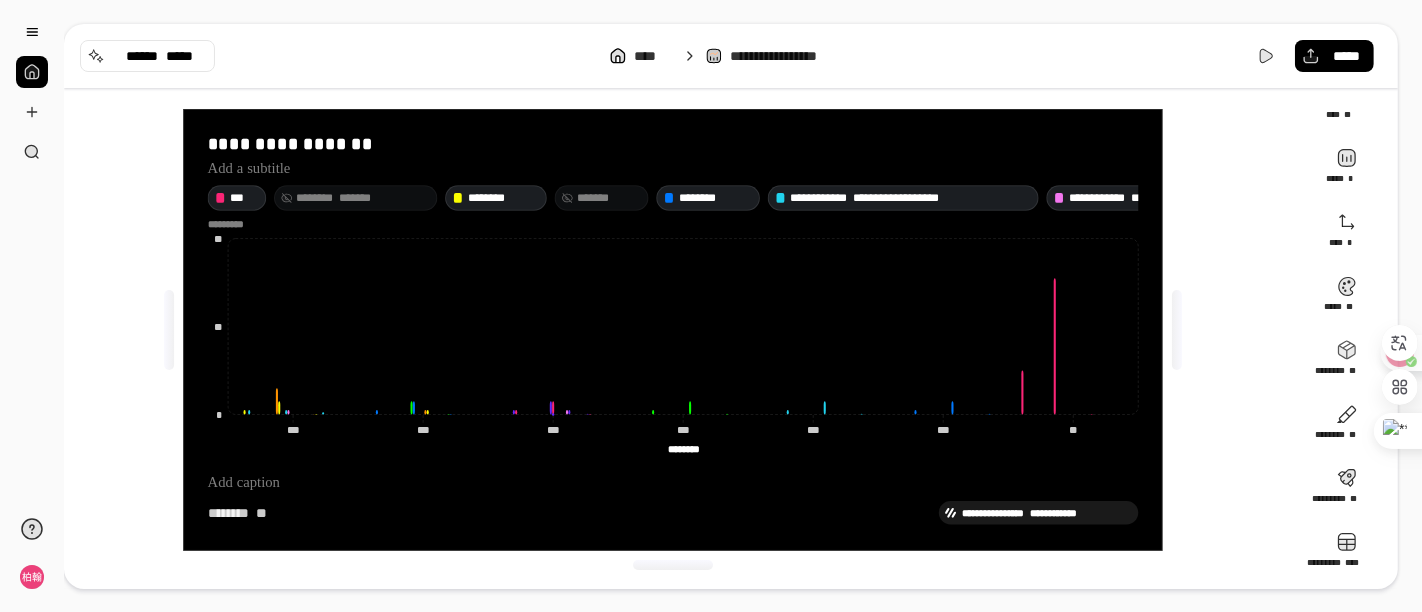 click on "*******" at bounding box center [355, 198] 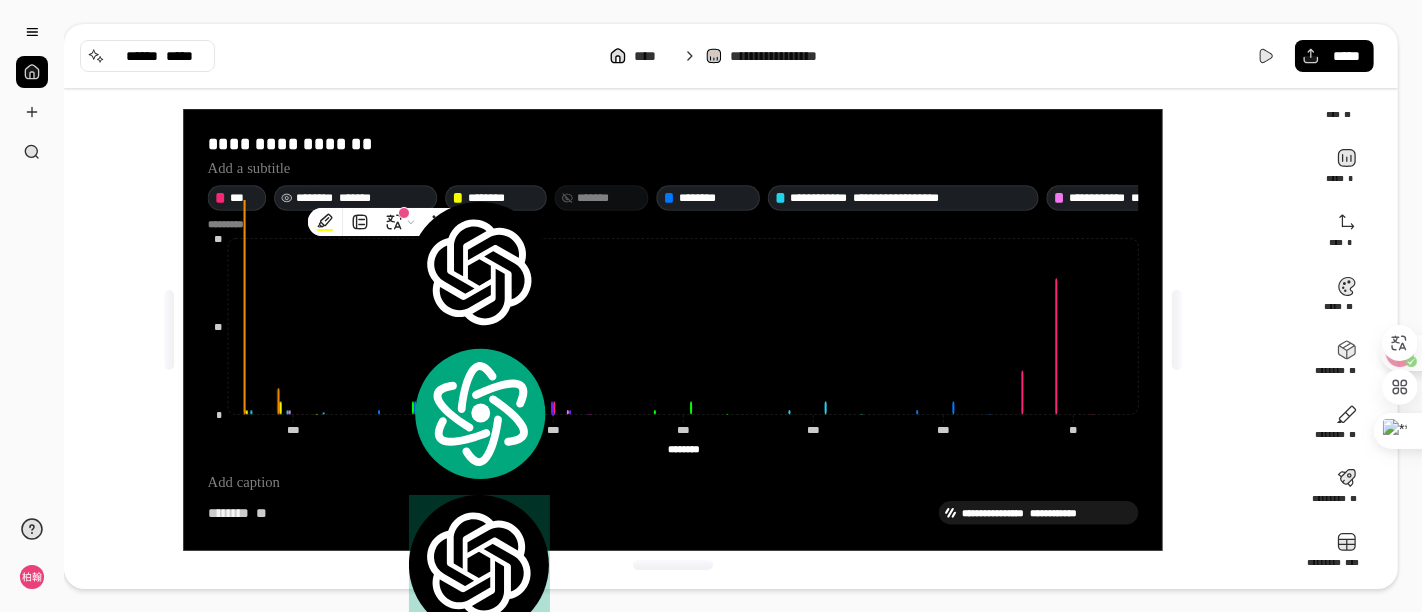 click on "********    *******" at bounding box center (363, 198) 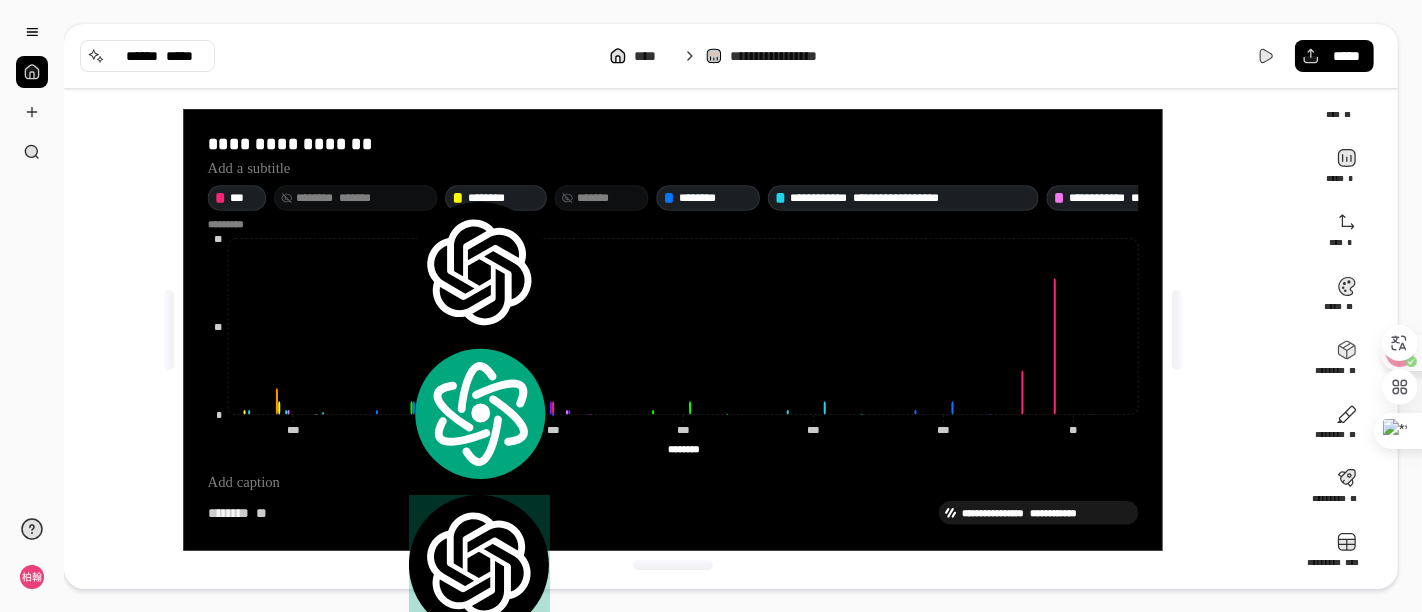 click on "*******" at bounding box center (609, 198) 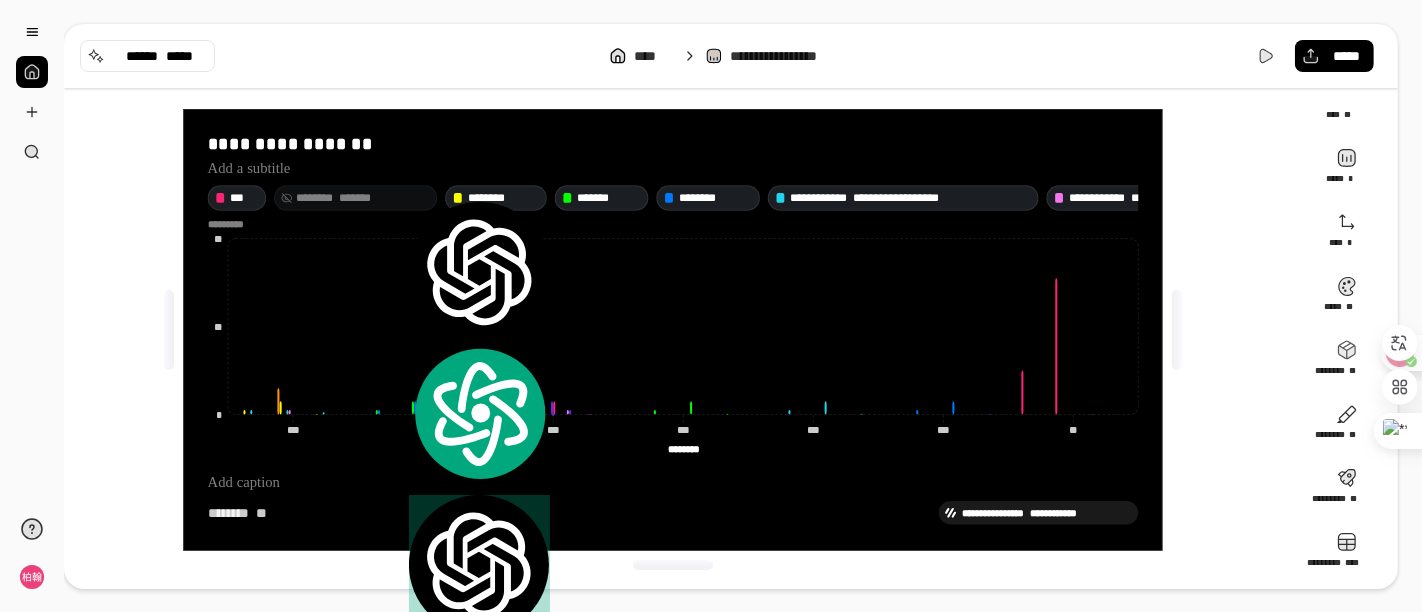 click on "********    *******" at bounding box center [363, 198] 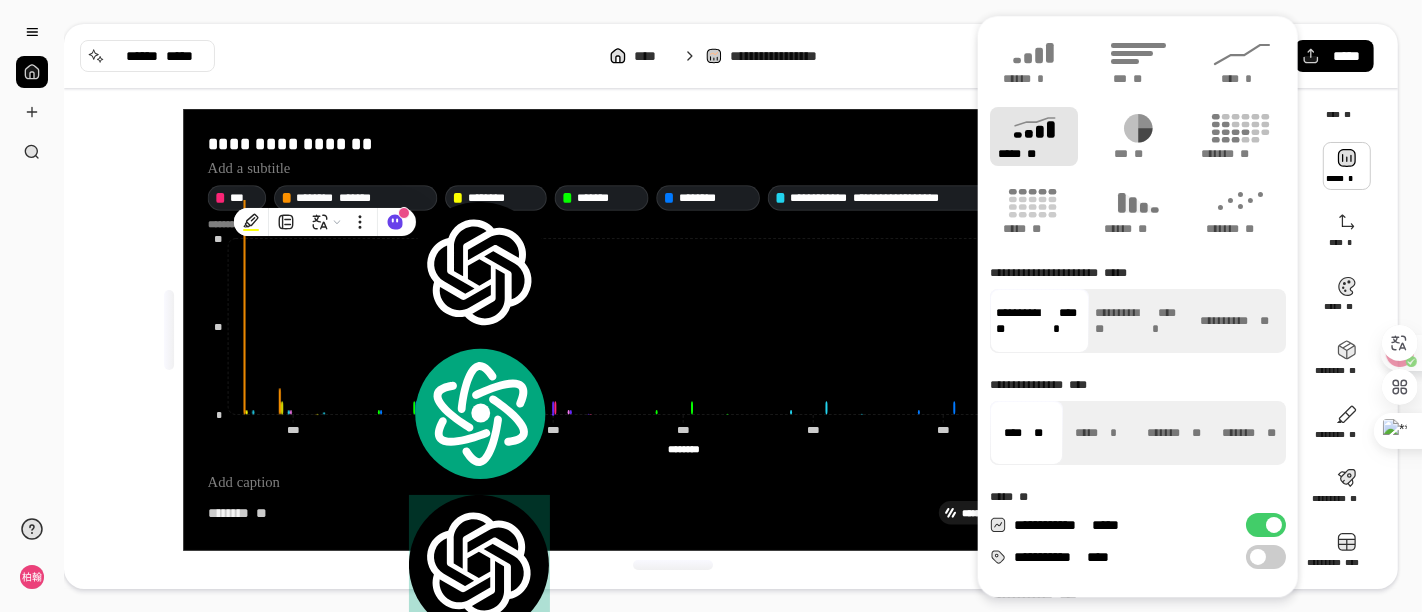 click on "**********" at bounding box center [1266, 557] 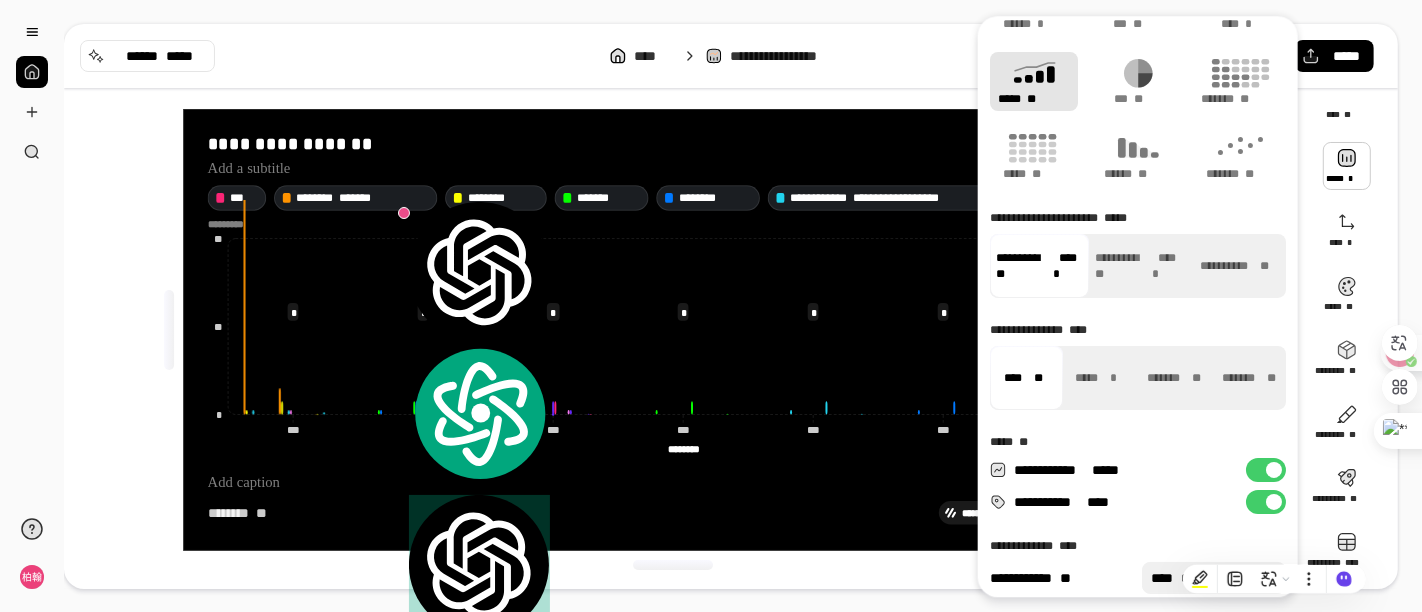 scroll, scrollTop: 0, scrollLeft: 0, axis: both 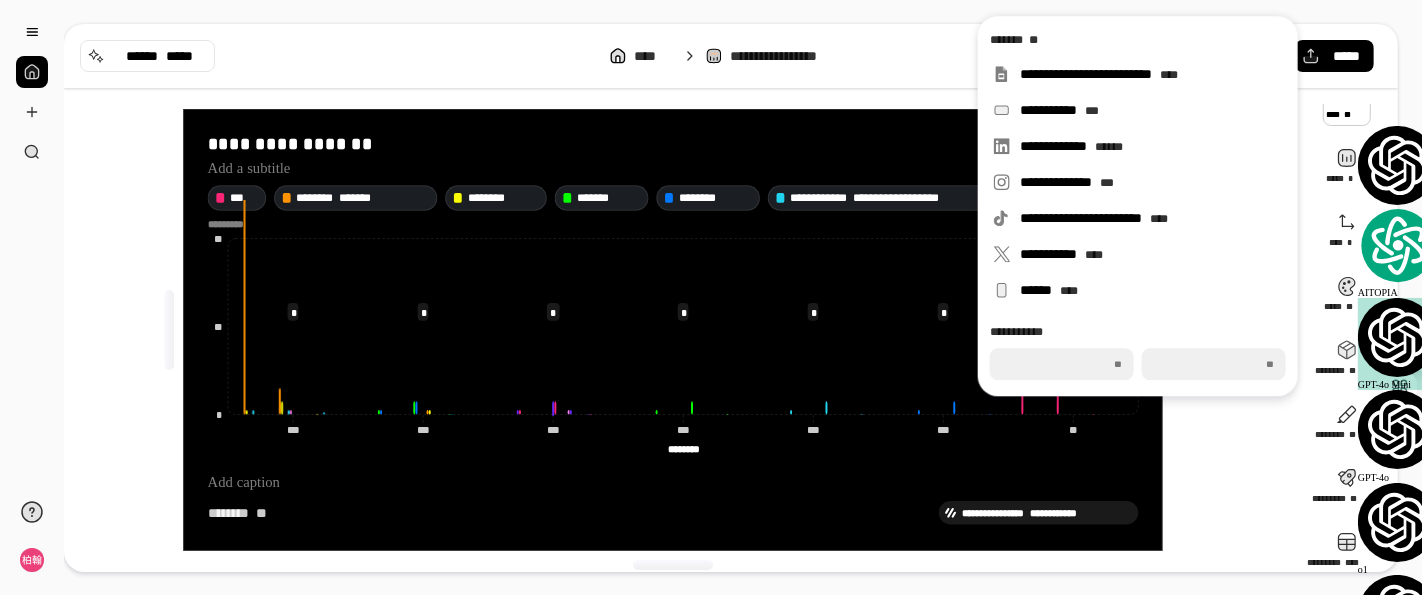 click at bounding box center (1347, 102) 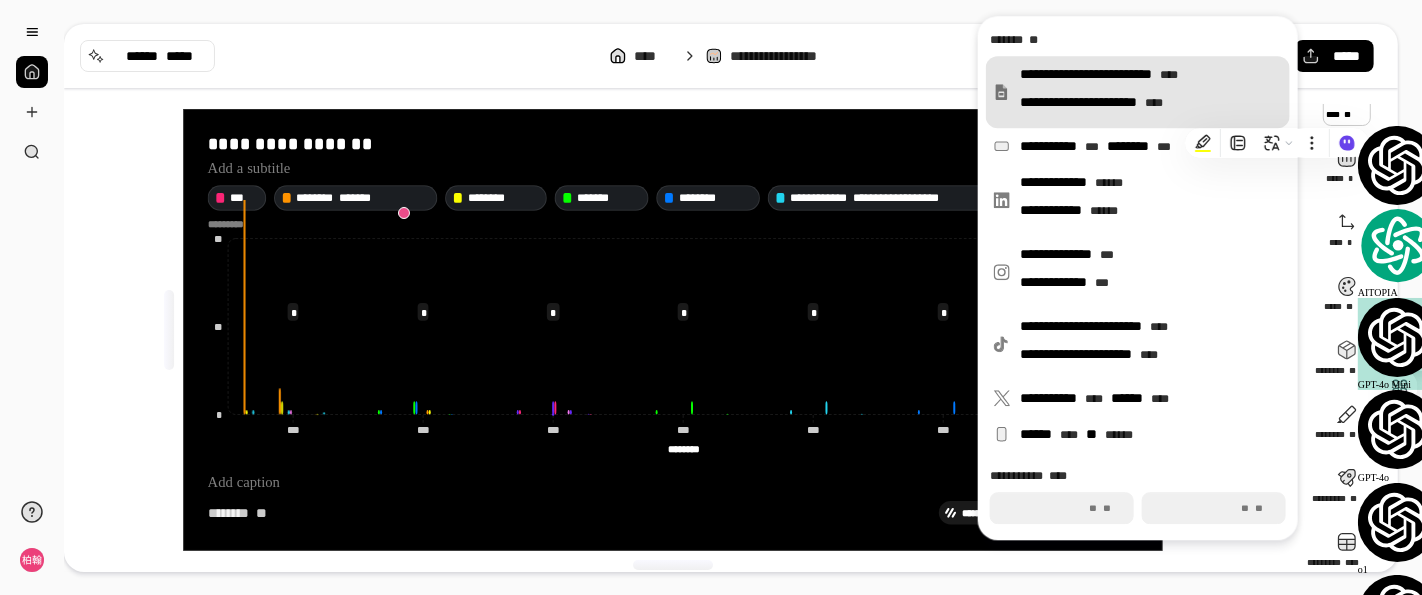 click on "**********" at bounding box center [1151, 92] 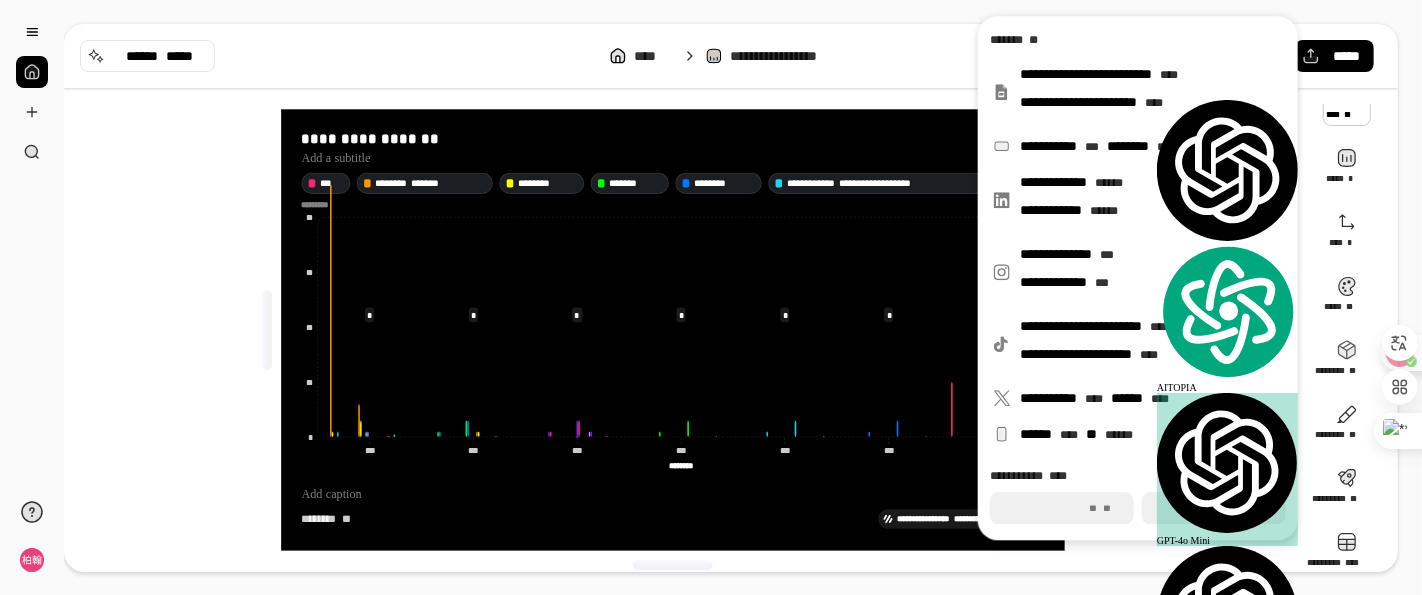 click on "***" at bounding box center [1062, 508] 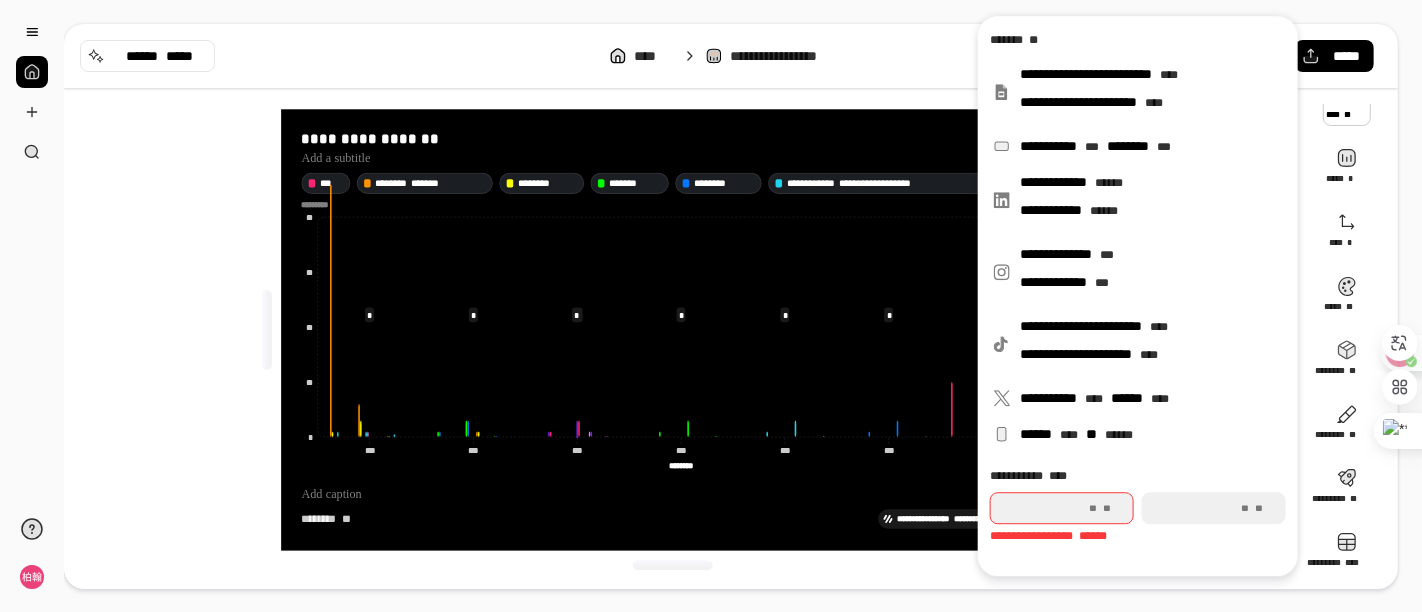 type on "*" 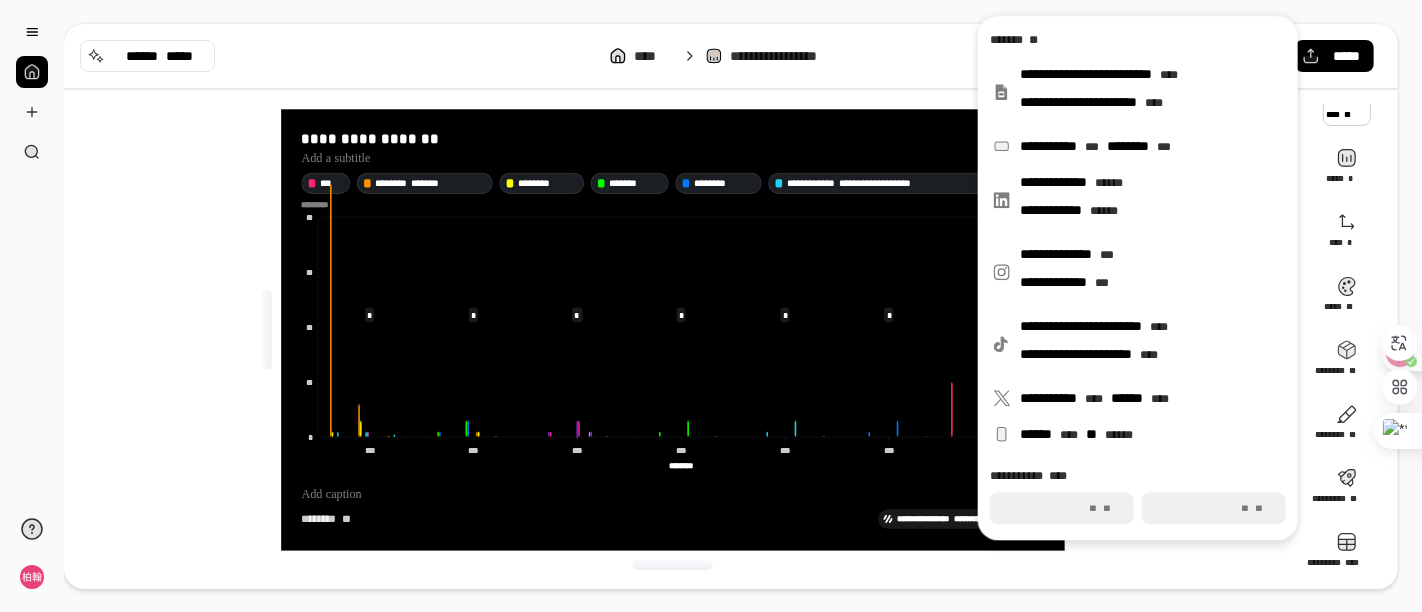 type on "*****" 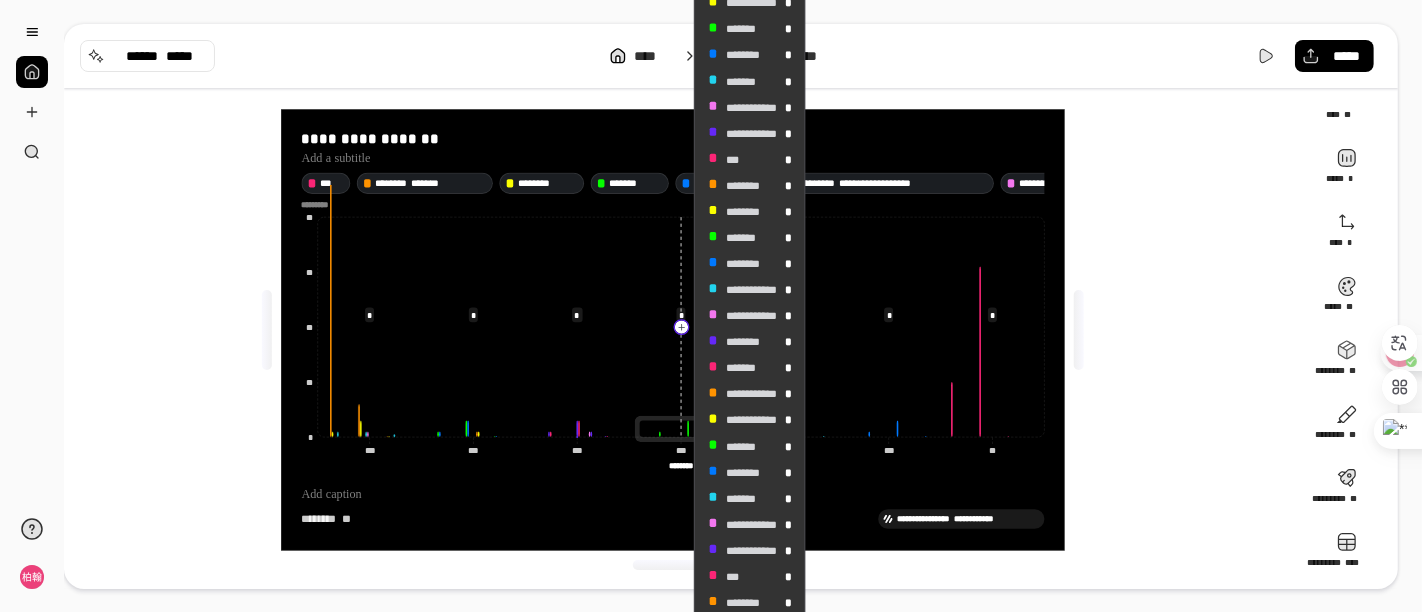 click 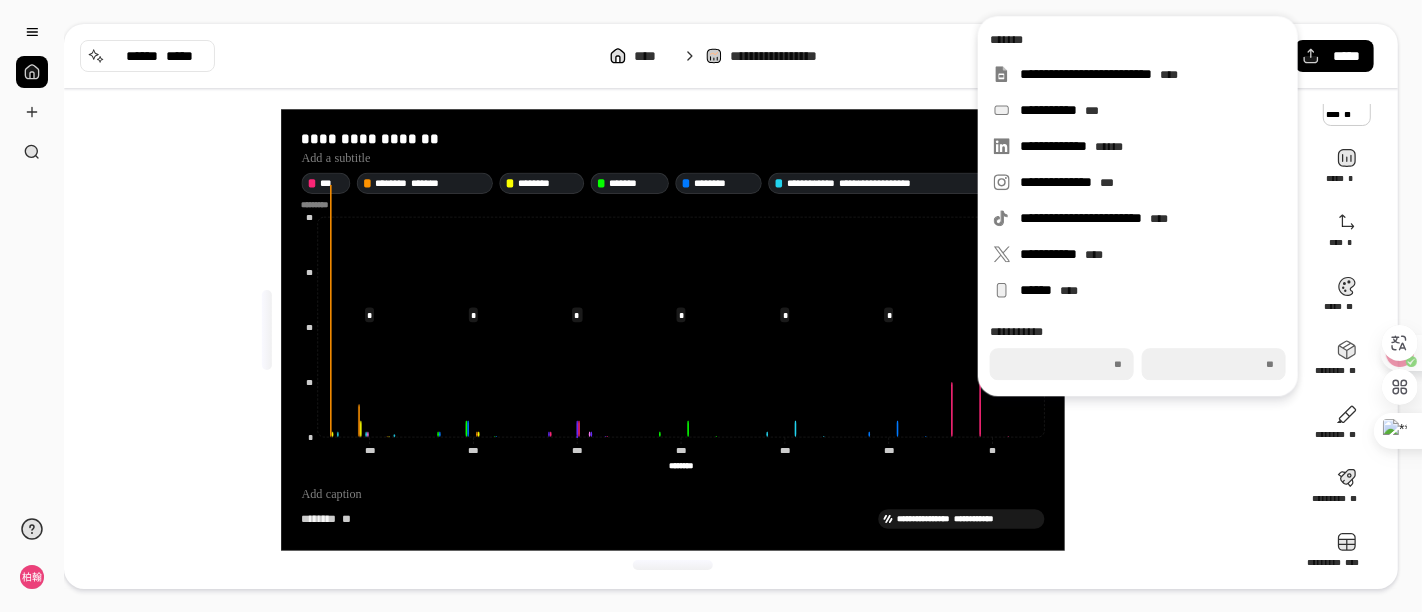 click at bounding box center [1347, 102] 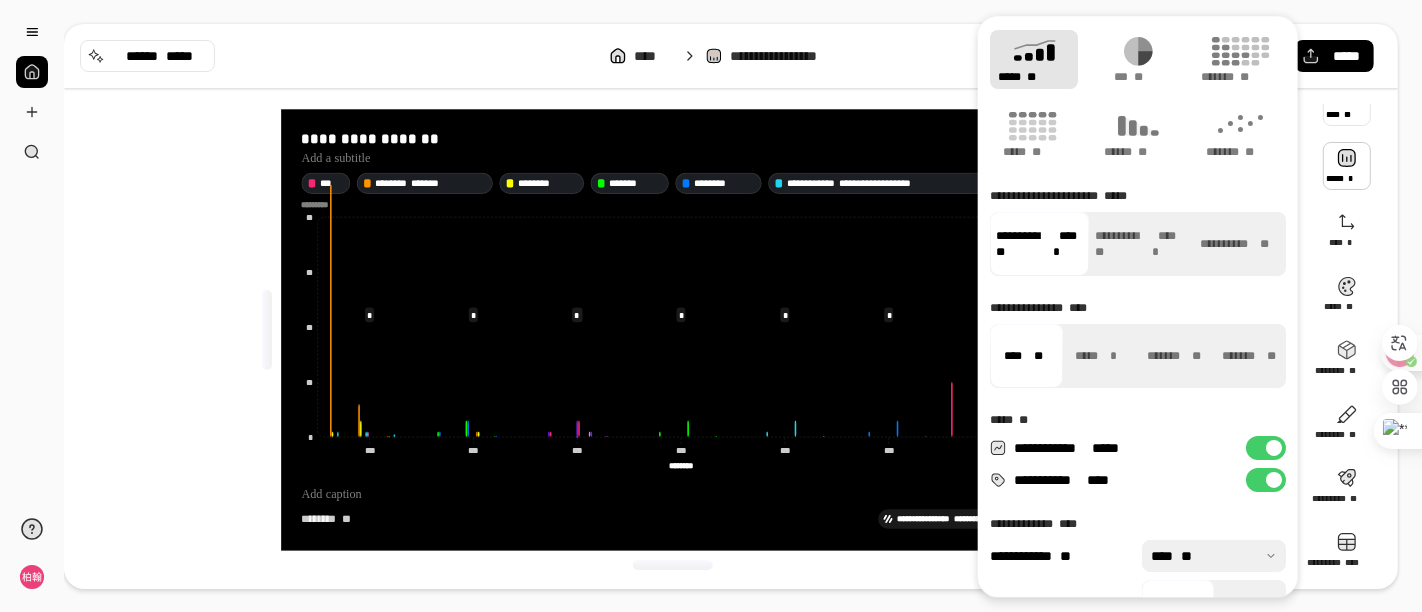 scroll, scrollTop: 123, scrollLeft: 0, axis: vertical 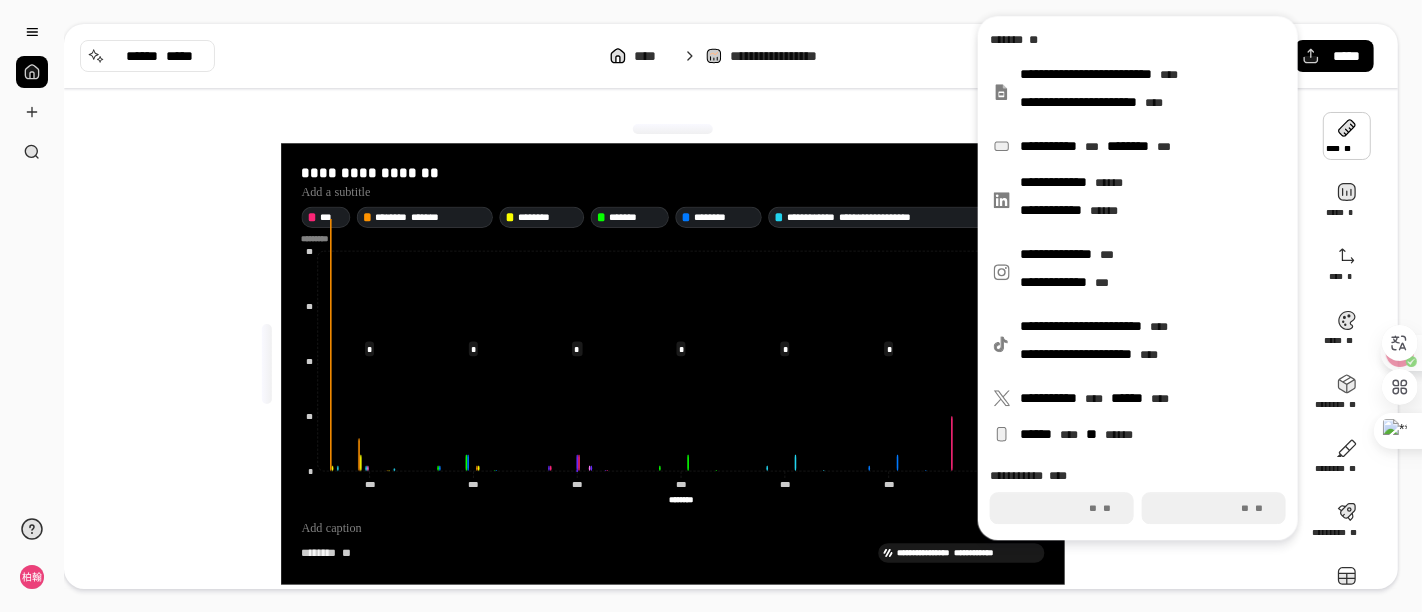 click on "***" at bounding box center [1214, 508] 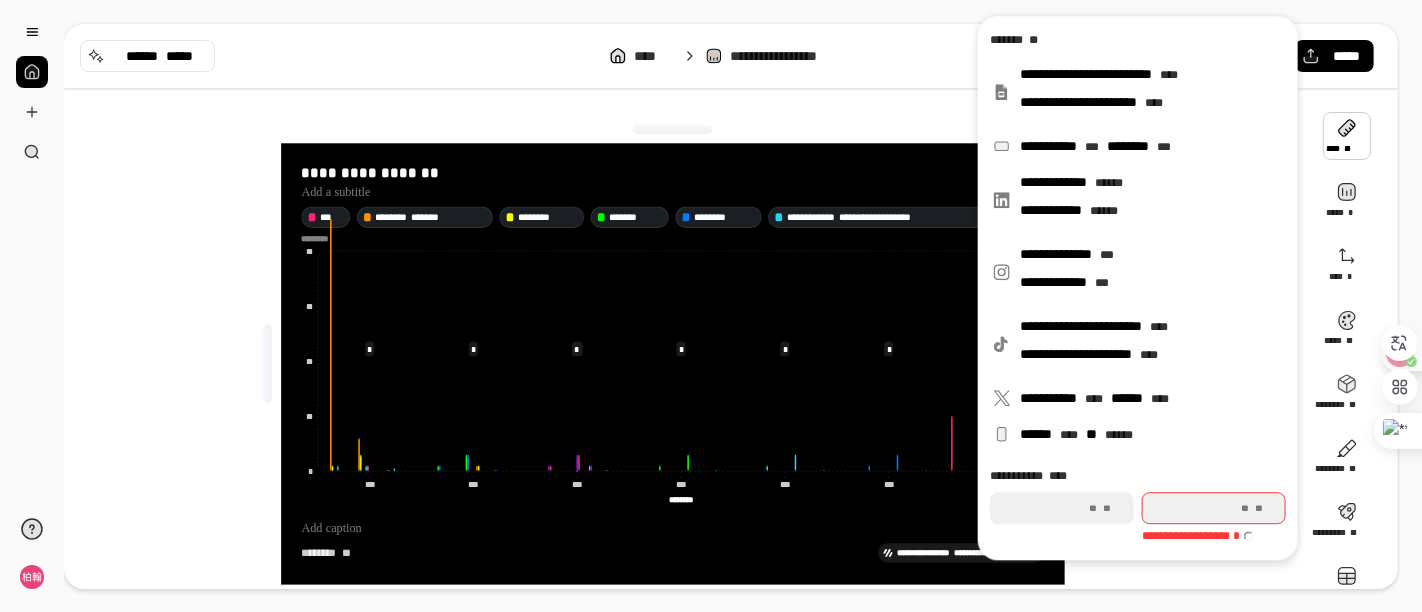 type on "*" 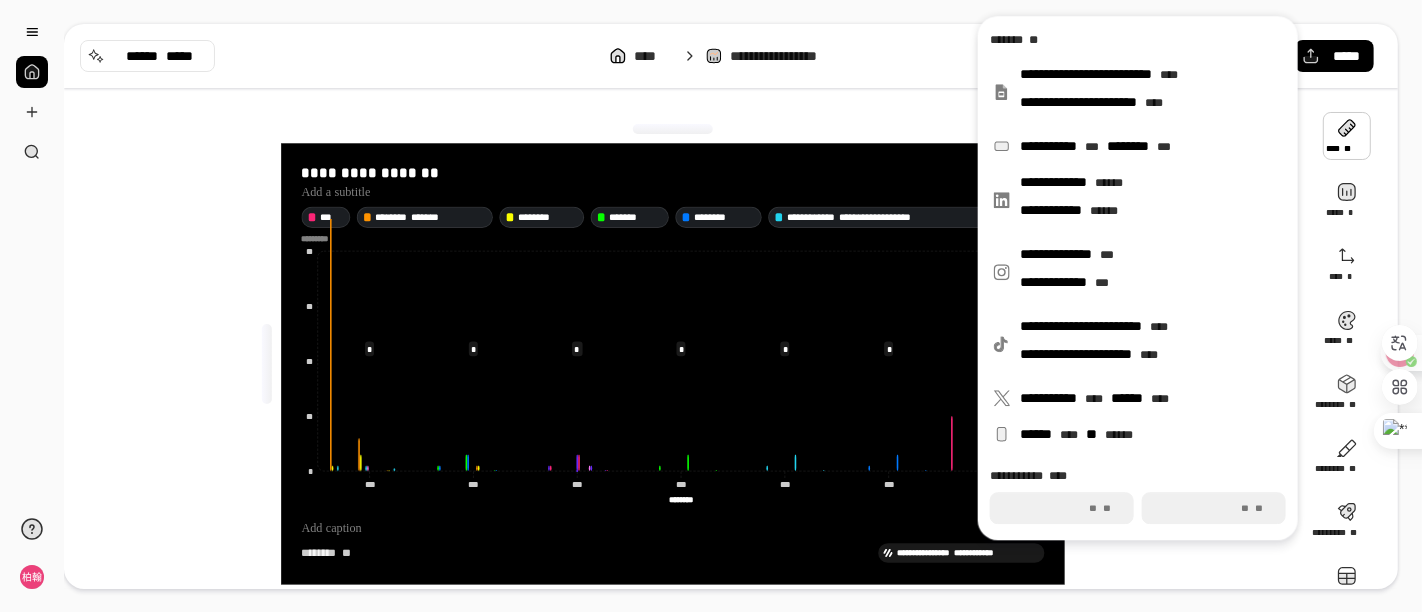 drag, startPoint x: 1202, startPoint y: 512, endPoint x: 1059, endPoint y: 490, distance: 144.6824 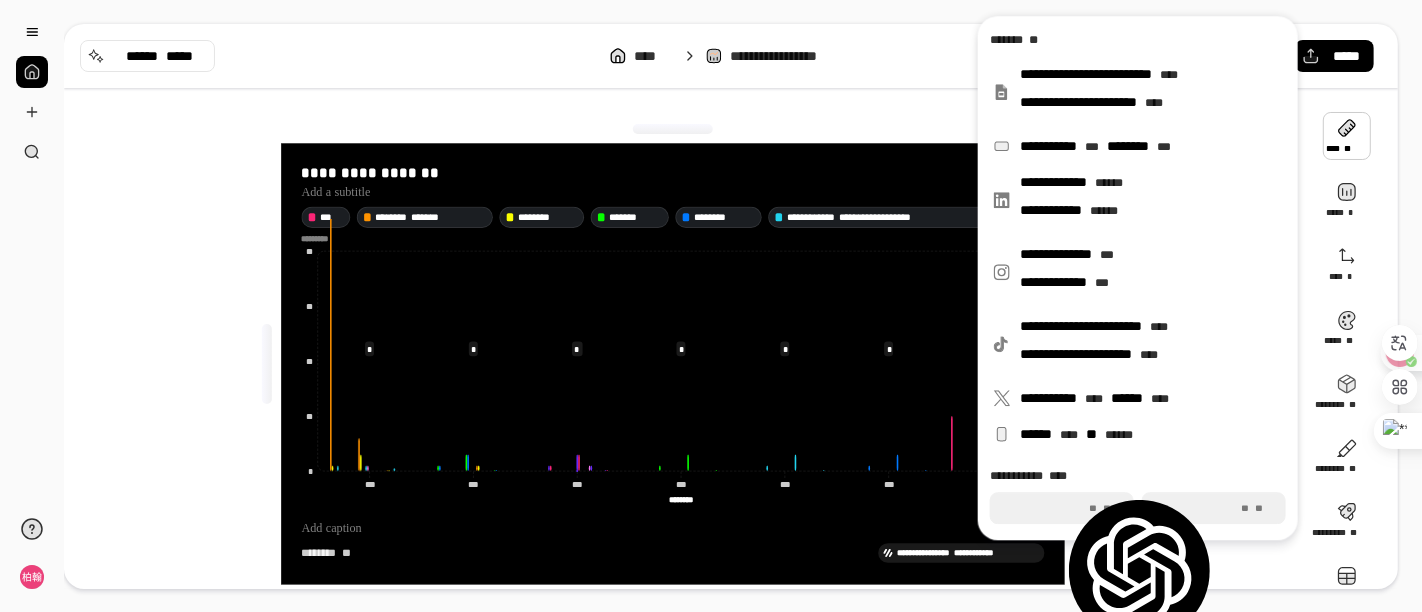type on "***" 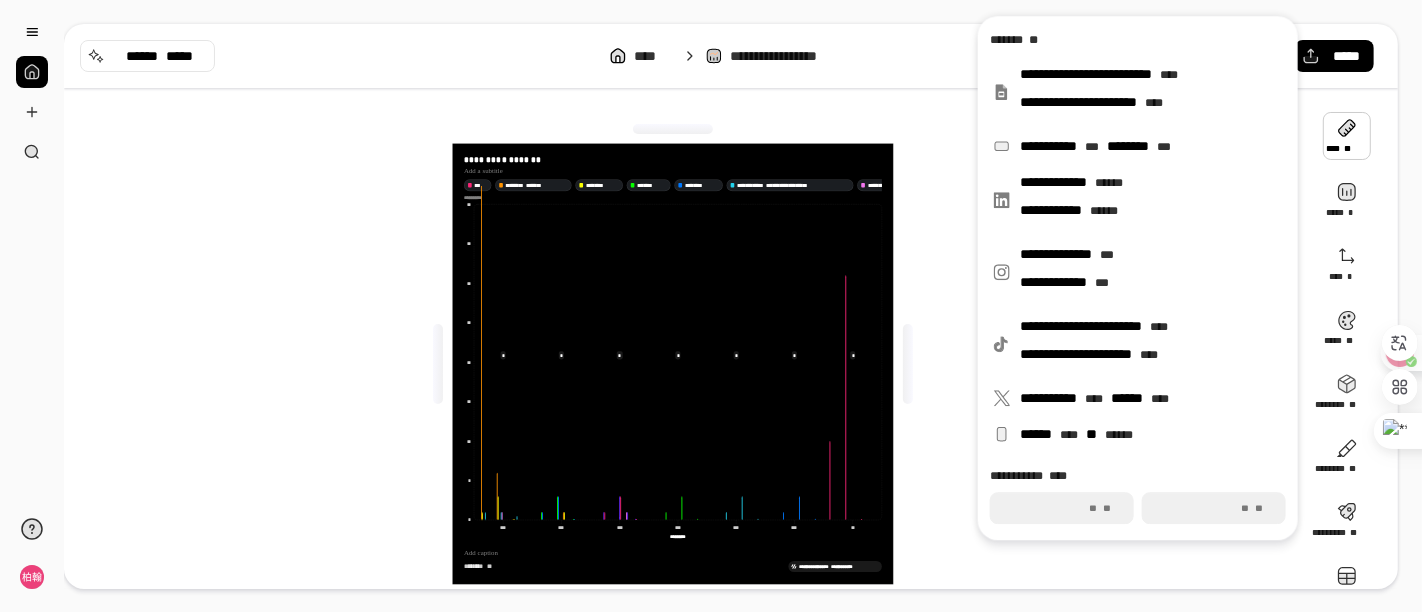 type on "*" 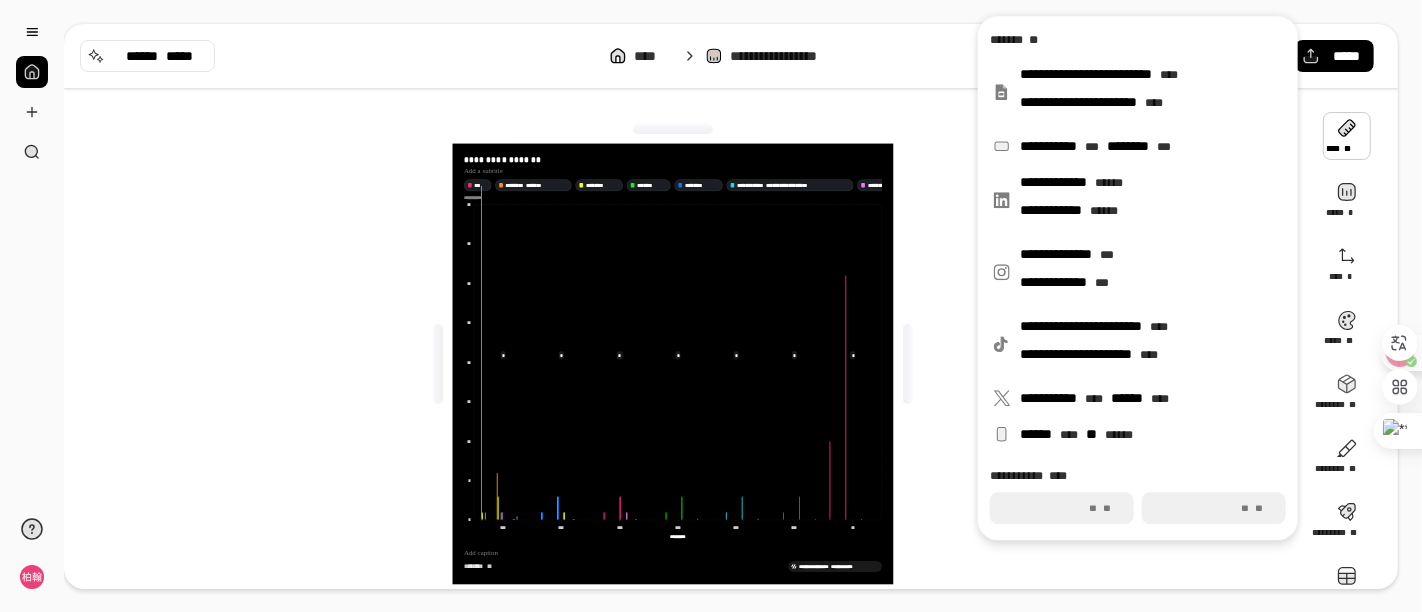 paste on "*****" 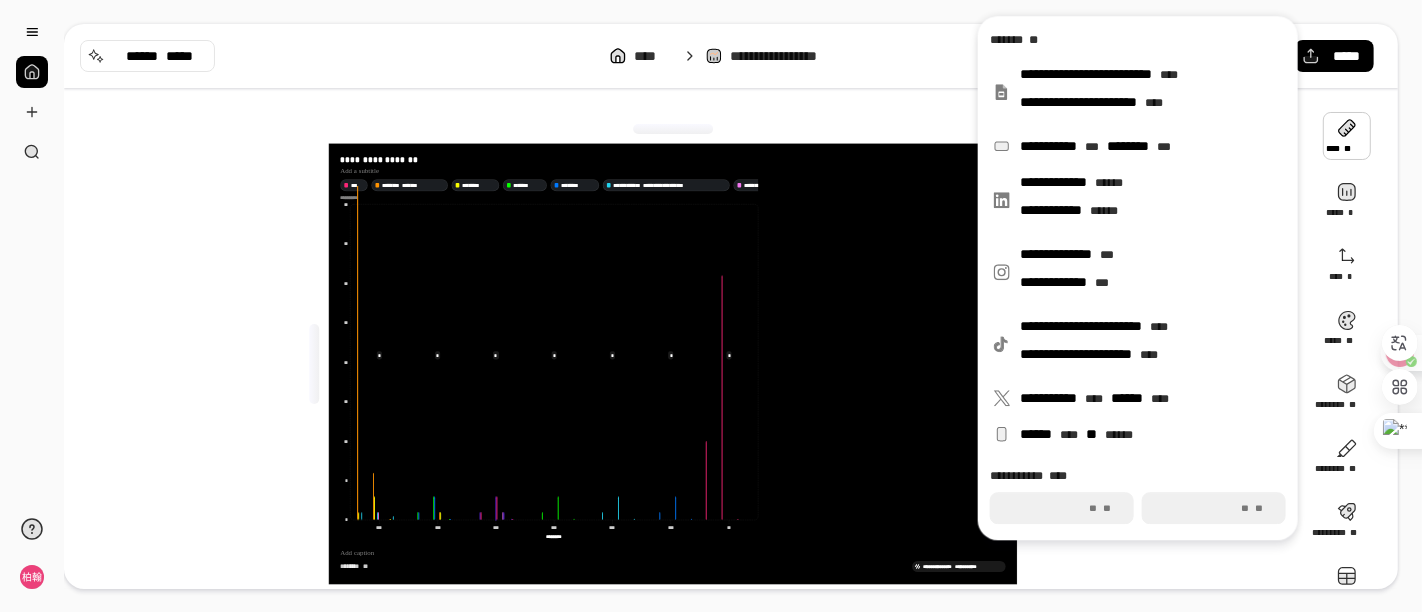 type on "****" 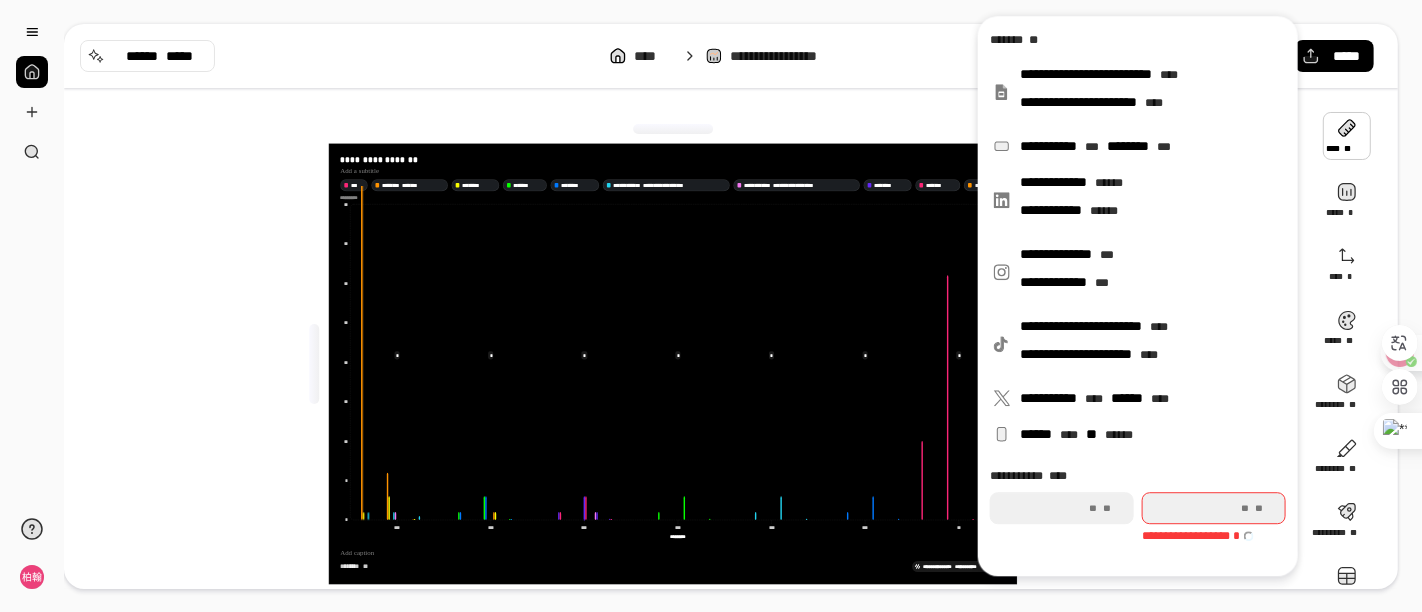 type on "*" 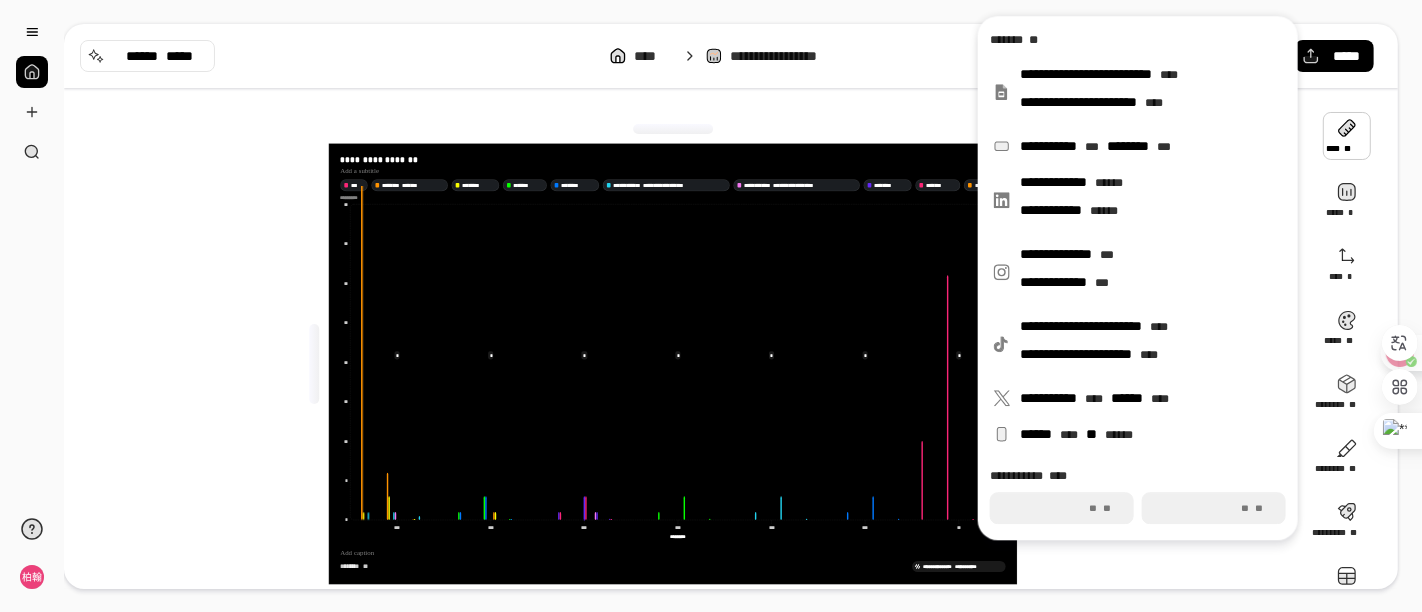 paste on "*****" 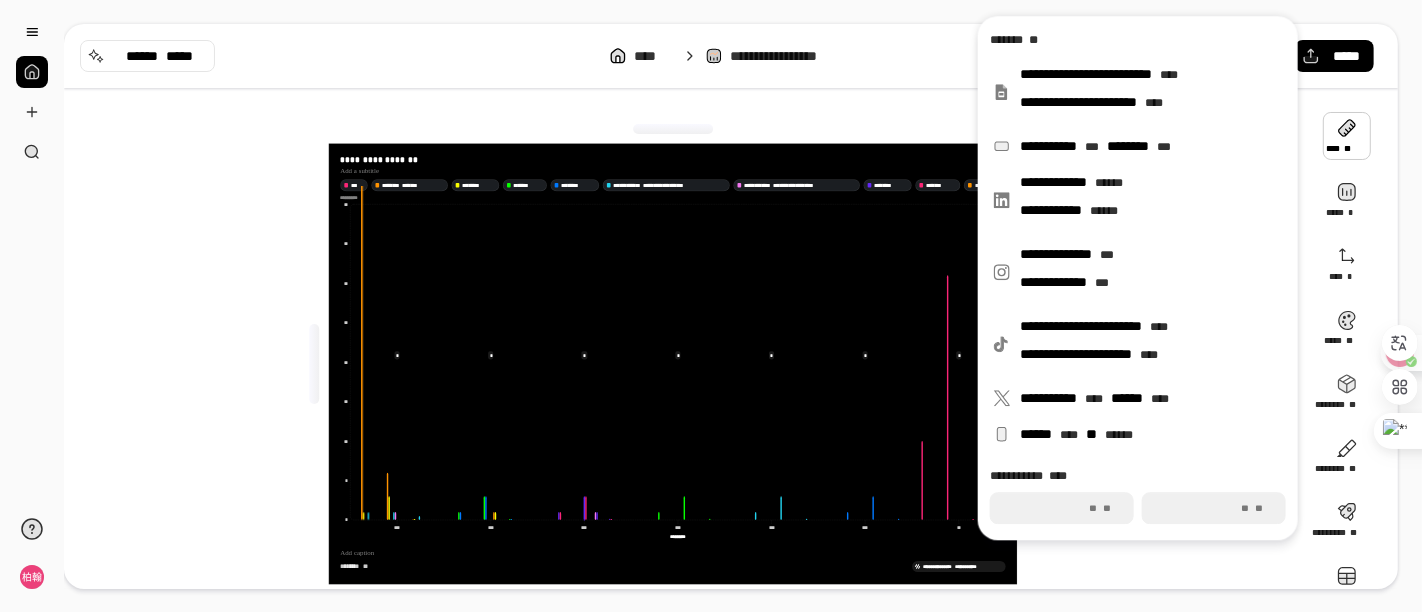 click on "**********" at bounding box center (681, 364) 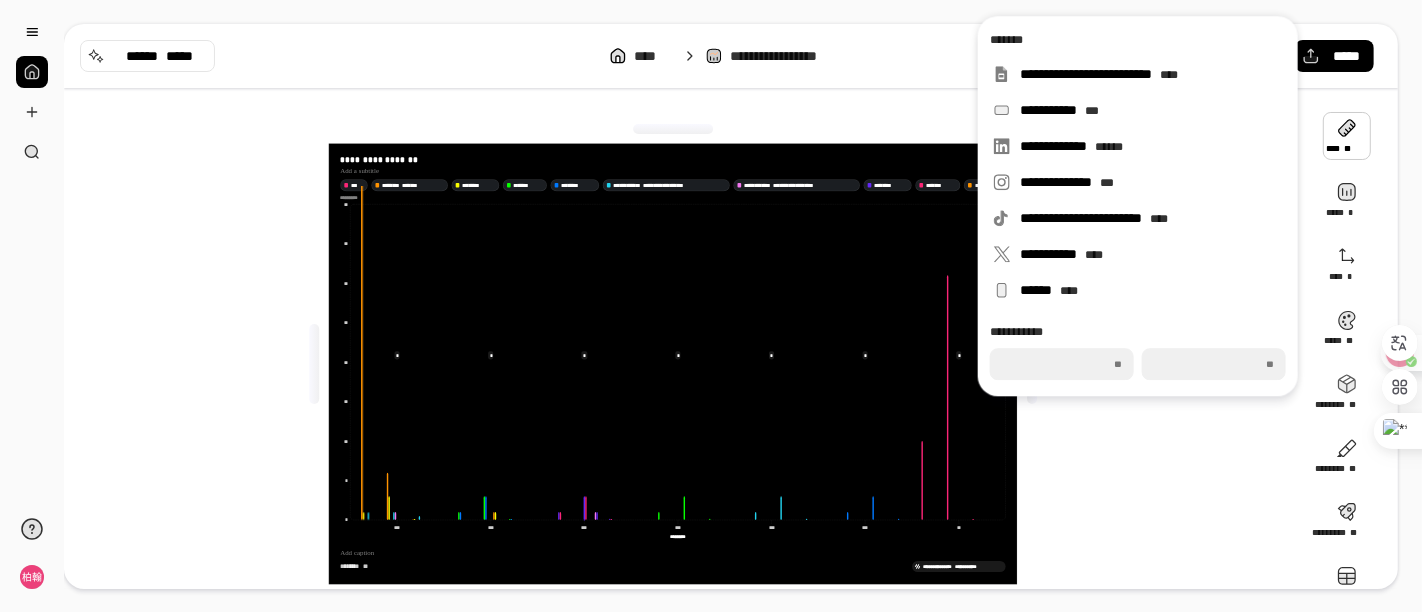 click at bounding box center (1347, 136) 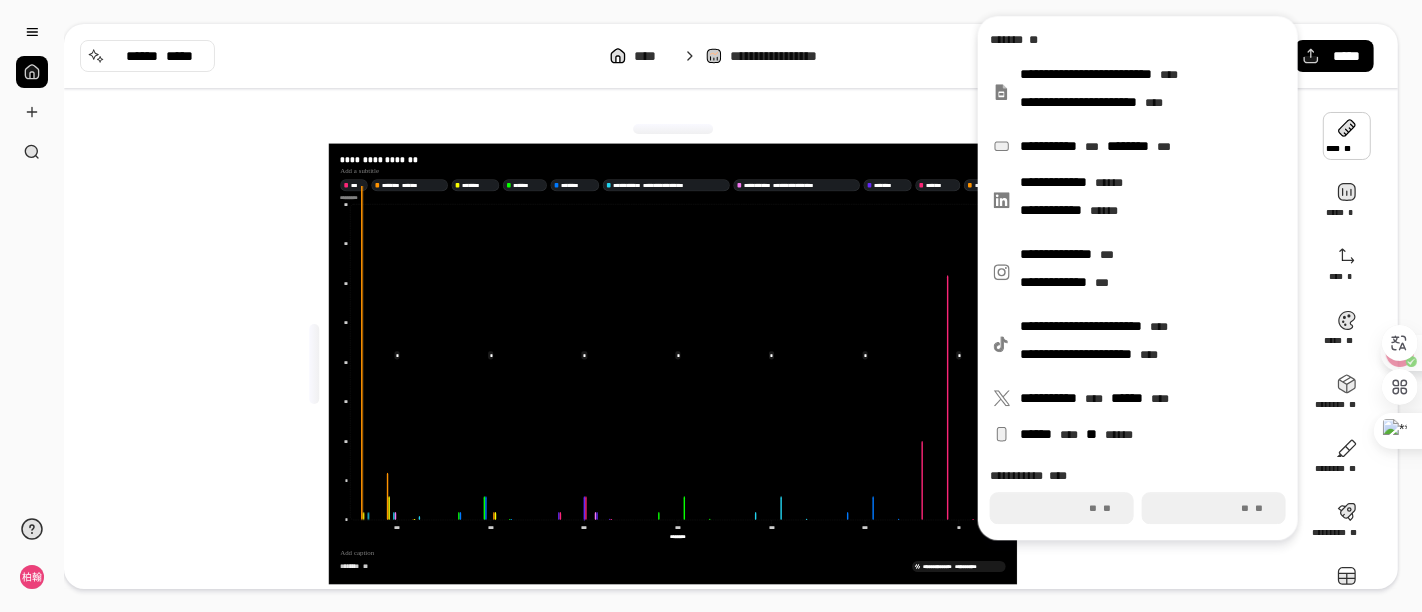 click on "***" at bounding box center (1214, 508) 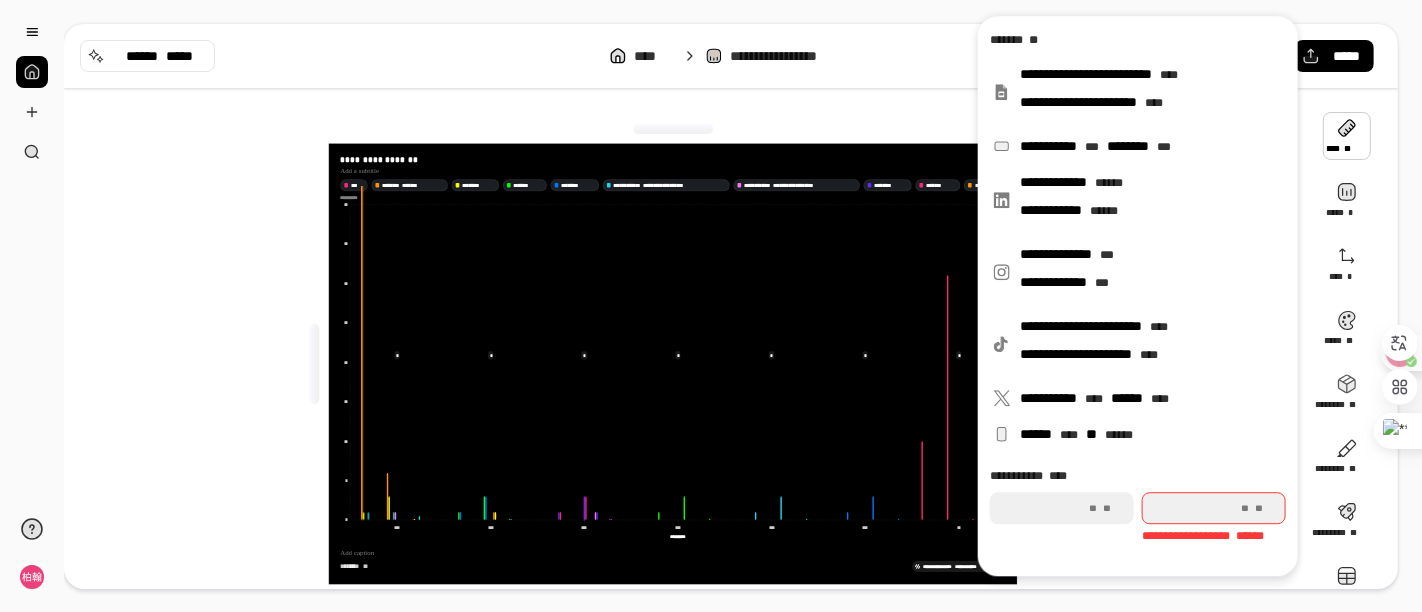 type on "*" 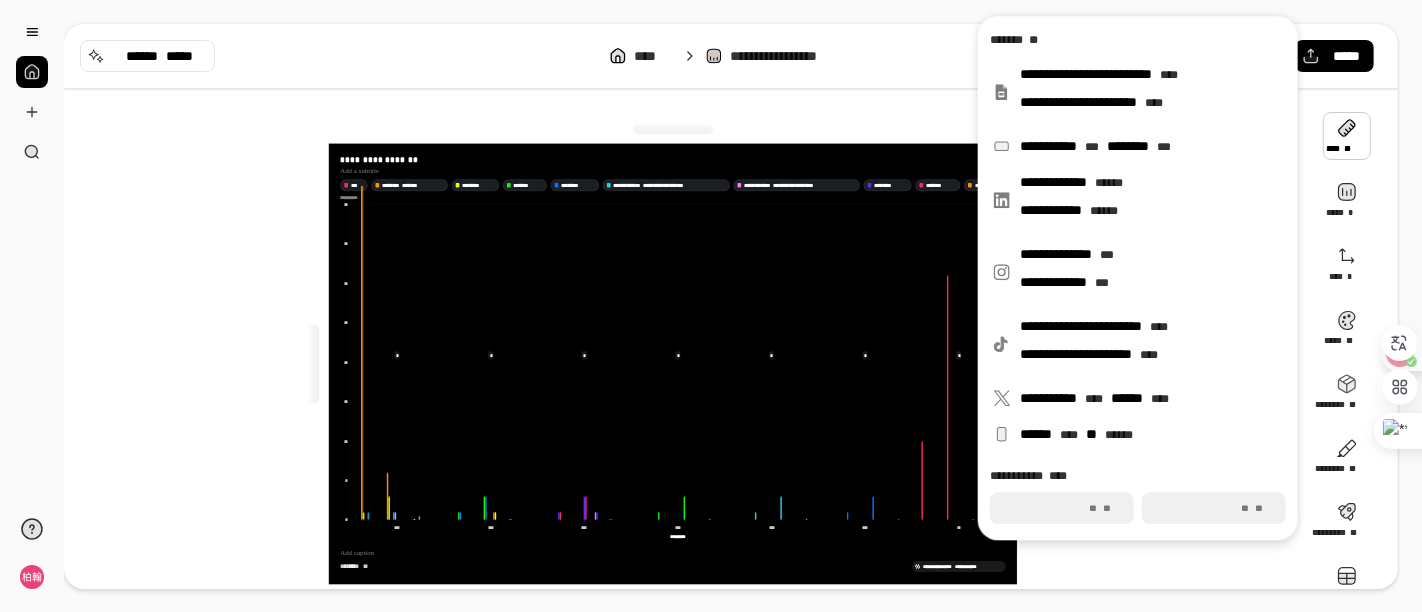 type on "****" 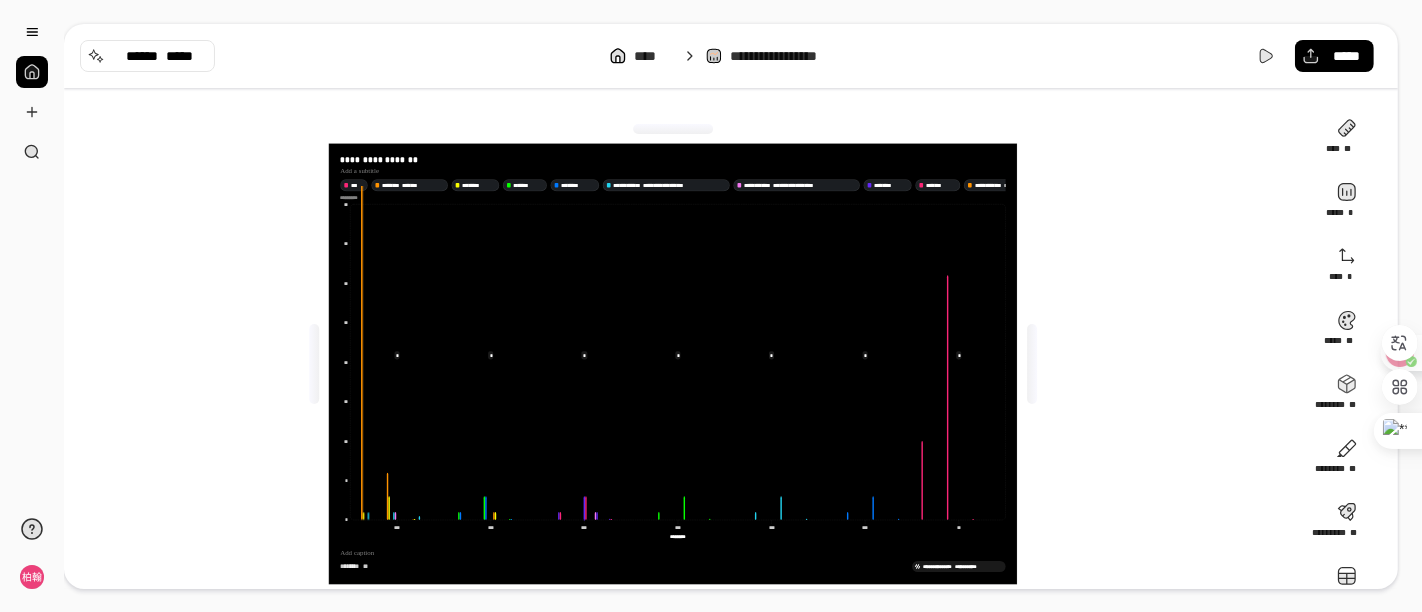 click on "**********" at bounding box center (681, 364) 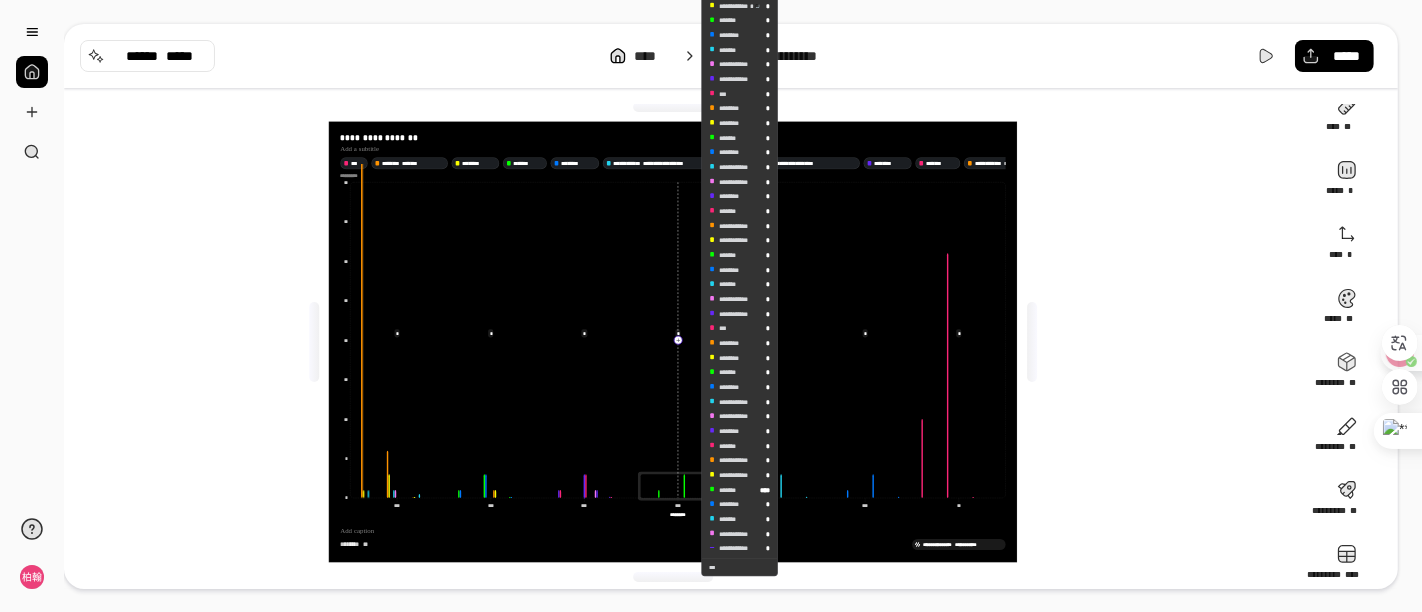 scroll, scrollTop: 34, scrollLeft: 0, axis: vertical 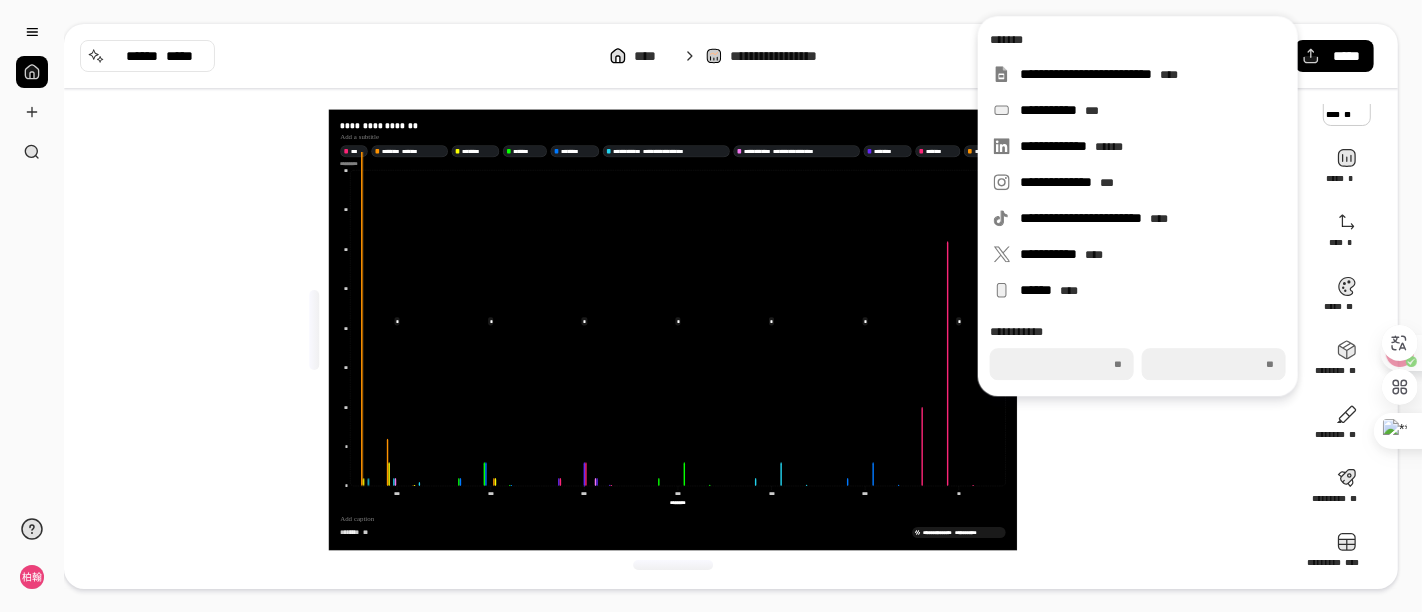 click at bounding box center (1347, 102) 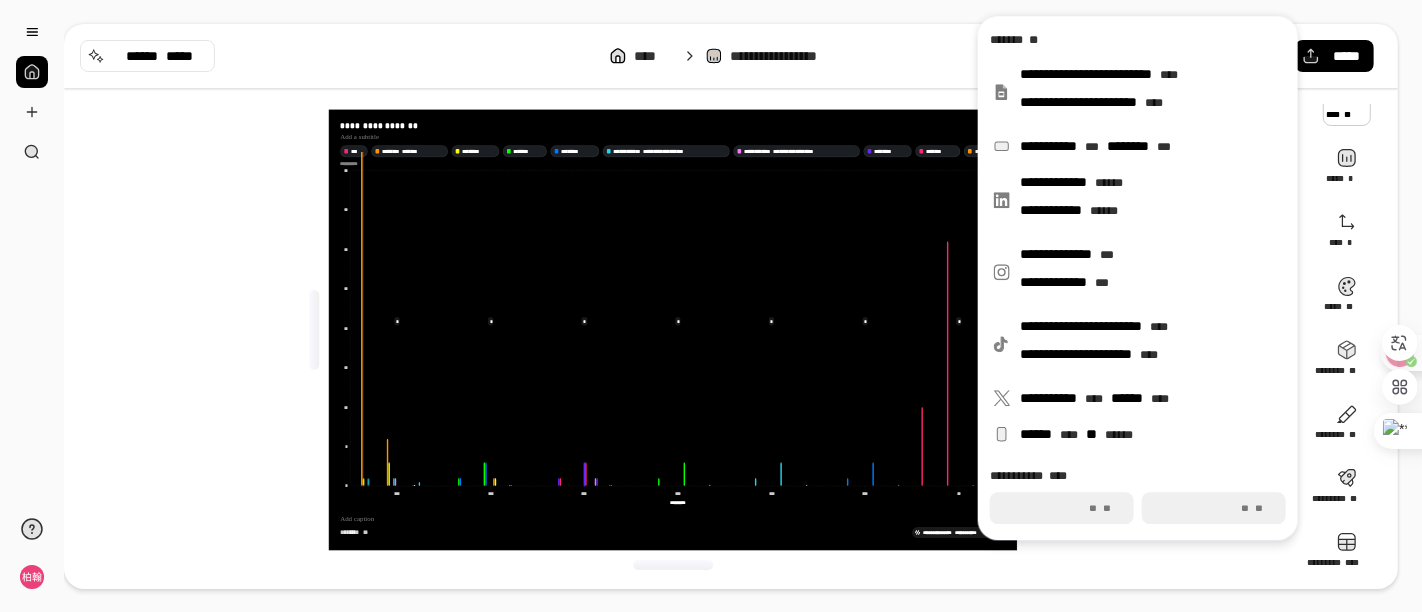 click on "****" at bounding box center [1062, 508] 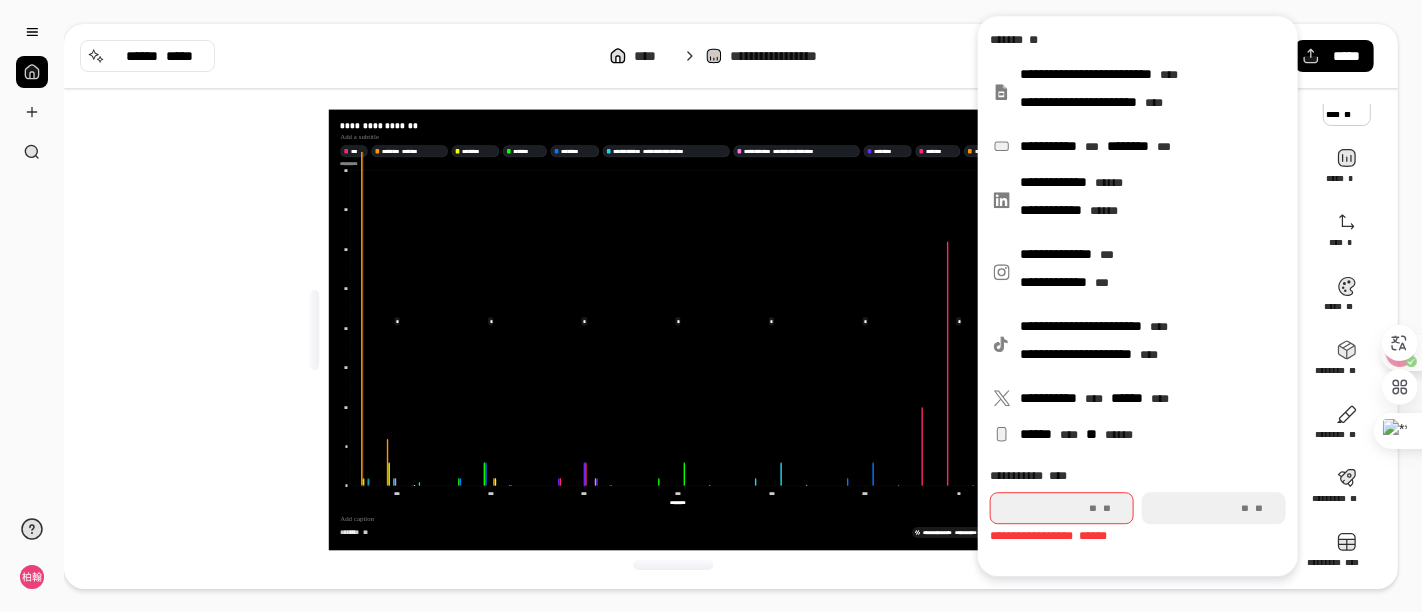 type on "*" 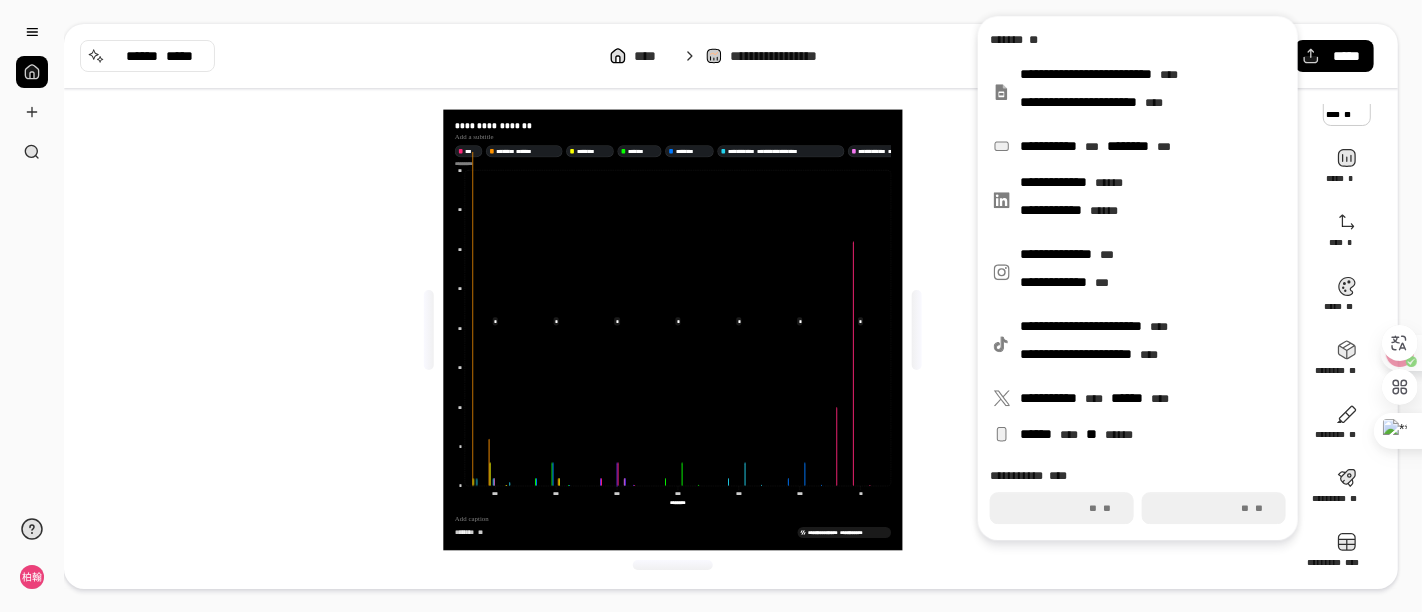 click on "****" at bounding box center (1062, 508) 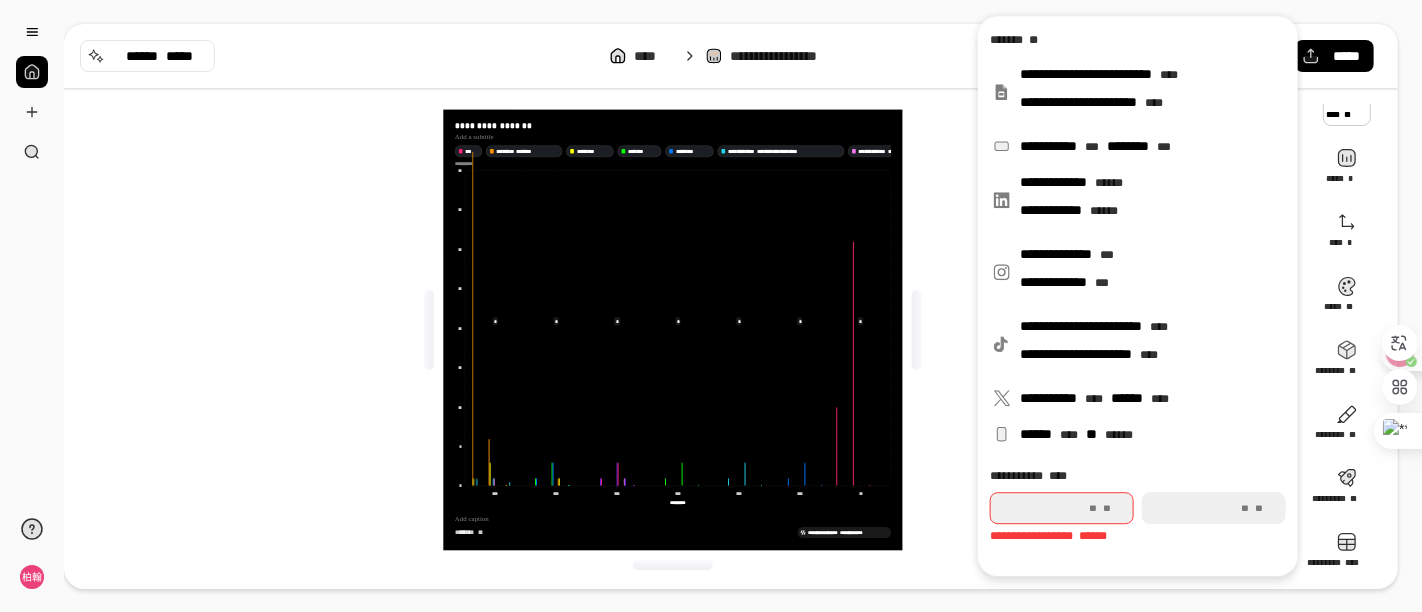 type on "*" 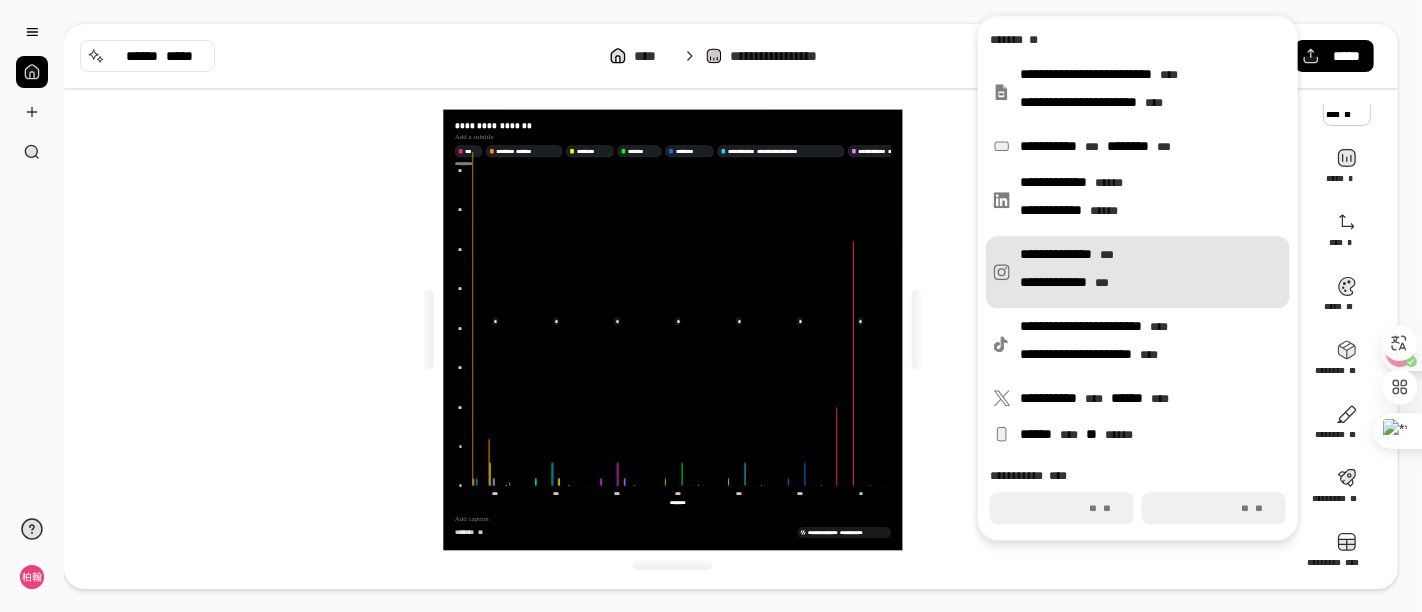 click on "**********" at bounding box center [1151, 272] 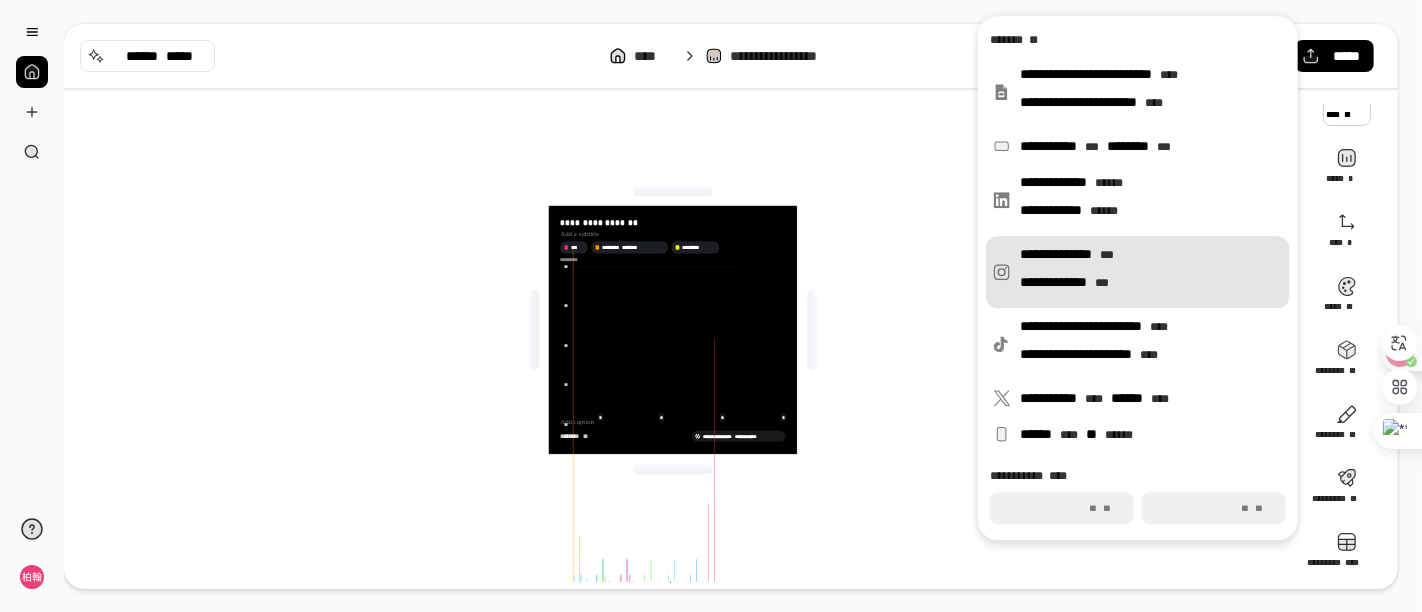 type on "***" 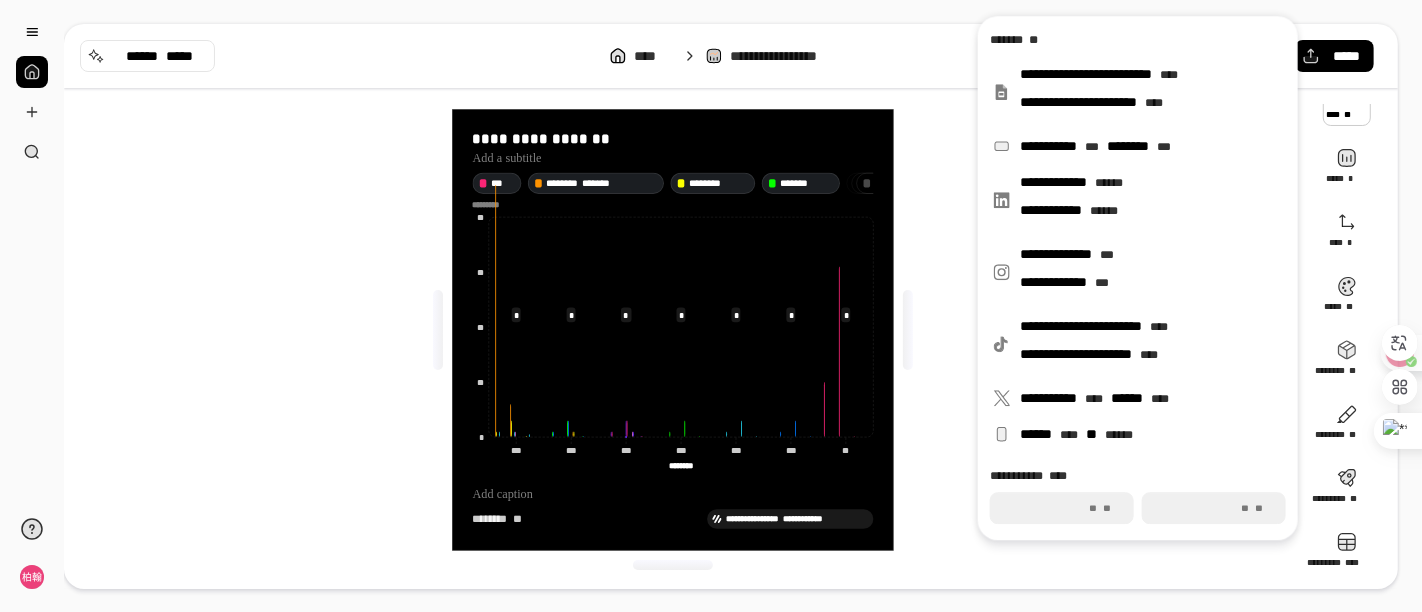click on "***" at bounding box center [1062, 508] 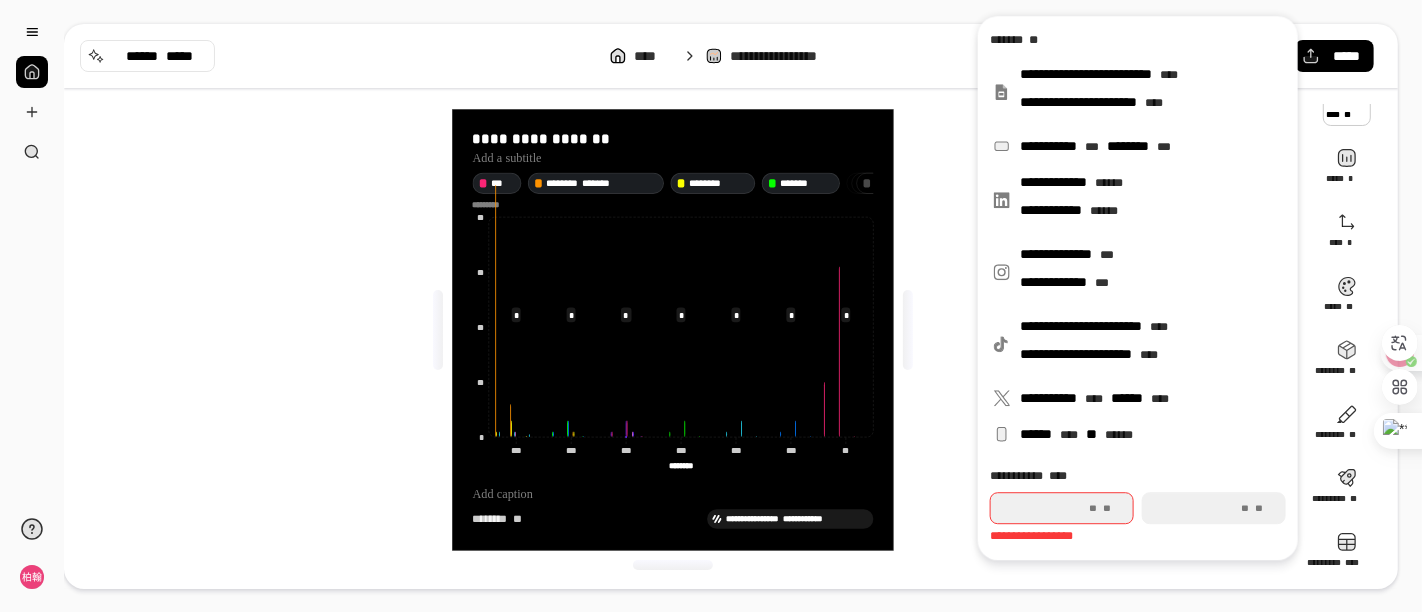type on "*" 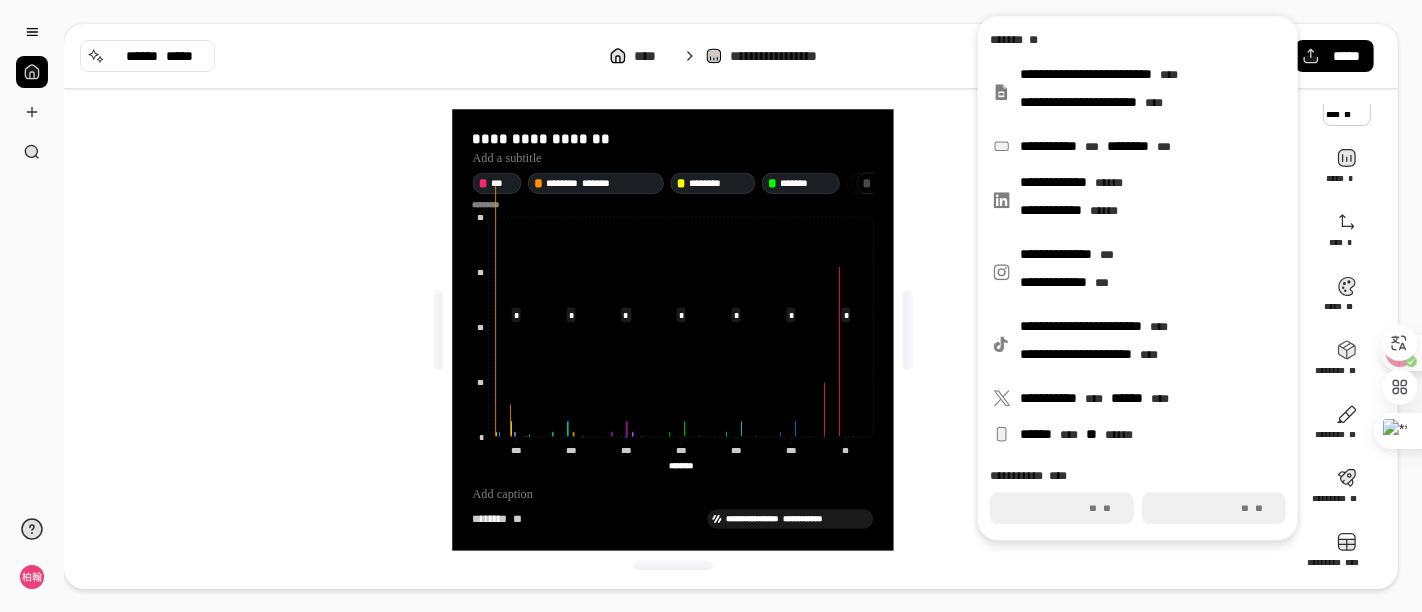 type on "****" 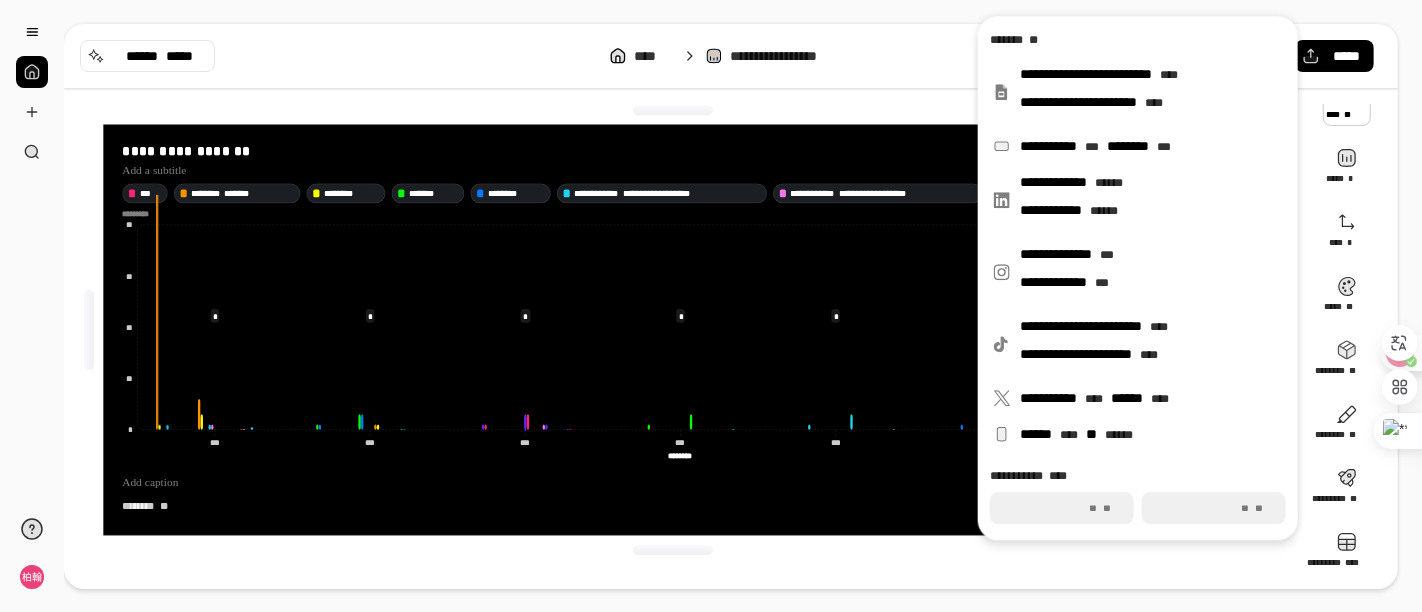 click on "***" at bounding box center (1214, 508) 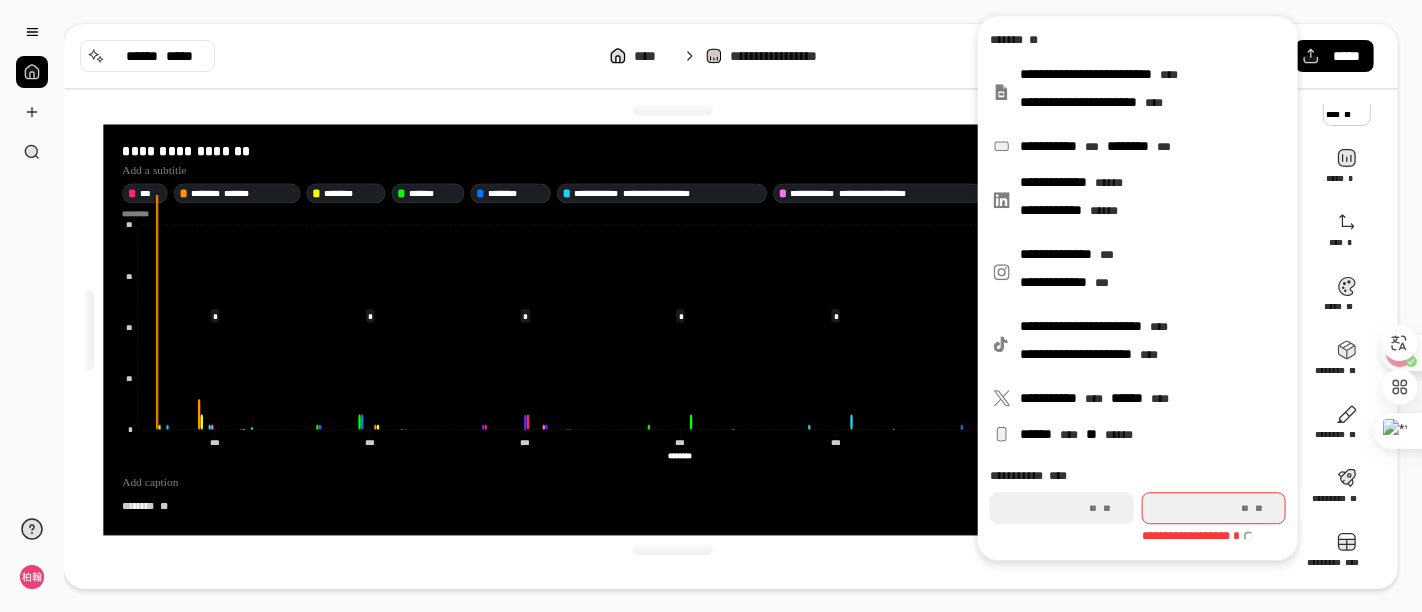type on "*" 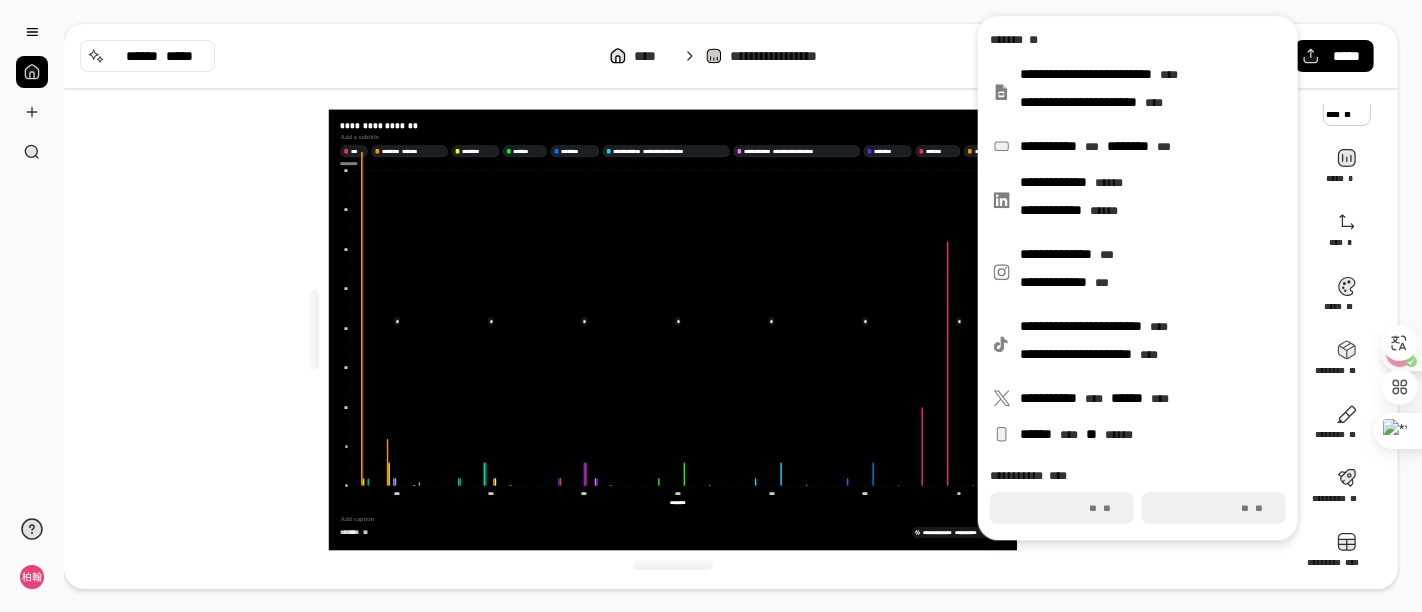 click on "****" at bounding box center (1062, 508) 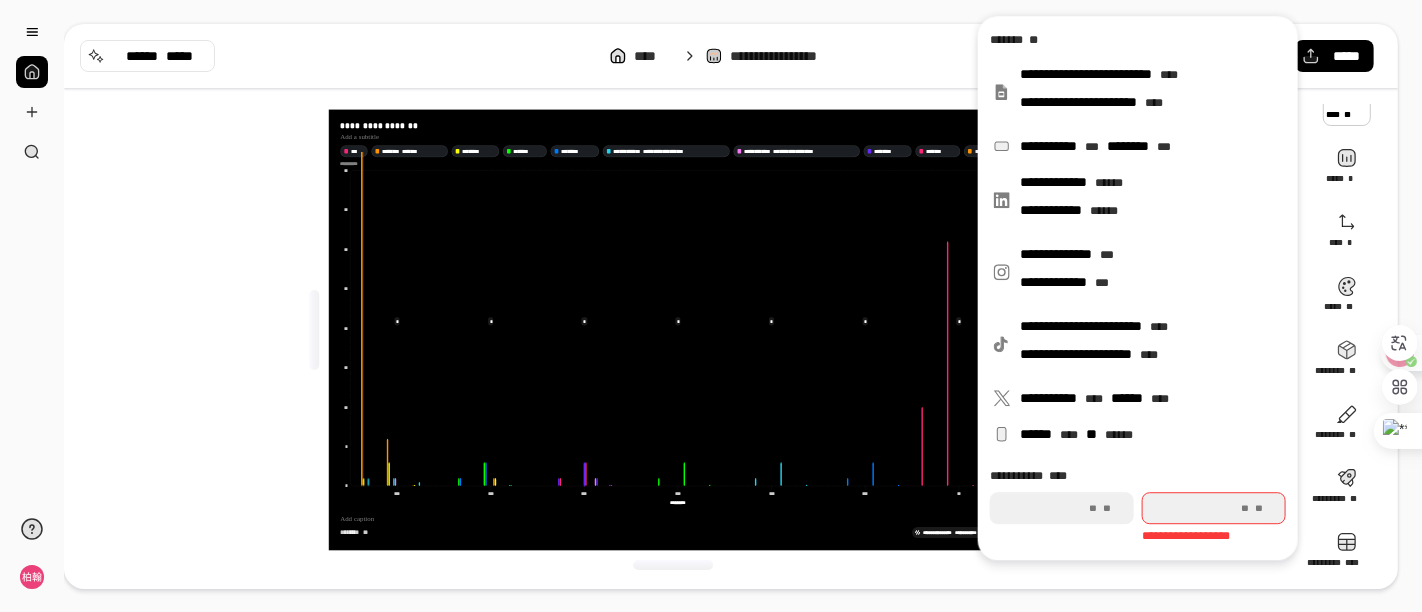 type on "*" 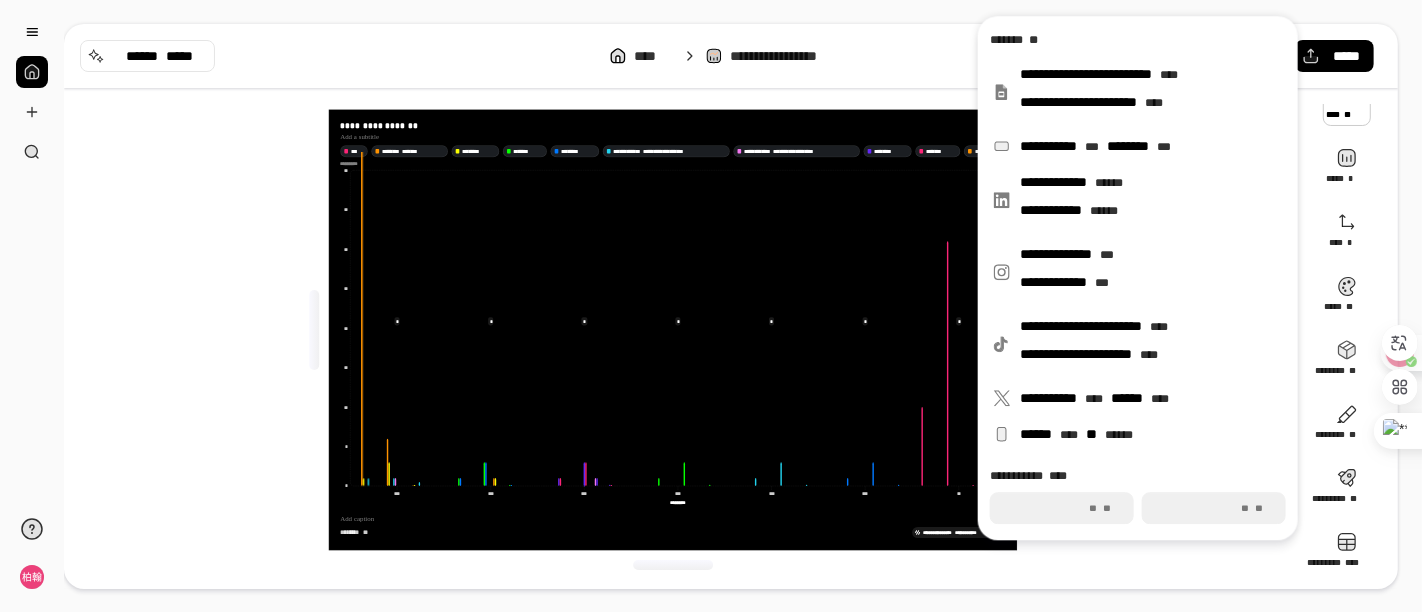 type on "*****" 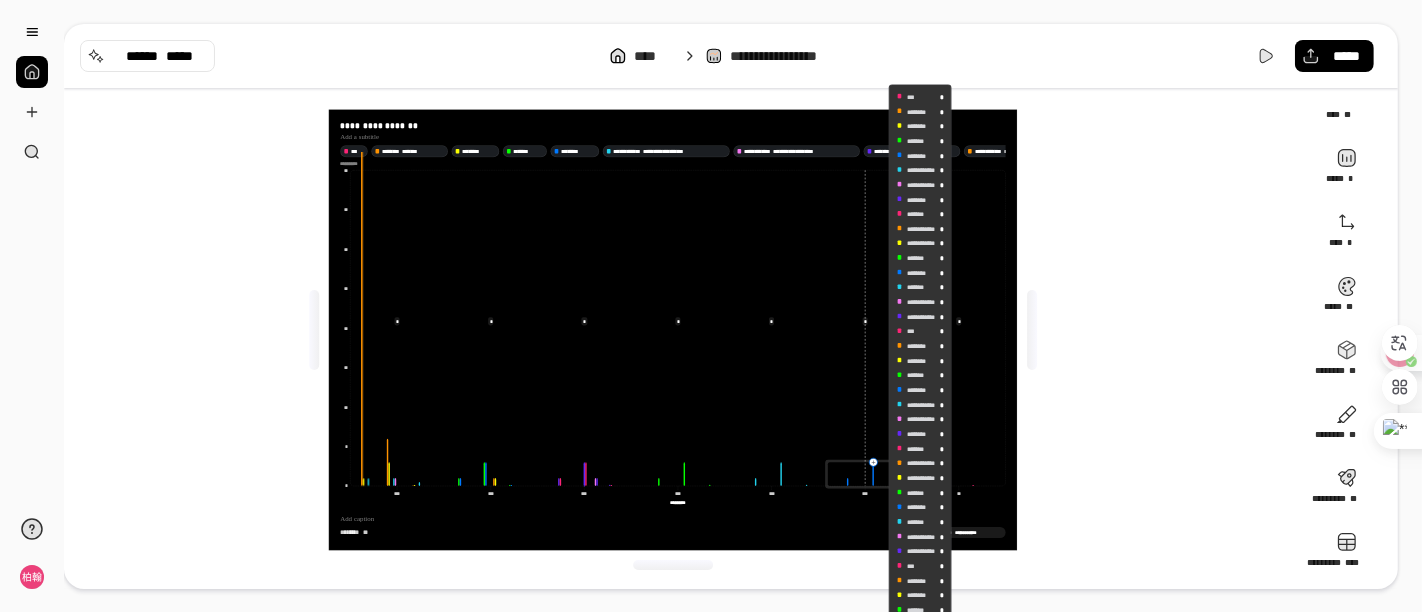 click 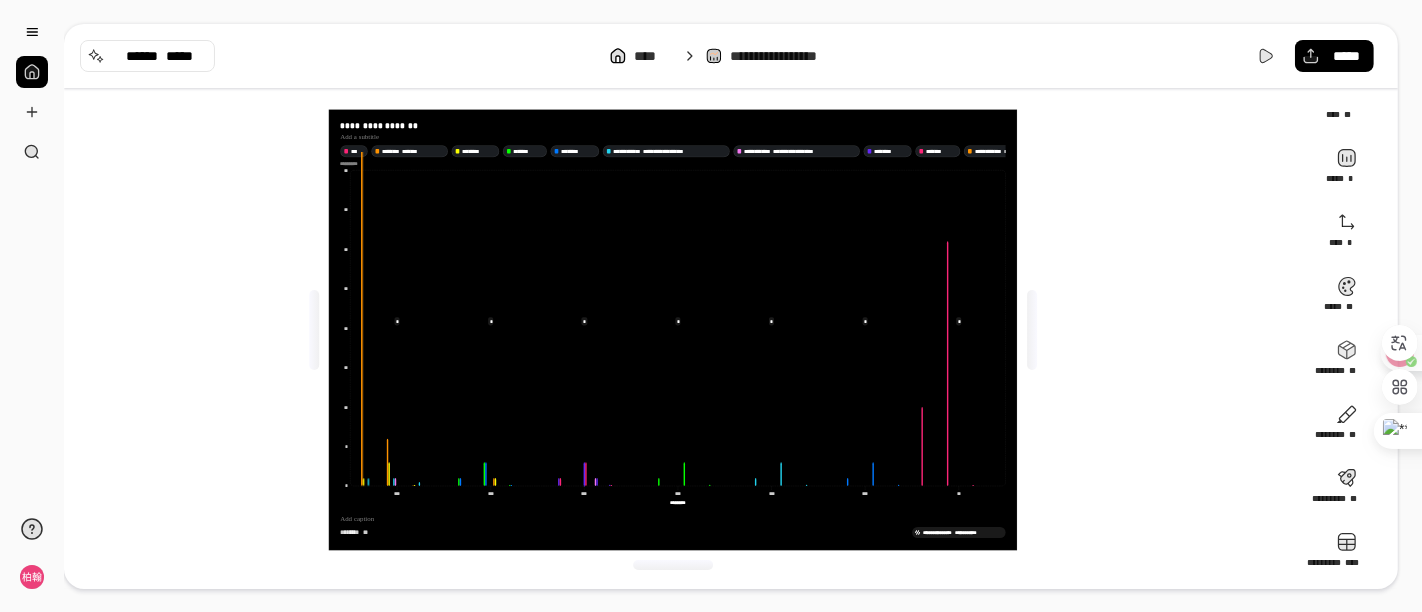 click on "**********" at bounding box center [958, 532] 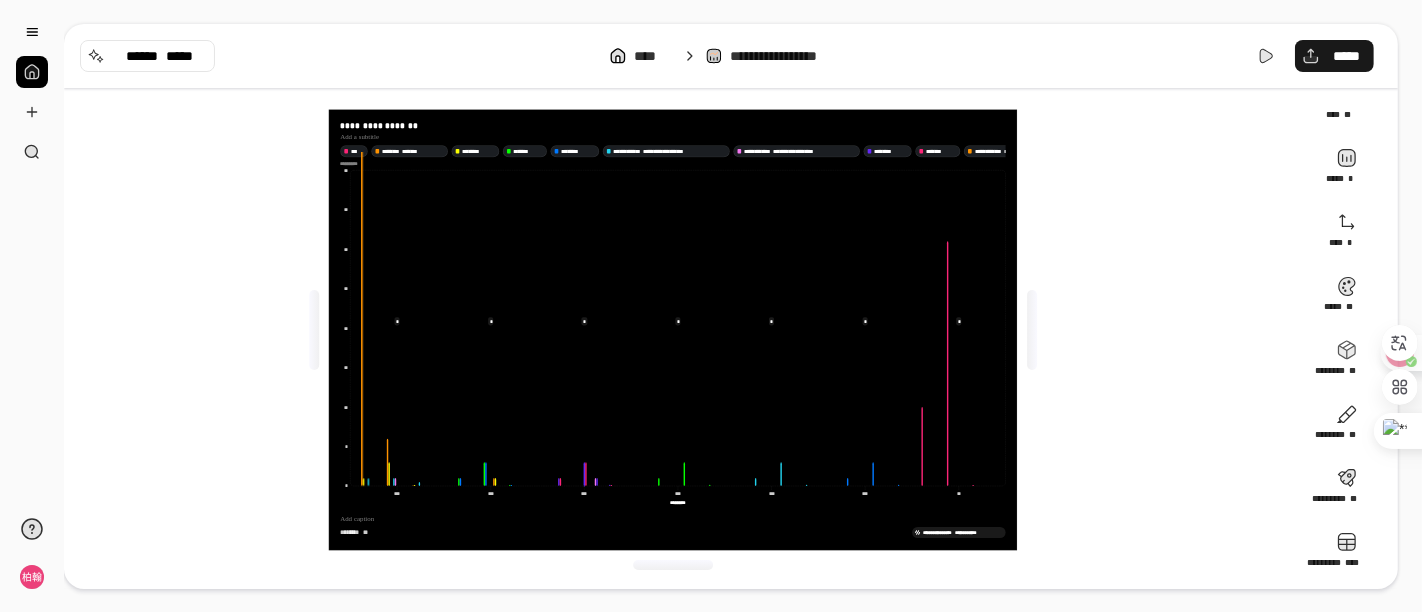 click on "*****" at bounding box center (1334, 56) 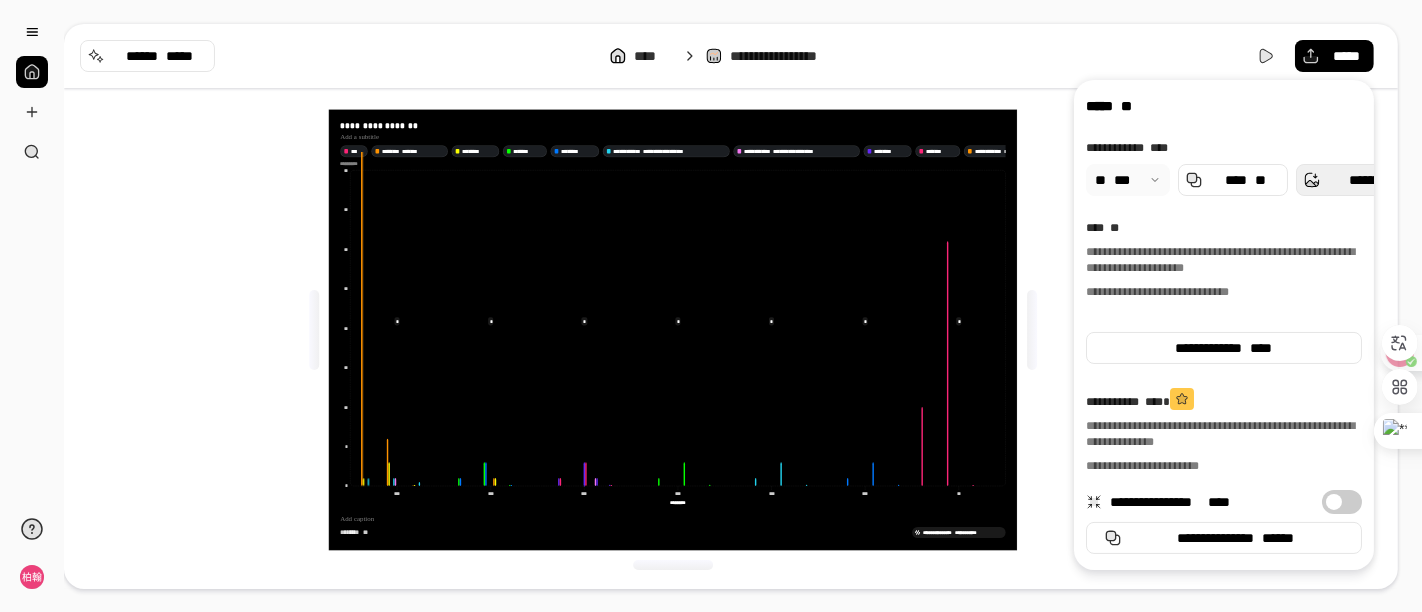 click on "********    **" at bounding box center [1368, 180] 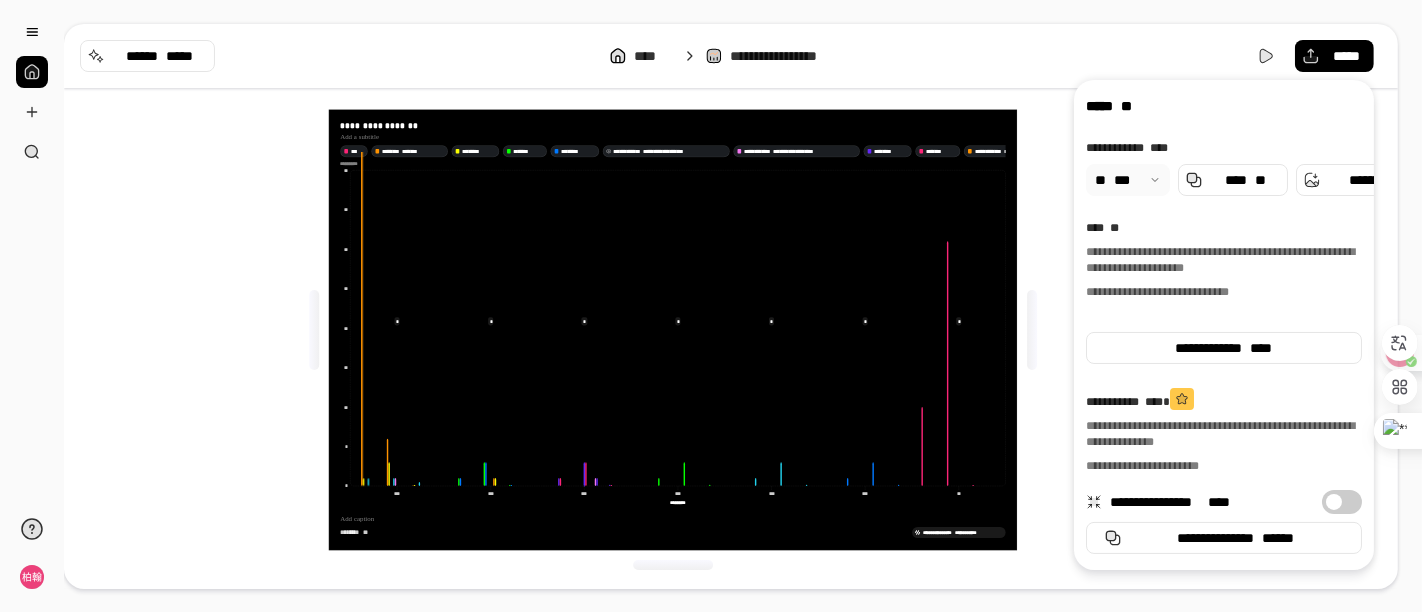 scroll, scrollTop: 0, scrollLeft: 0, axis: both 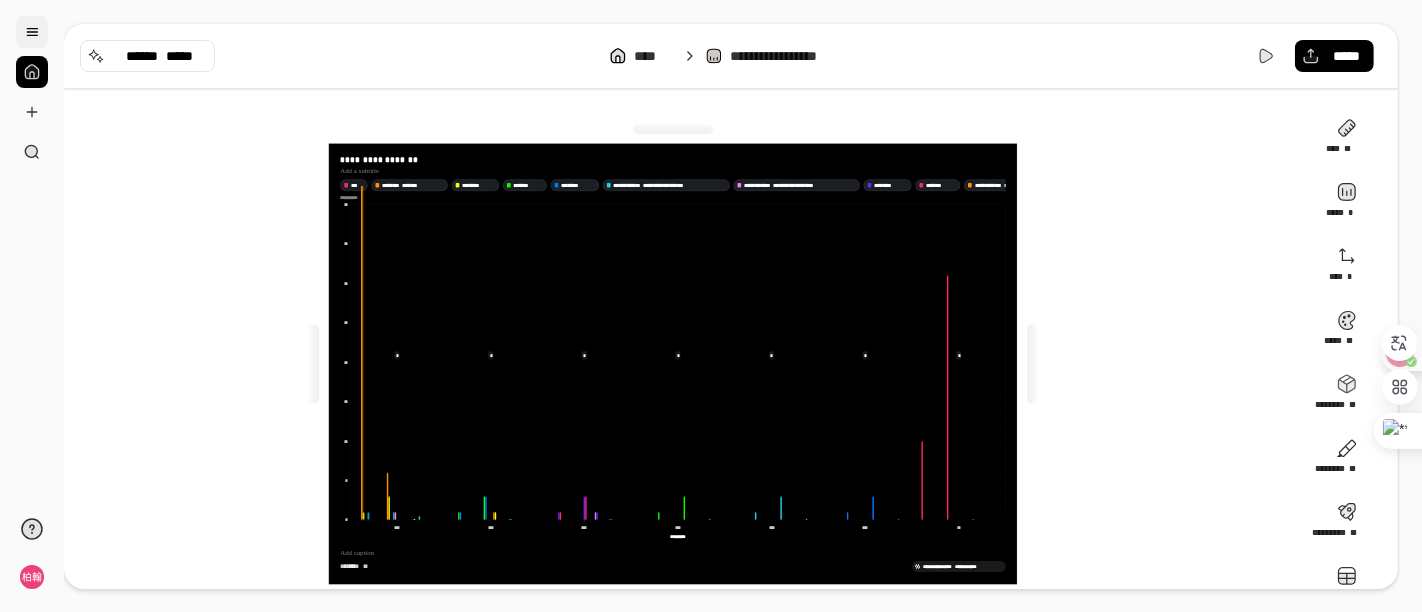 click at bounding box center [32, 32] 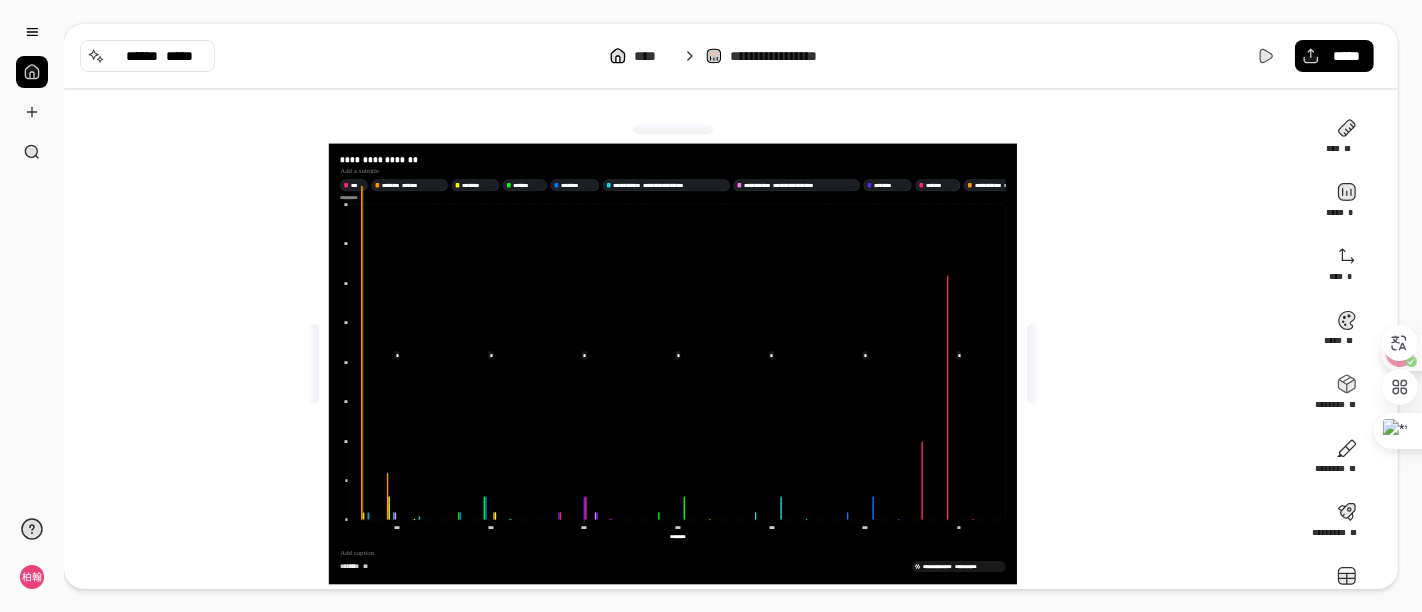click at bounding box center (32, 72) 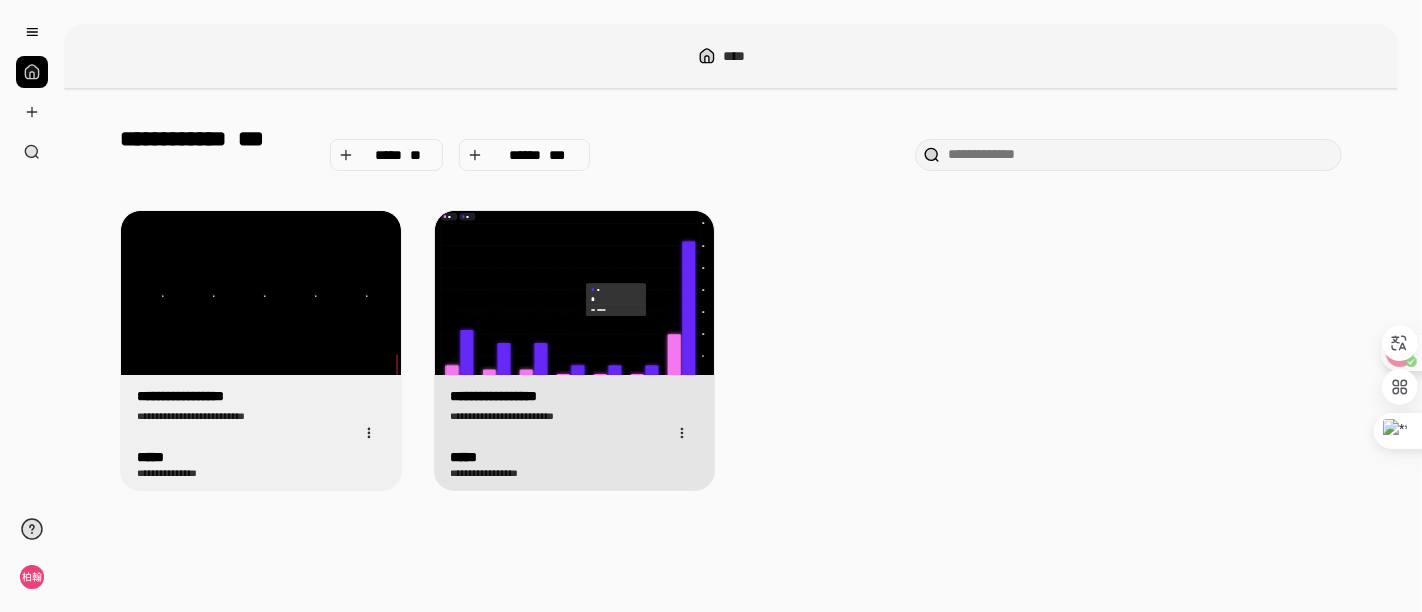 click 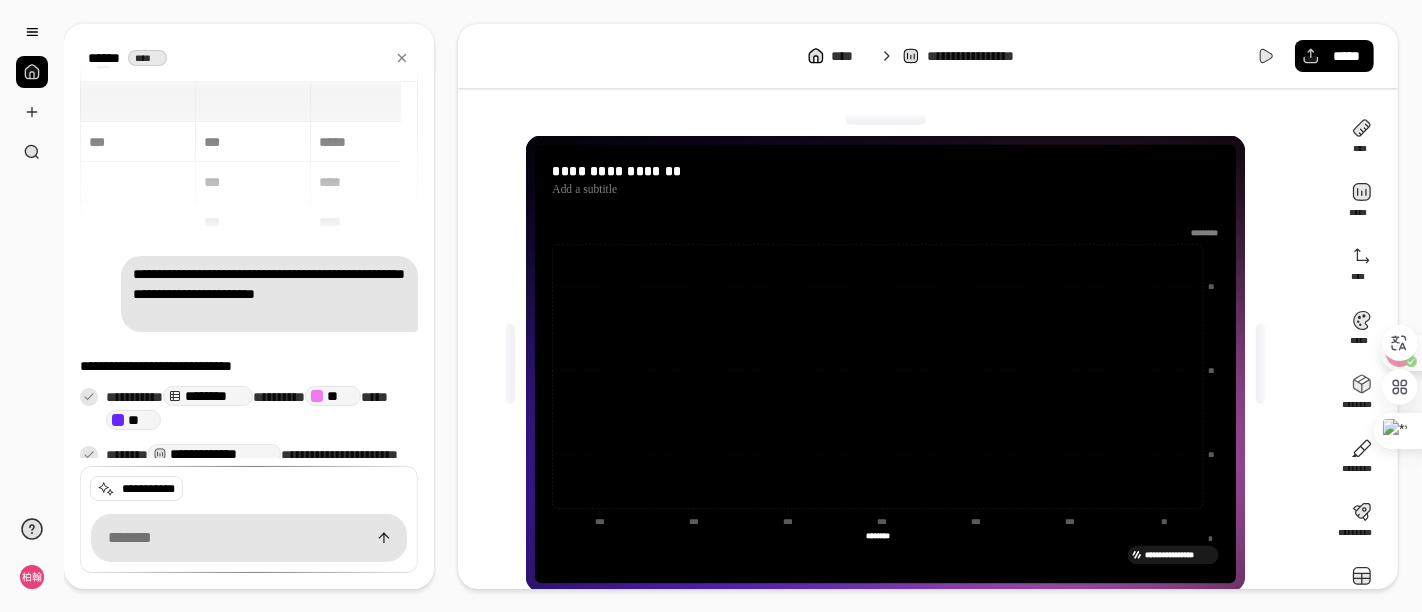 scroll, scrollTop: 37, scrollLeft: 0, axis: vertical 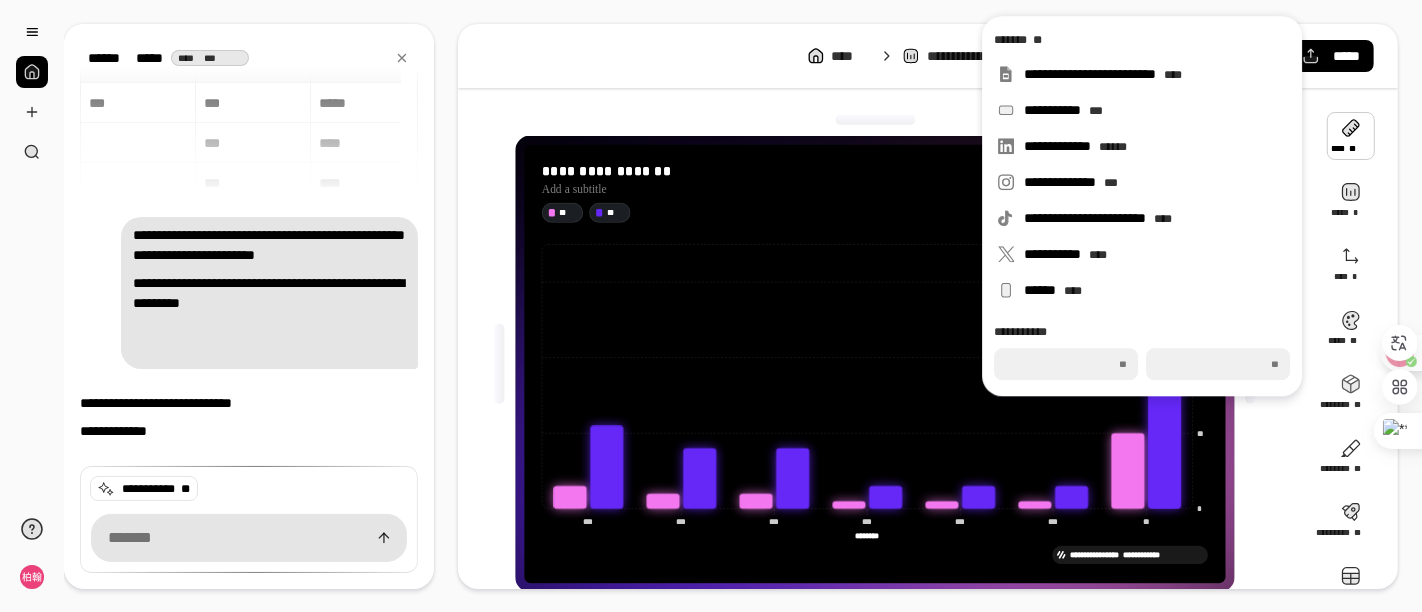click at bounding box center (1351, 136) 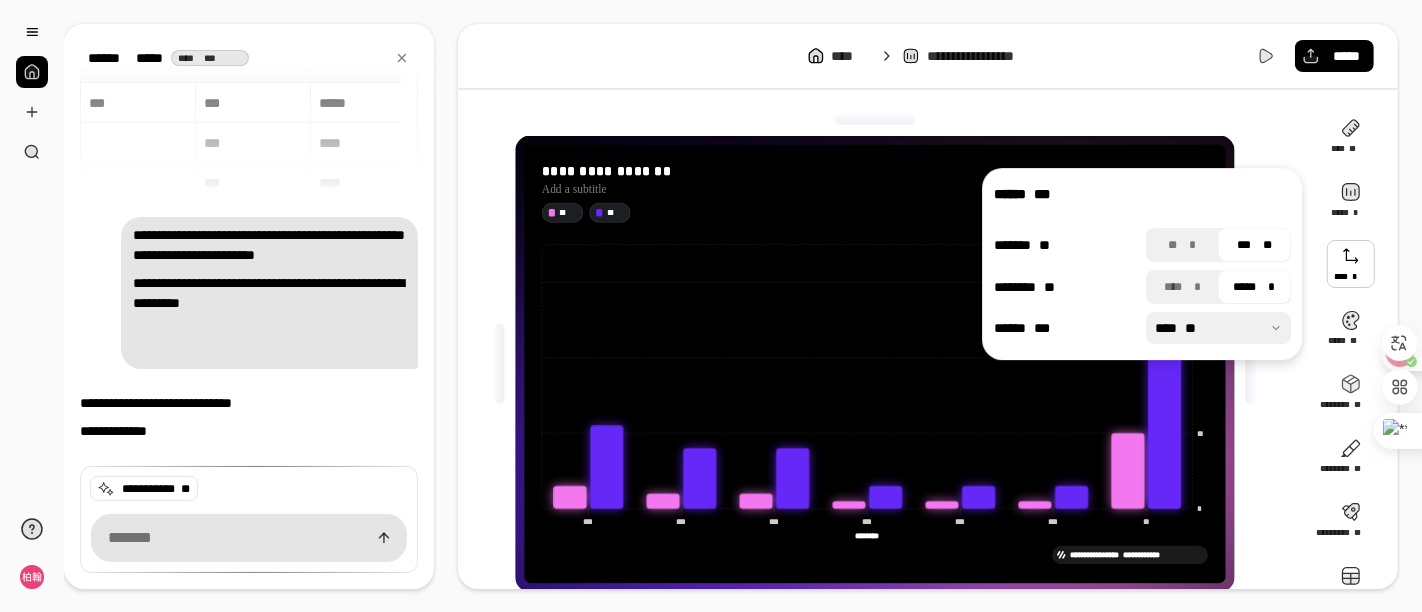 click on "***    **" at bounding box center (1254, 245) 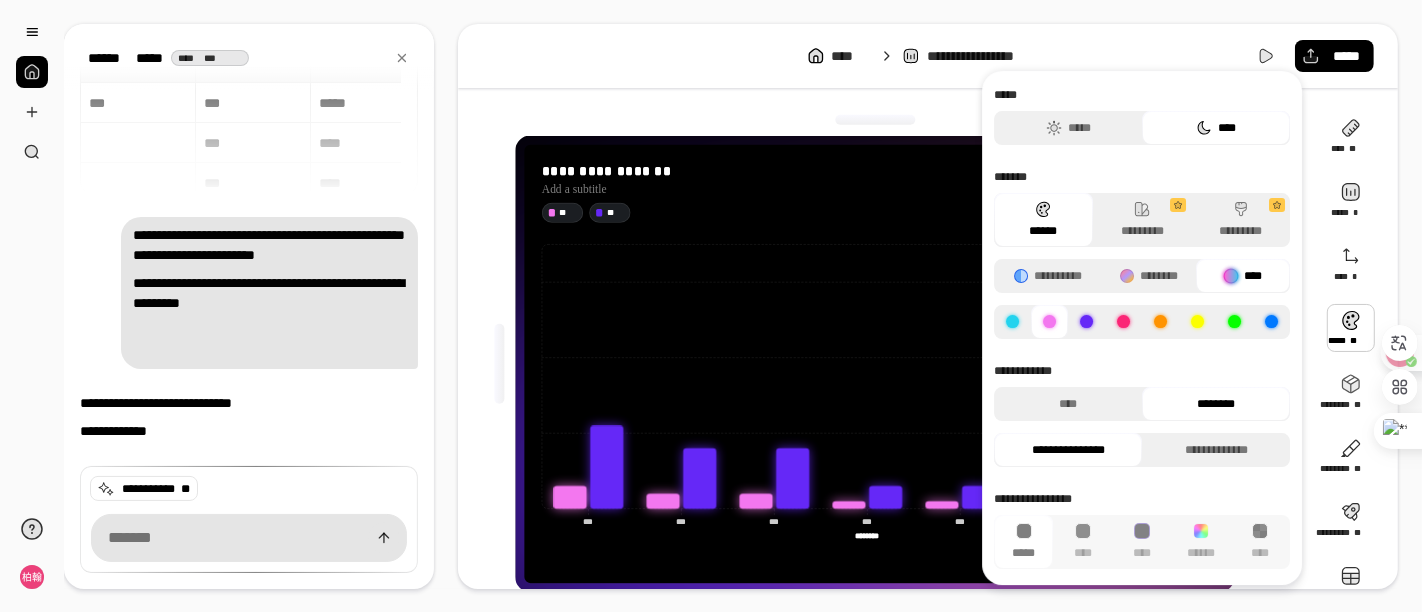 click at bounding box center (1351, 328) 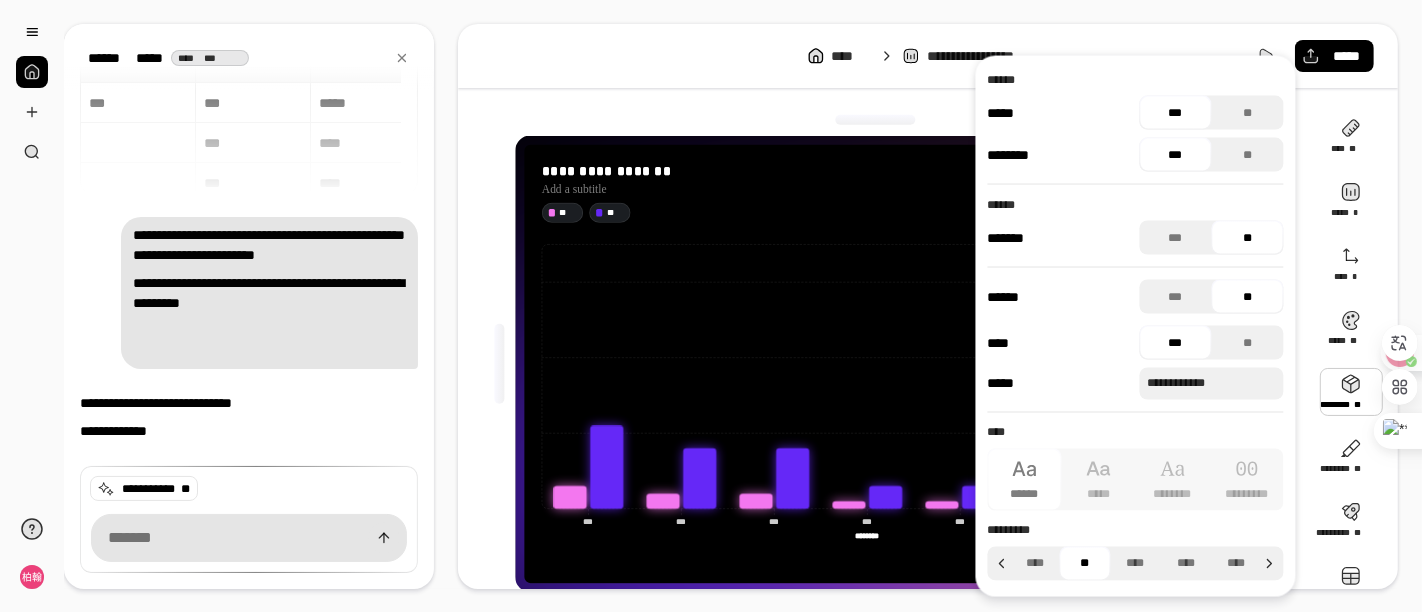 click at bounding box center [1351, 392] 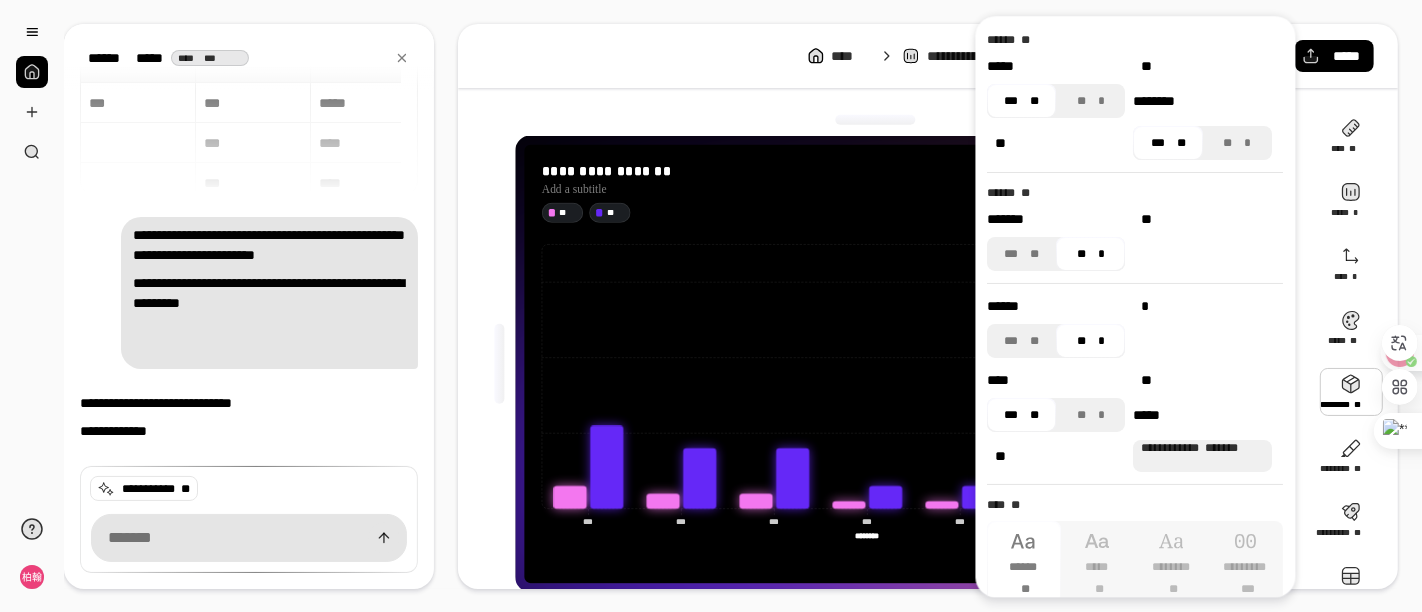 click on "***    **" at bounding box center (1022, 101) 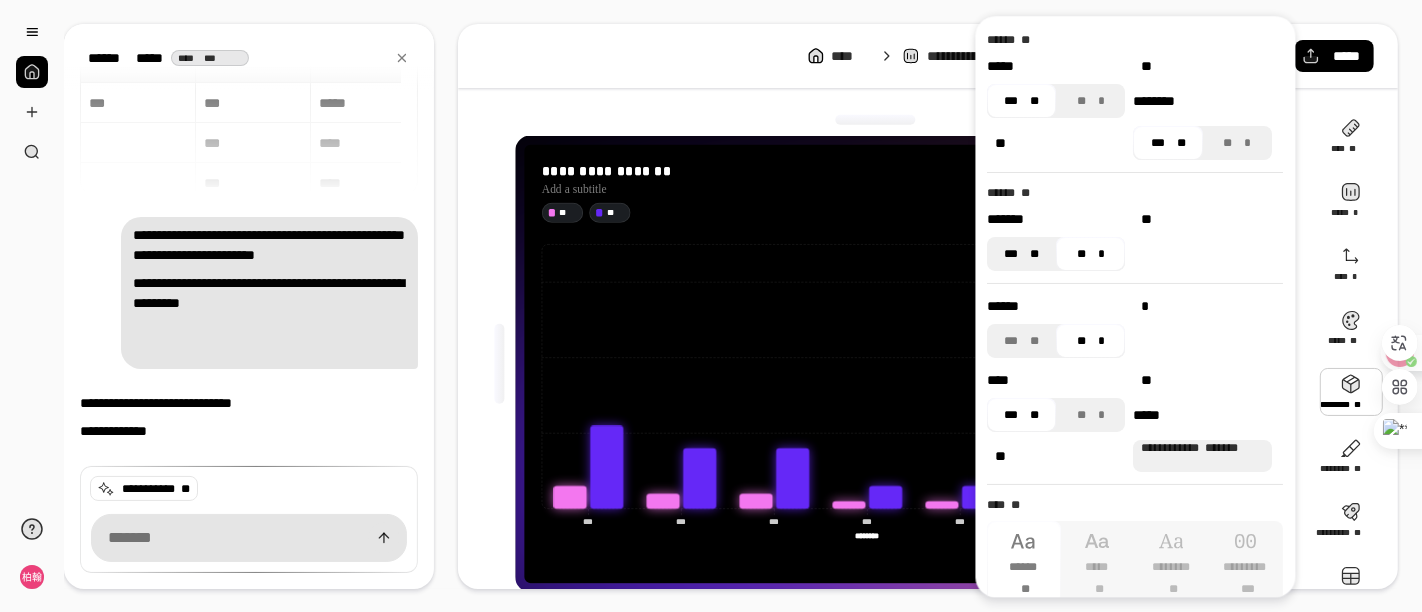 click at bounding box center [1028, 254] 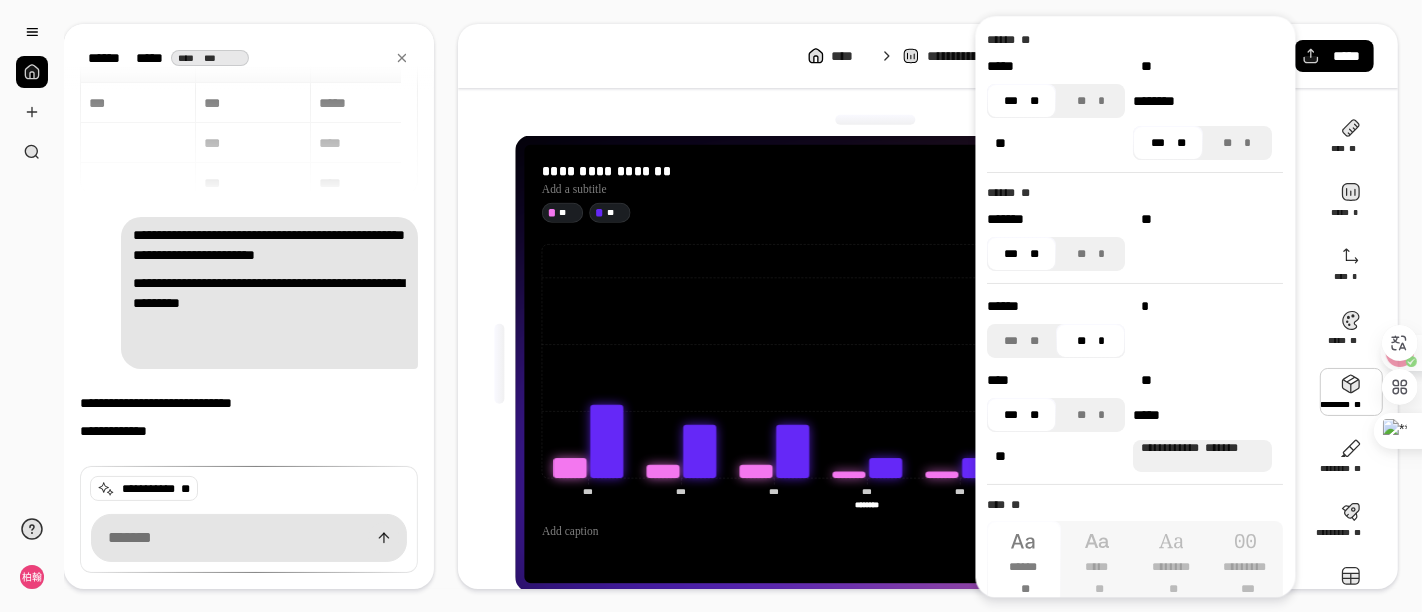 click at bounding box center (1028, 254) 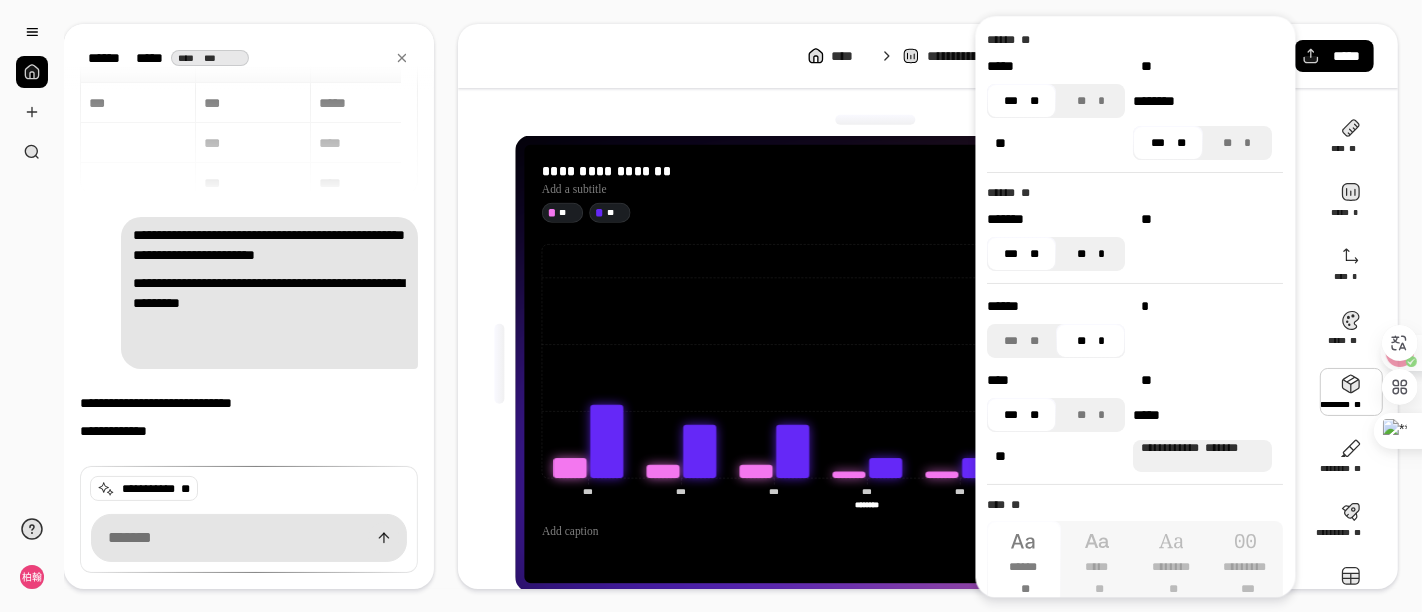 click on "**    *" at bounding box center [1091, 254] 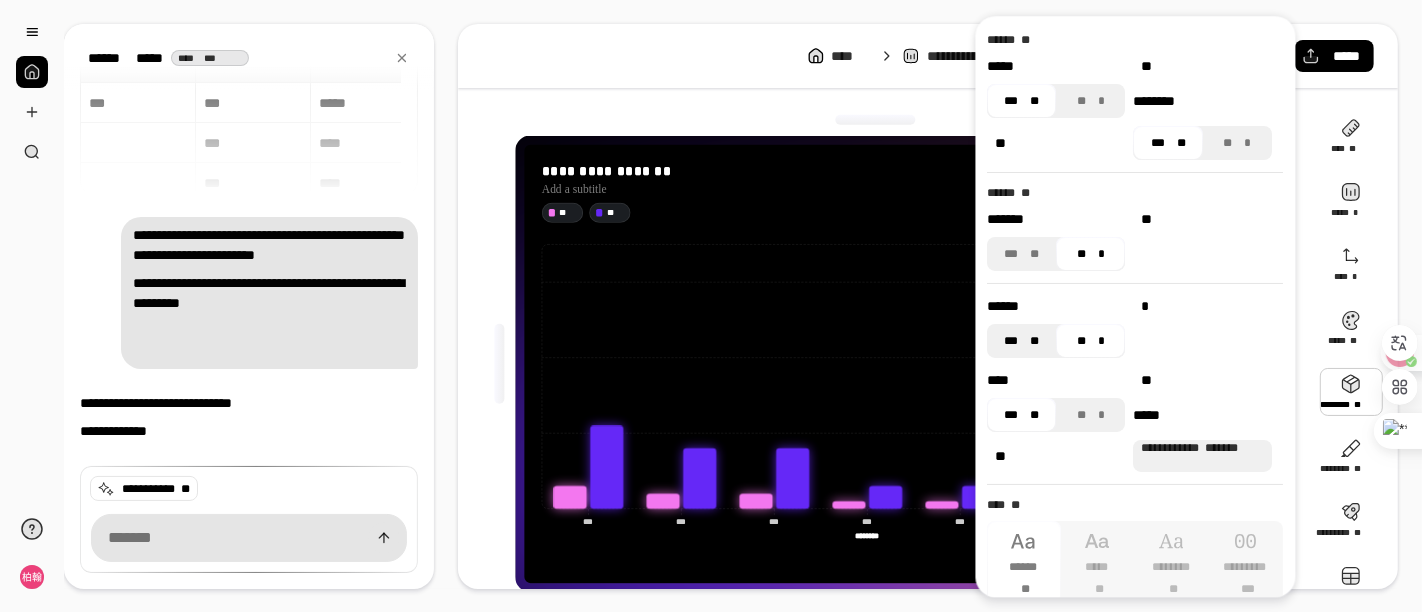 click on "**" at bounding box center (1035, 341) 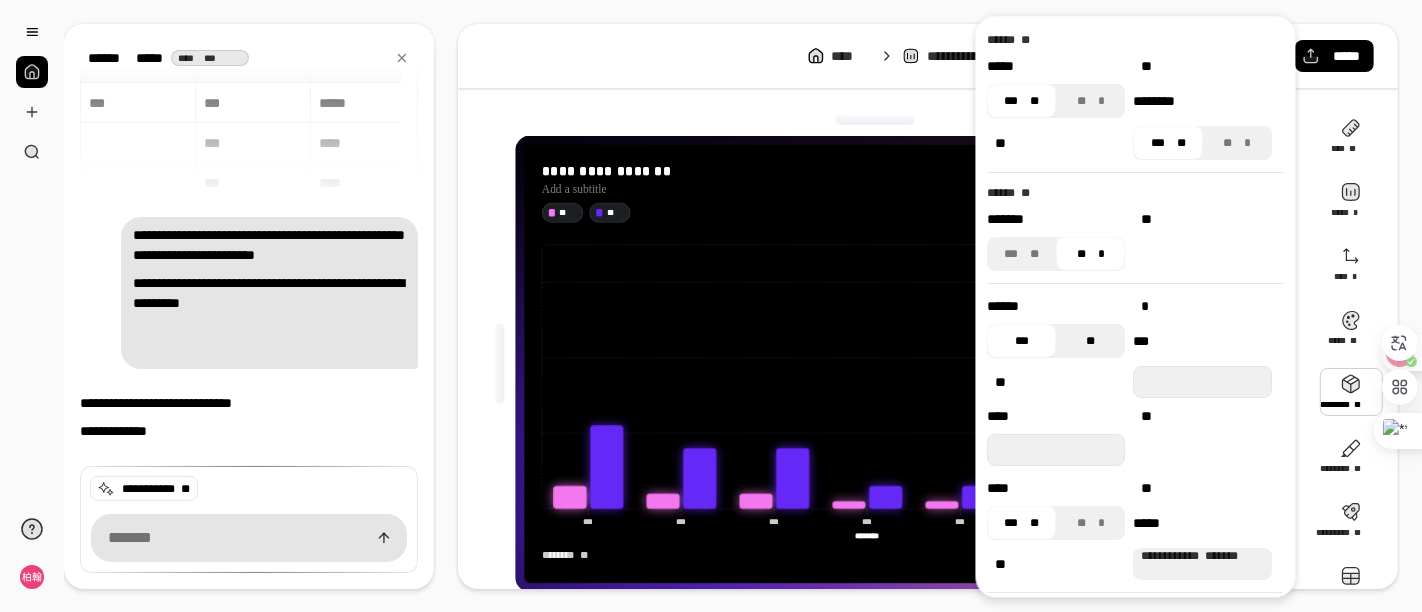 click on "**" at bounding box center (1091, 341) 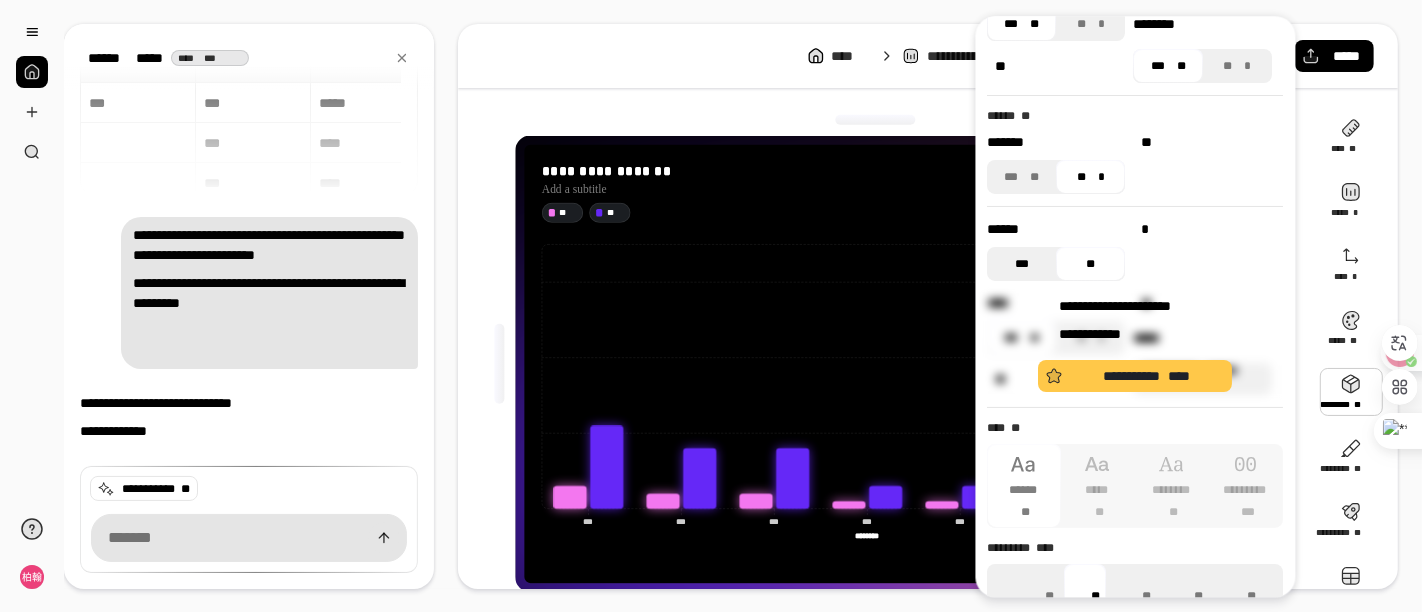 scroll, scrollTop: 151, scrollLeft: 0, axis: vertical 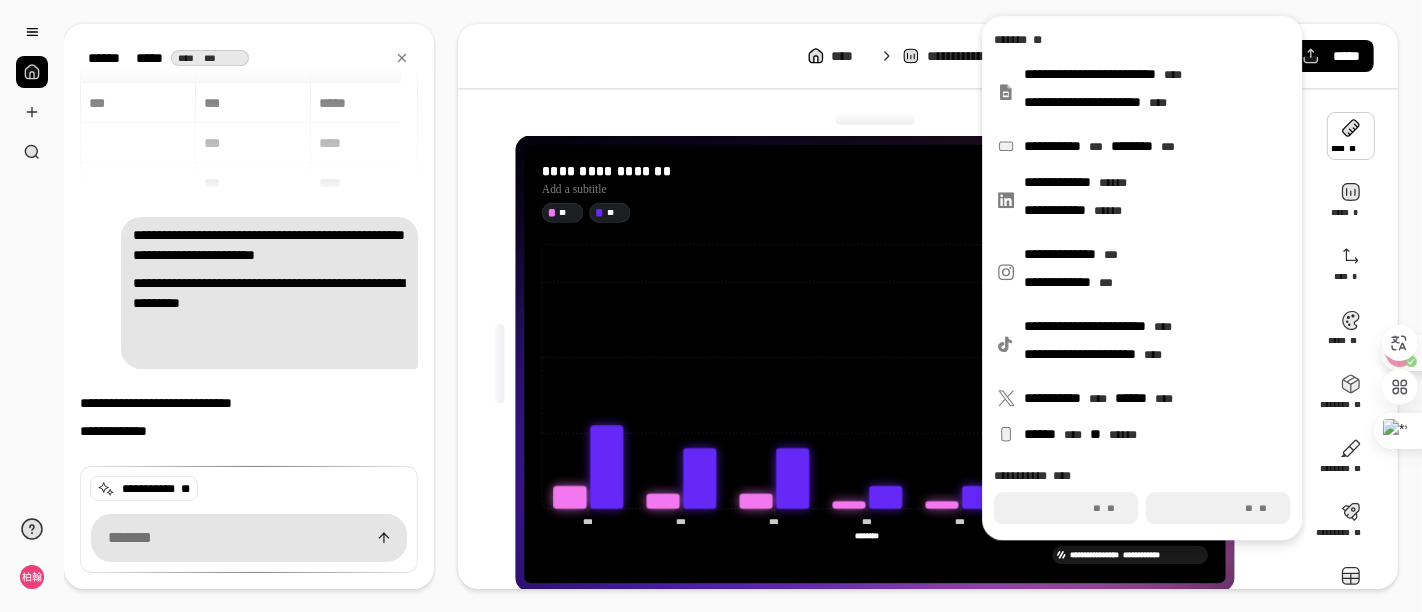 click on "**********" at bounding box center (928, 56) 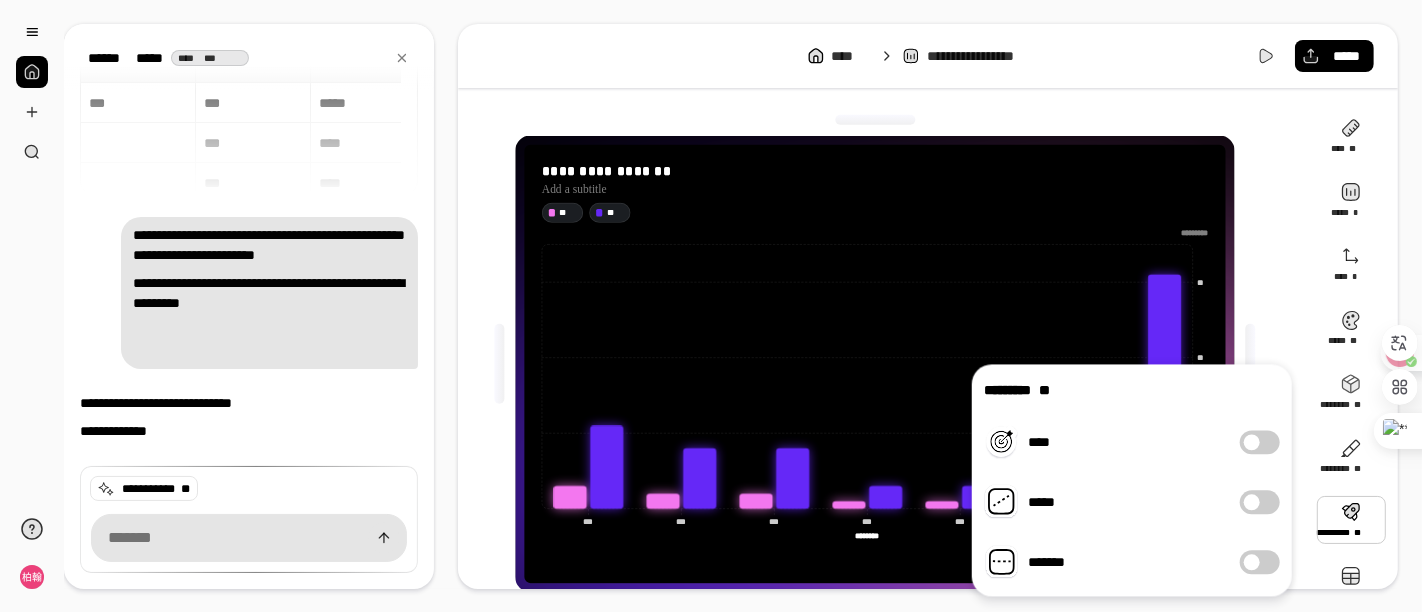 click at bounding box center [1351, 520] 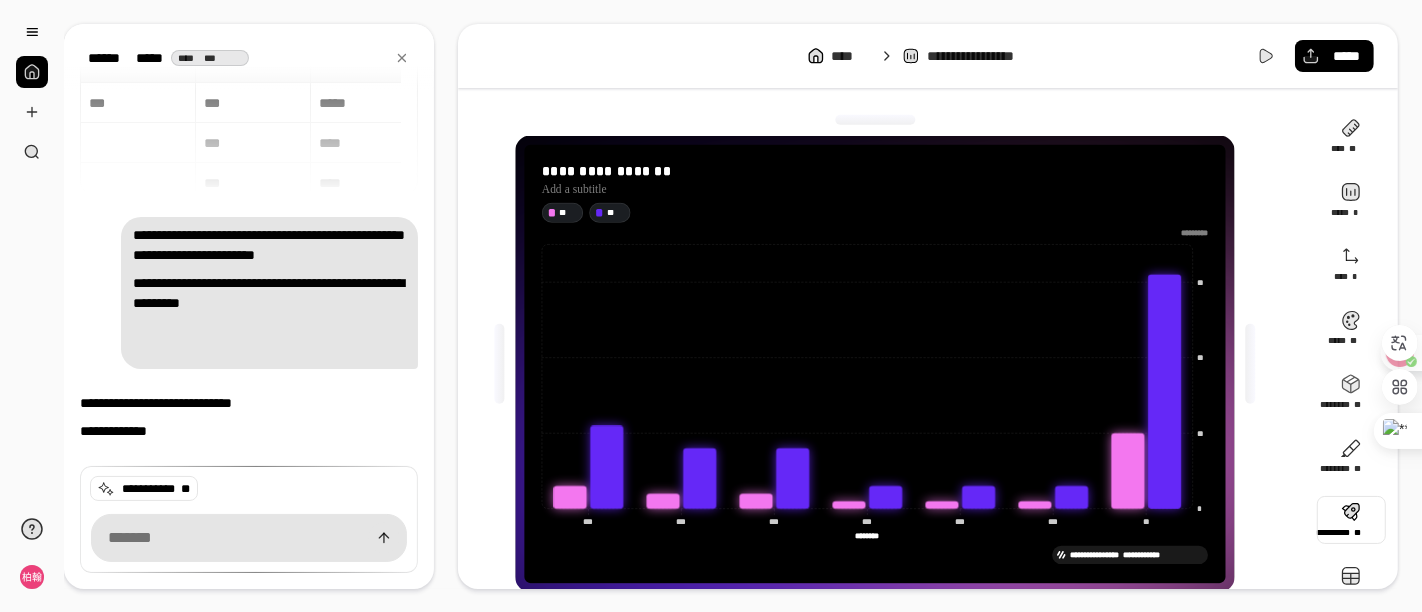 click at bounding box center (1351, 520) 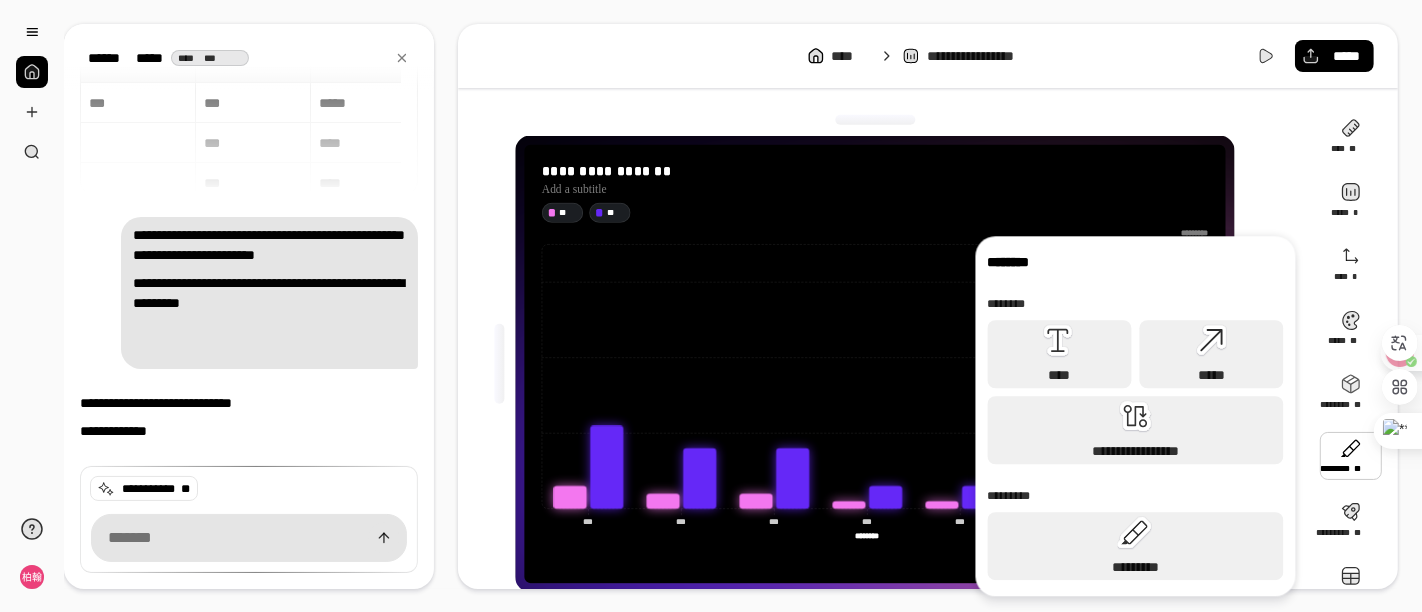 click at bounding box center [1351, 456] 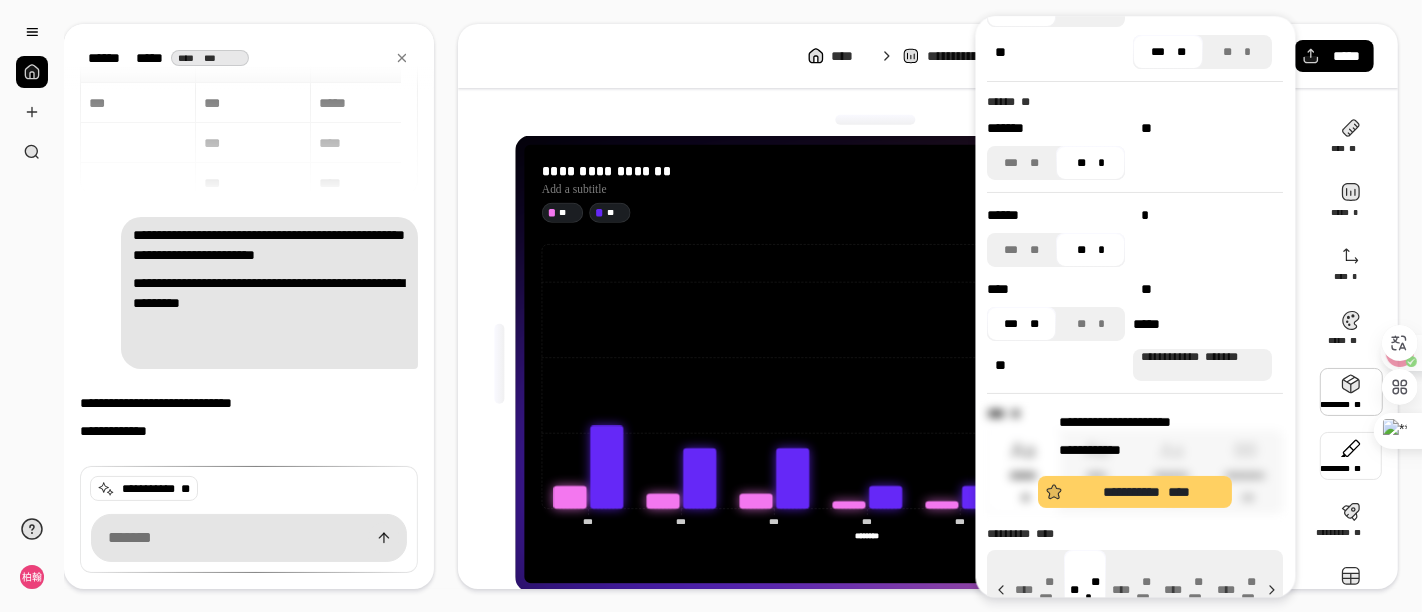 scroll, scrollTop: 151, scrollLeft: 0, axis: vertical 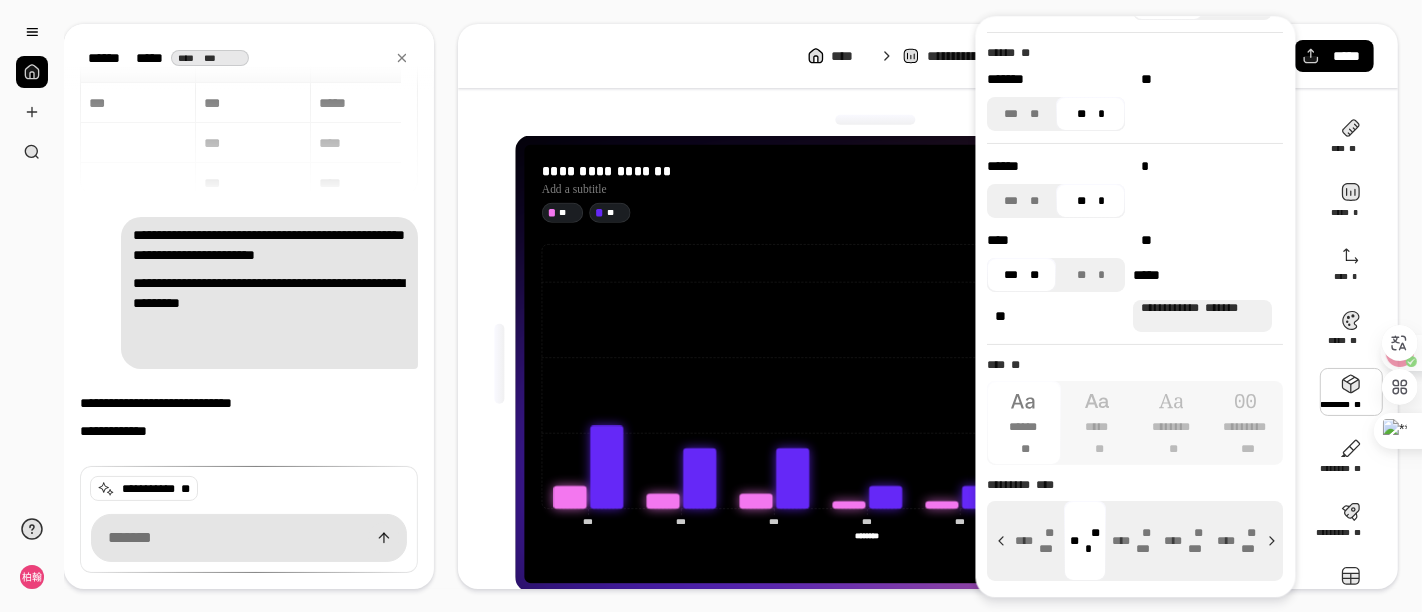 click on "**********" at bounding box center (928, 56) 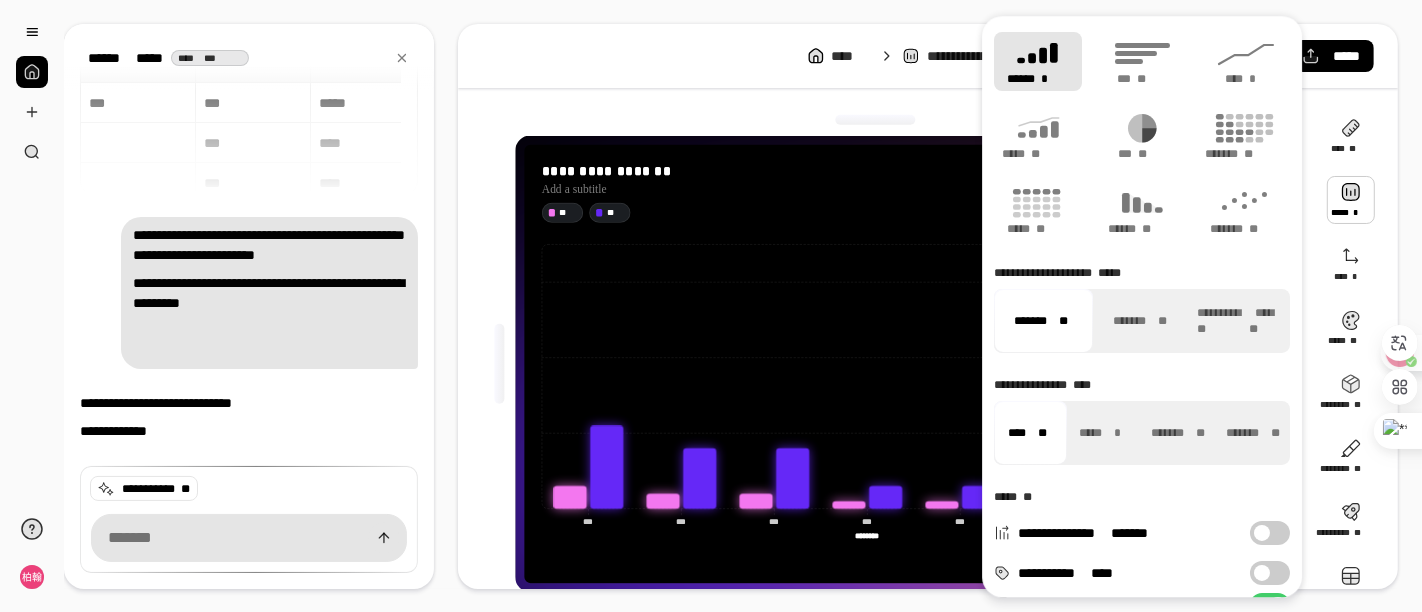 click on "**********" at bounding box center [928, 306] 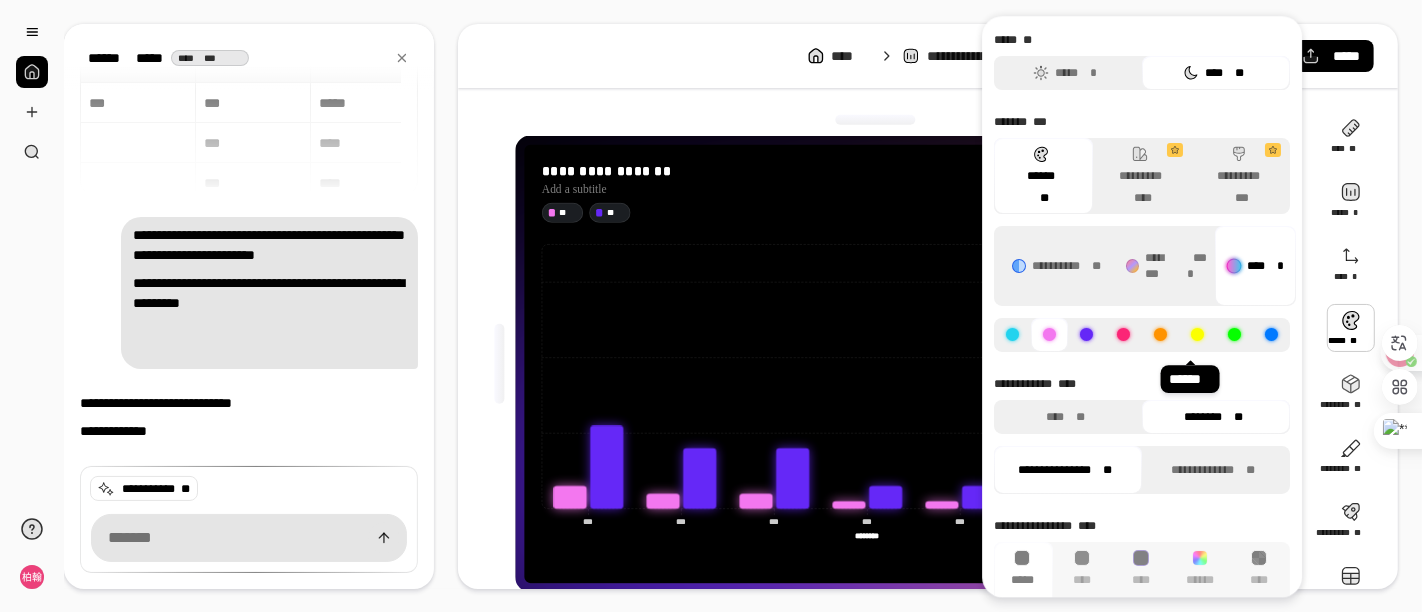 click 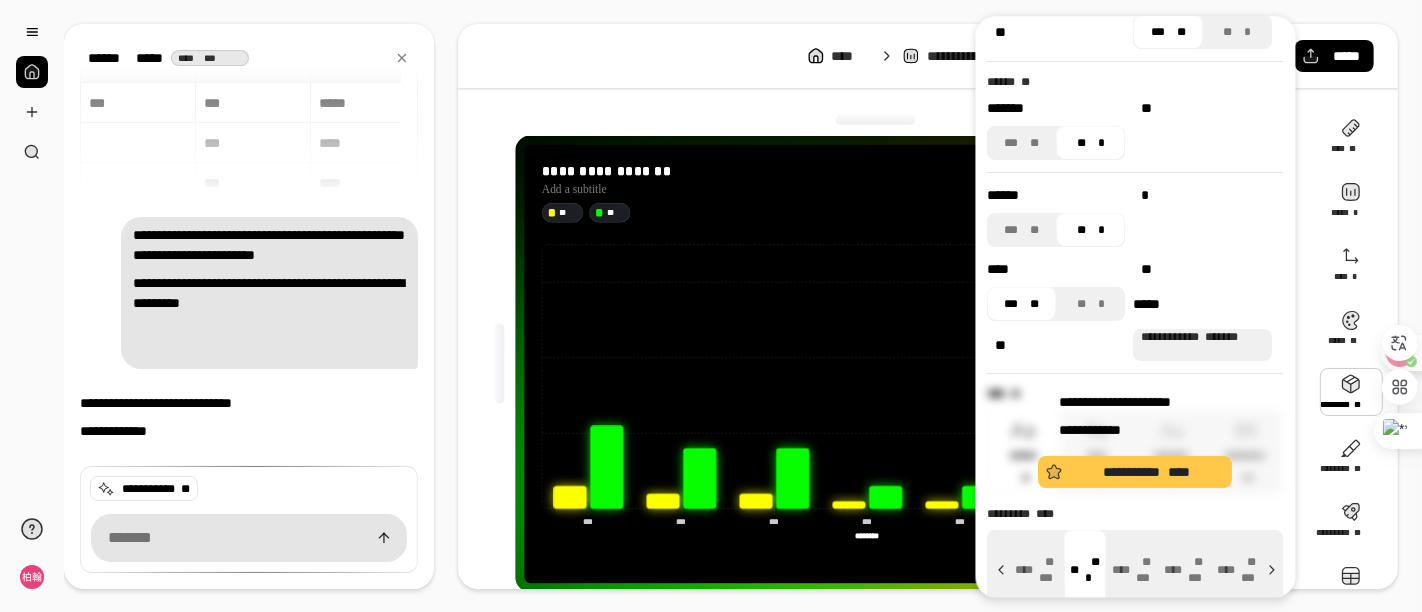 scroll, scrollTop: 151, scrollLeft: 0, axis: vertical 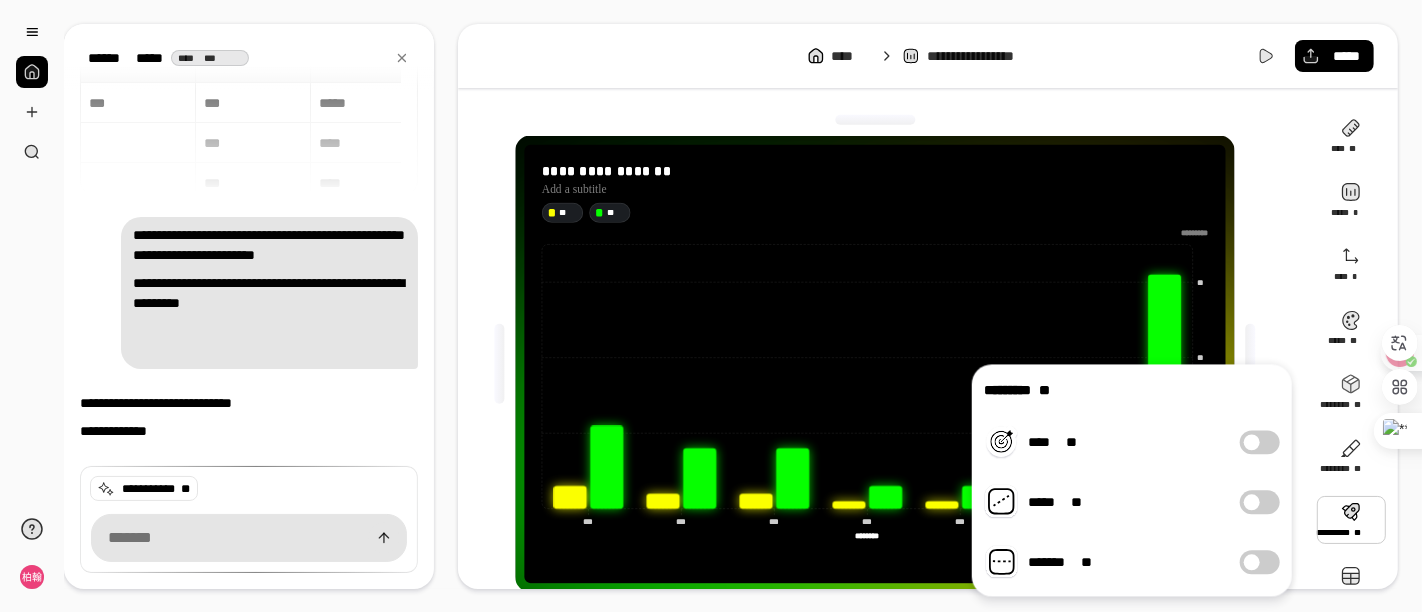 click at bounding box center [1252, 442] 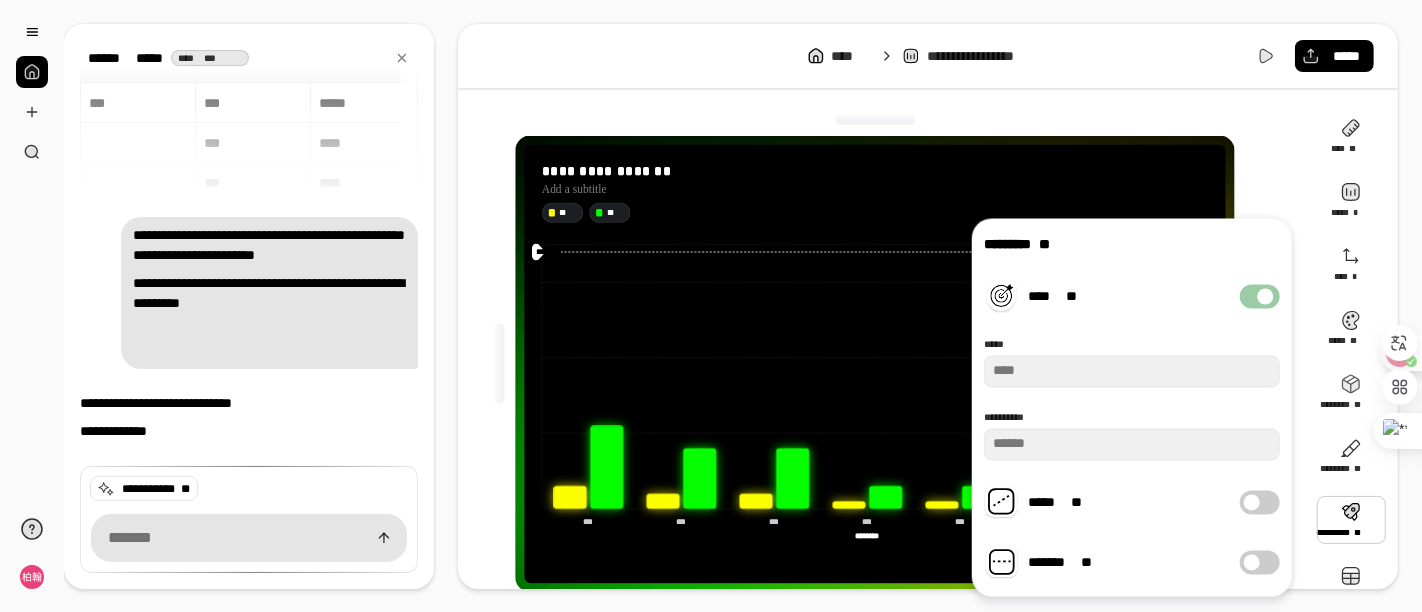 type on "****" 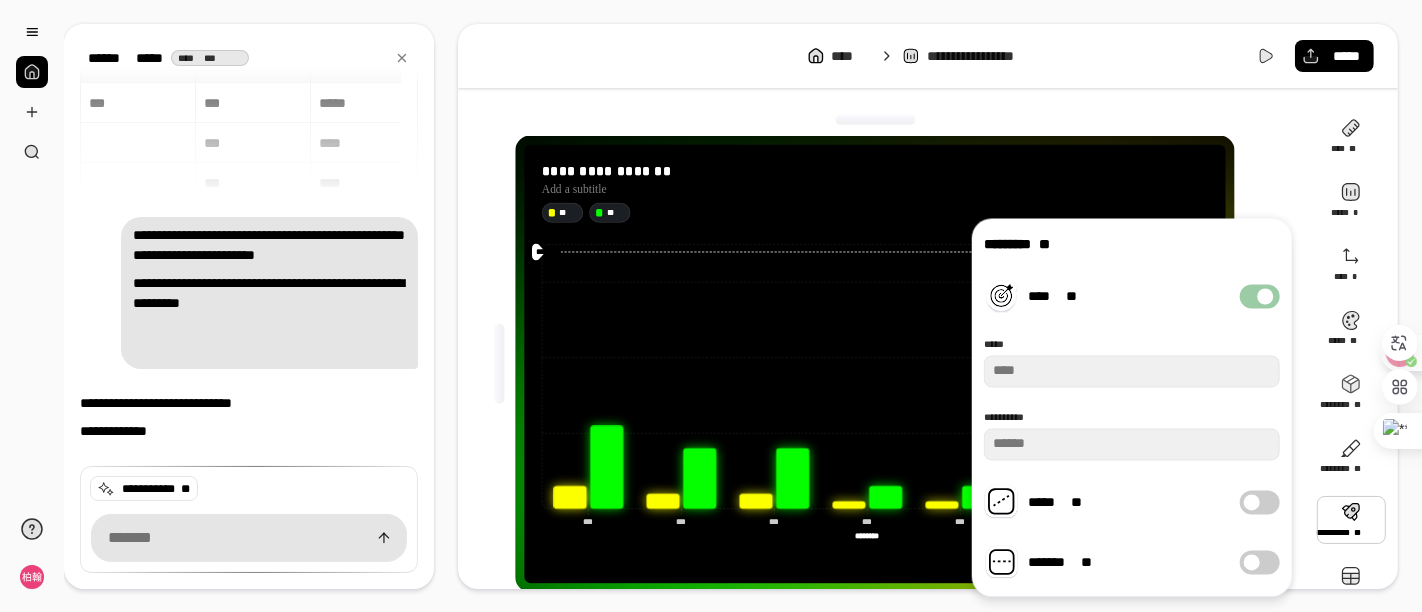 type on "**" 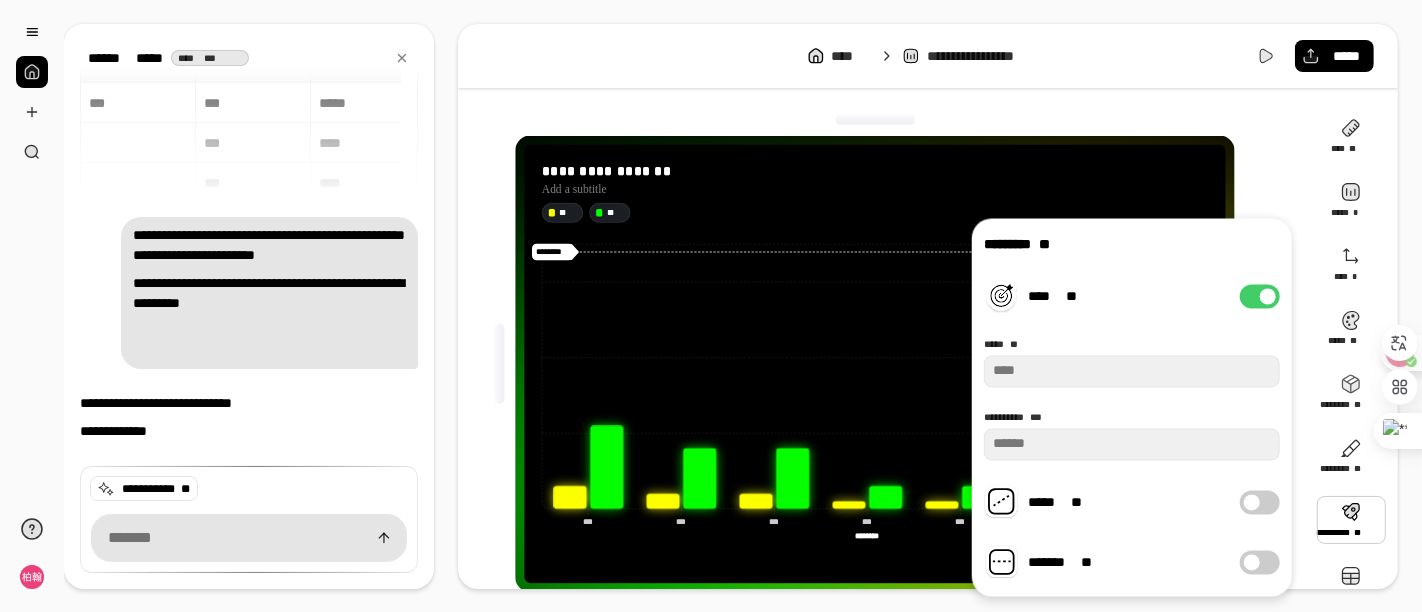 click at bounding box center [1252, 502] 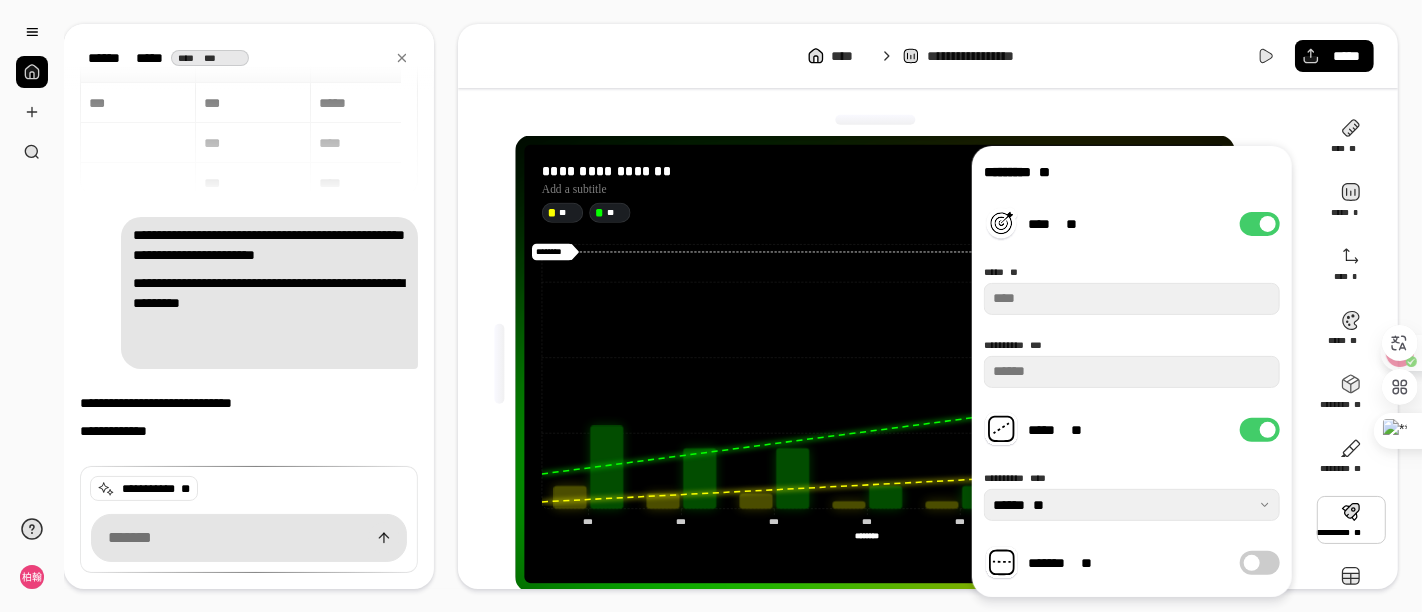 click on "*****    **" at bounding box center [1260, 430] 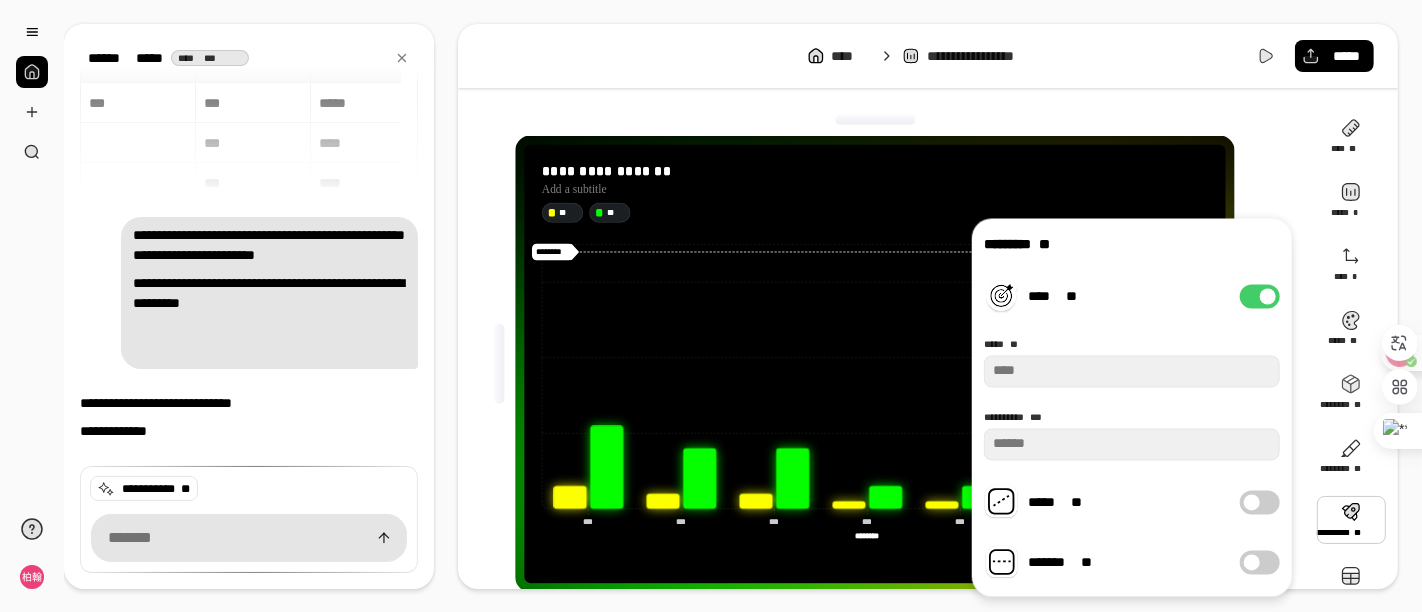 click on "*******    **" at bounding box center [1260, 562] 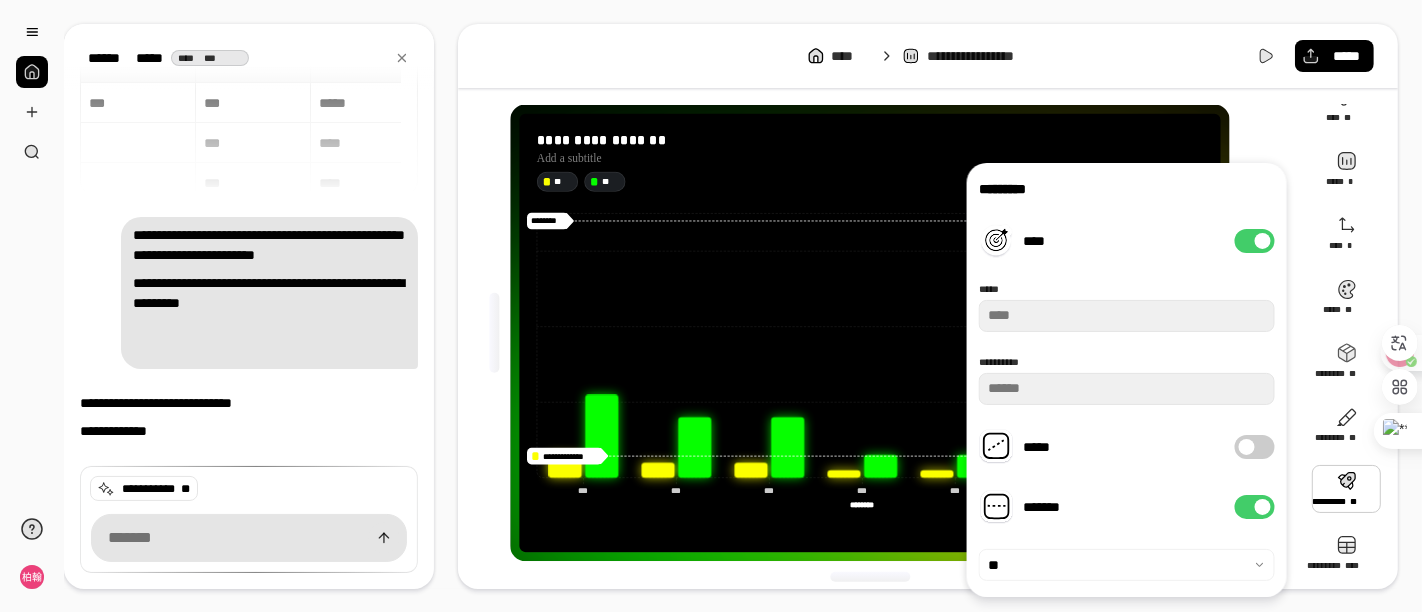 scroll, scrollTop: 39, scrollLeft: 0, axis: vertical 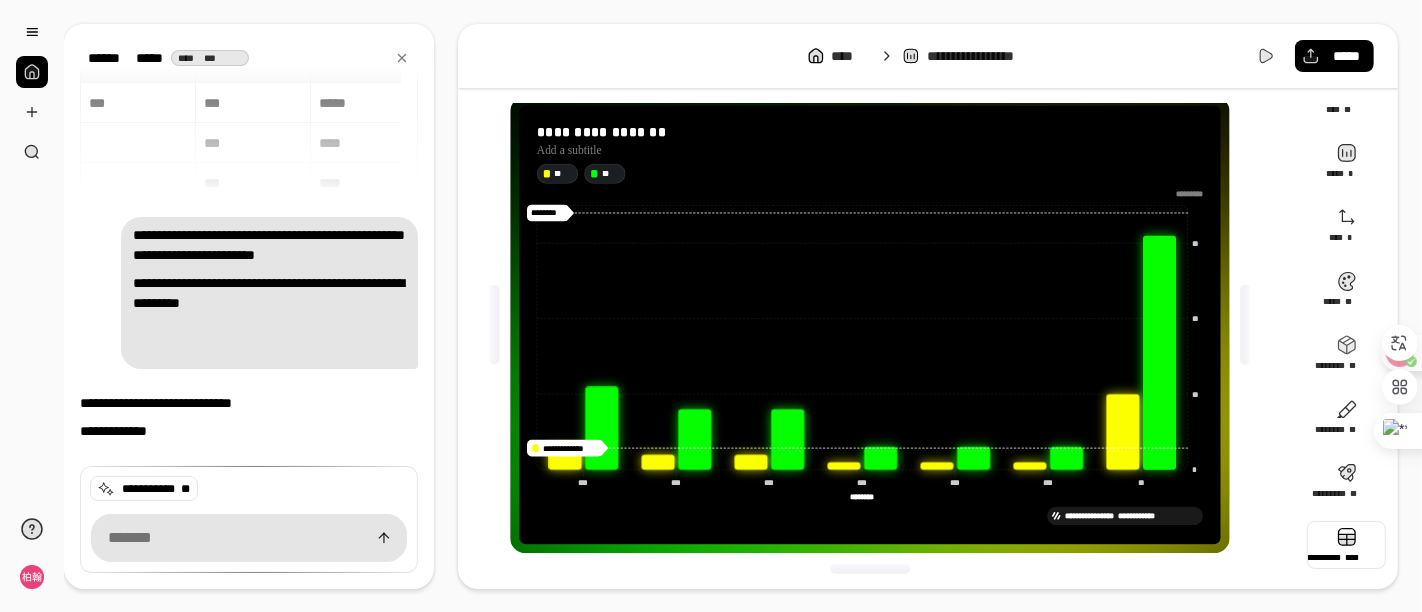 click at bounding box center (1346, 545) 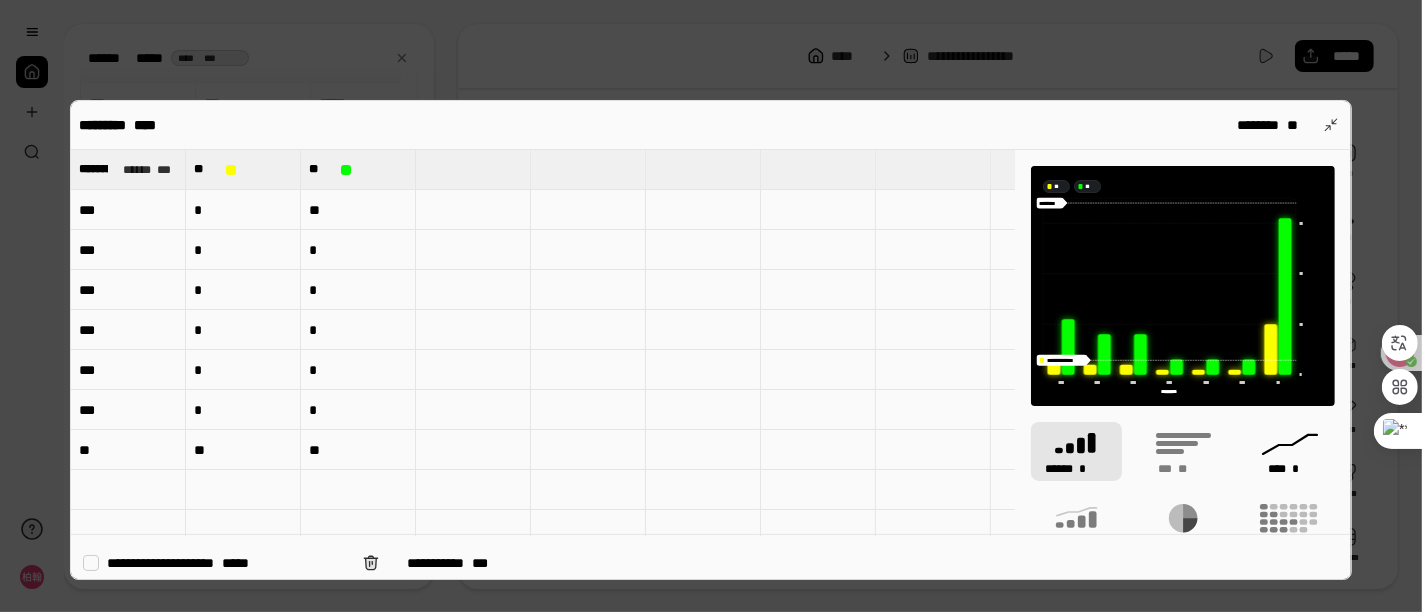 type 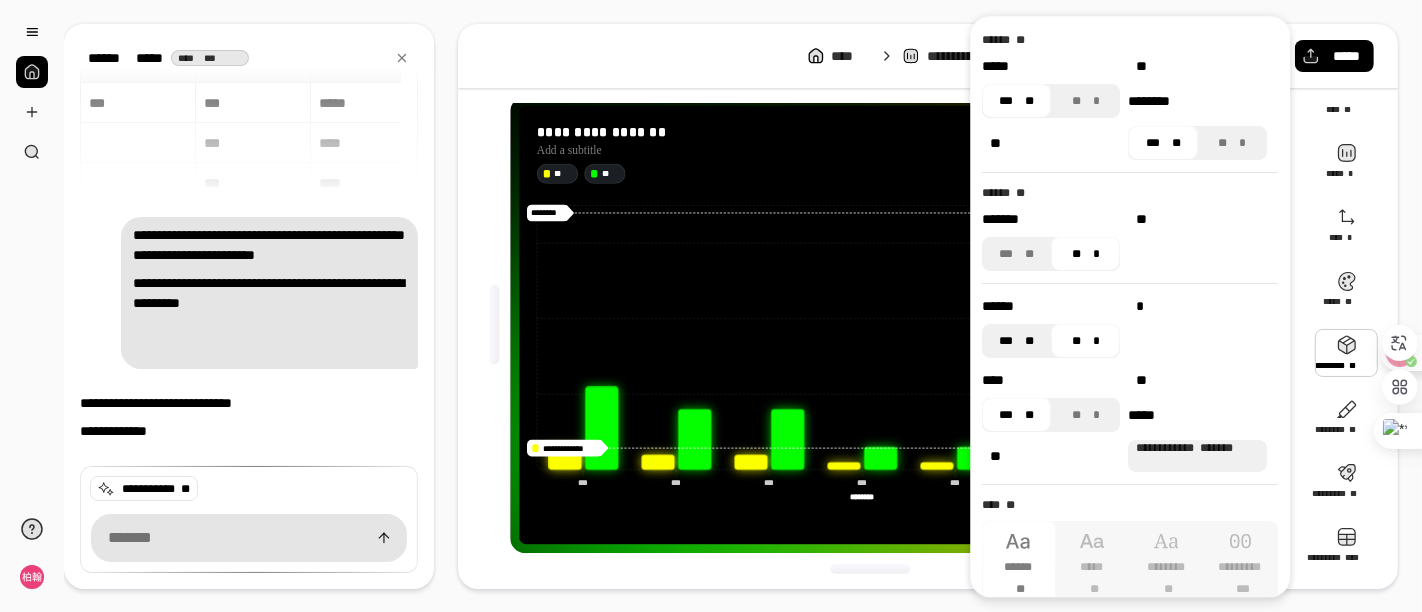 click on "**" at bounding box center [1029, 341] 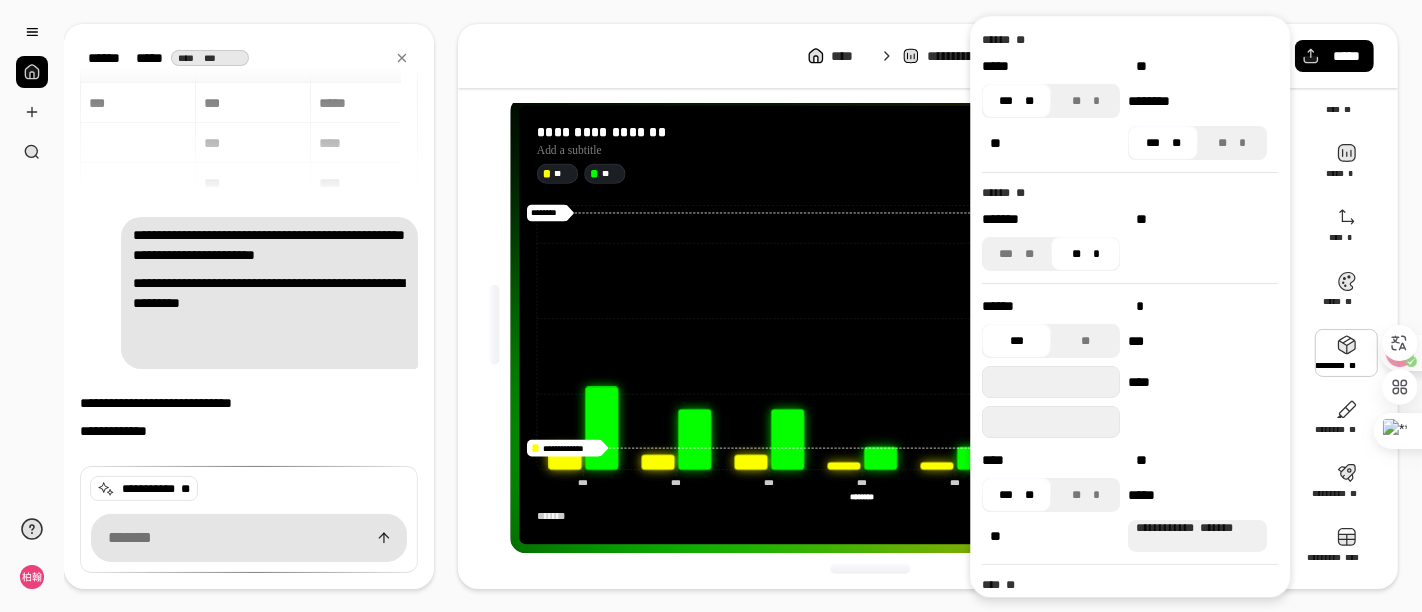 type on "****" 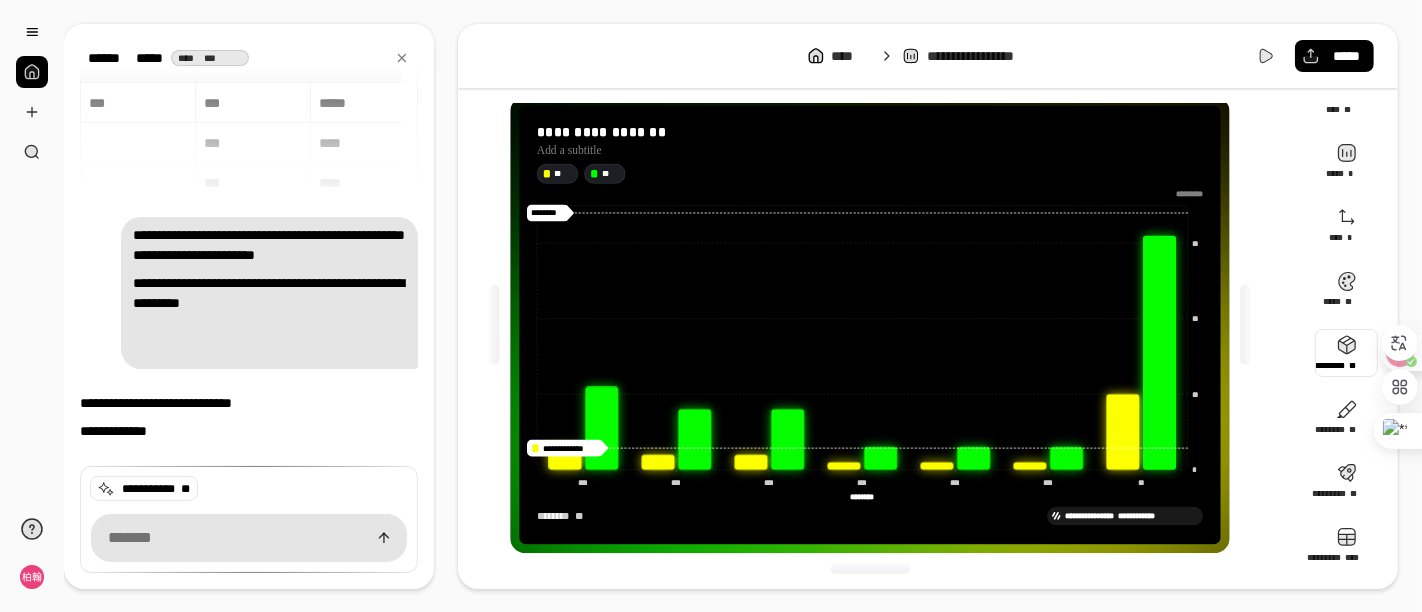 type 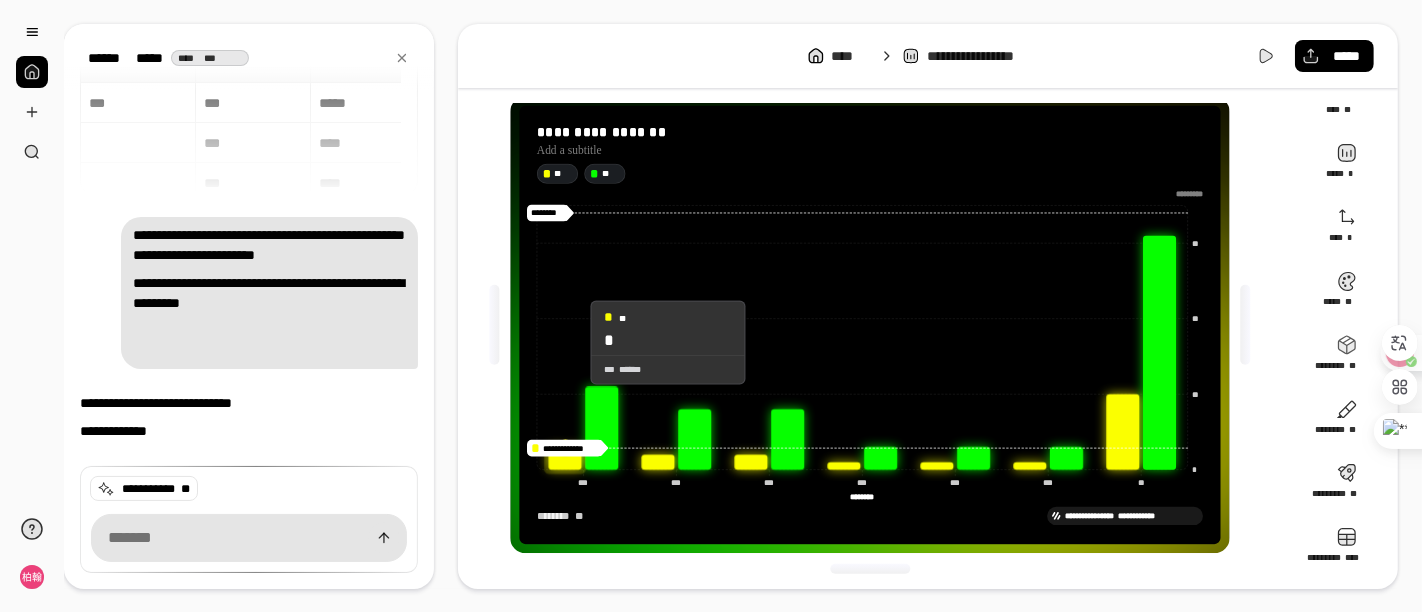 click 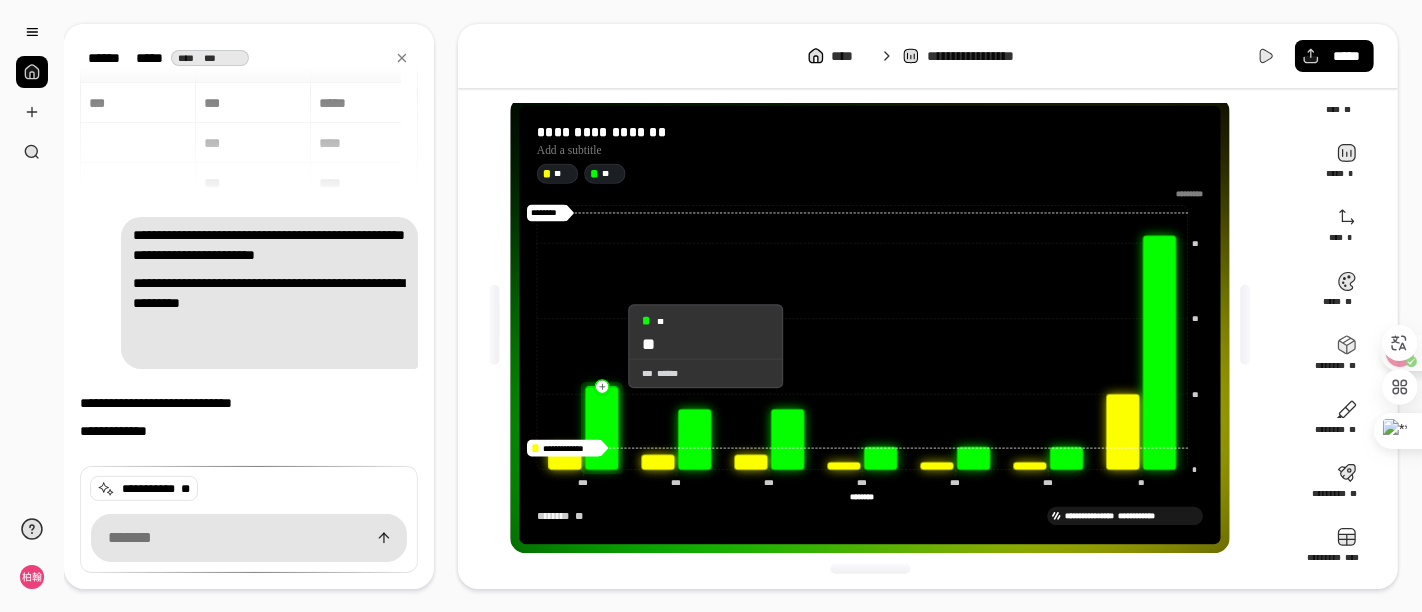 click 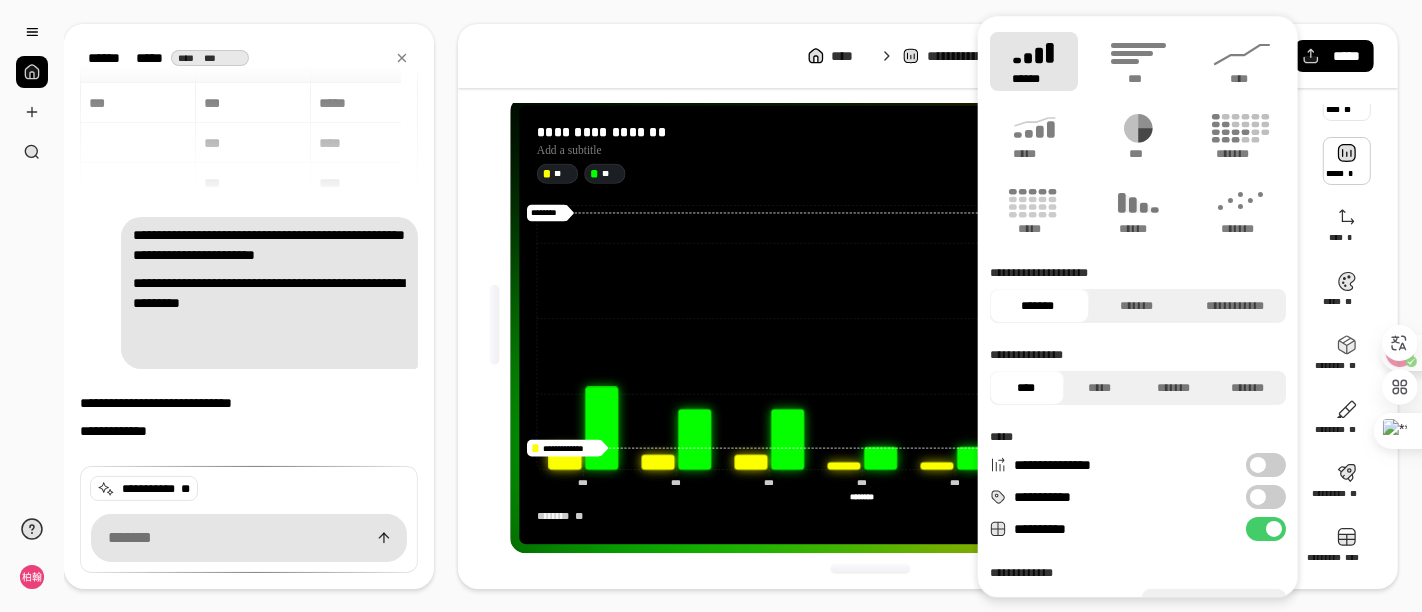 scroll, scrollTop: 8, scrollLeft: 0, axis: vertical 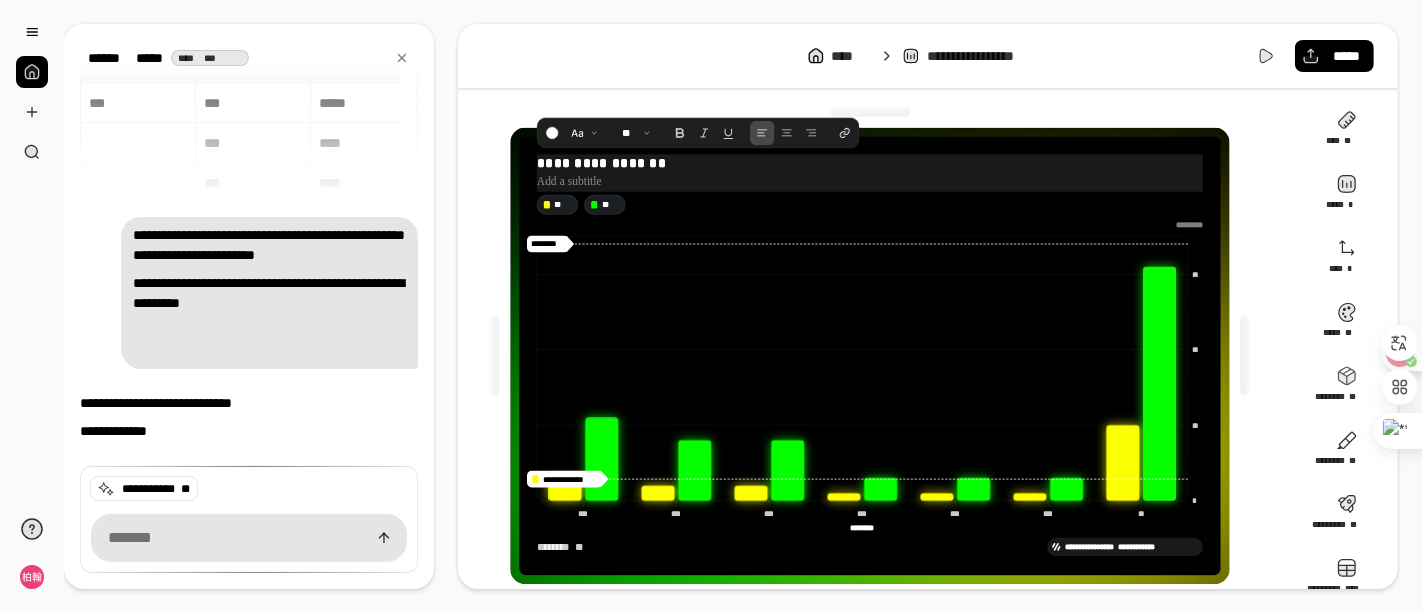 click on "**********" at bounding box center (870, 162) 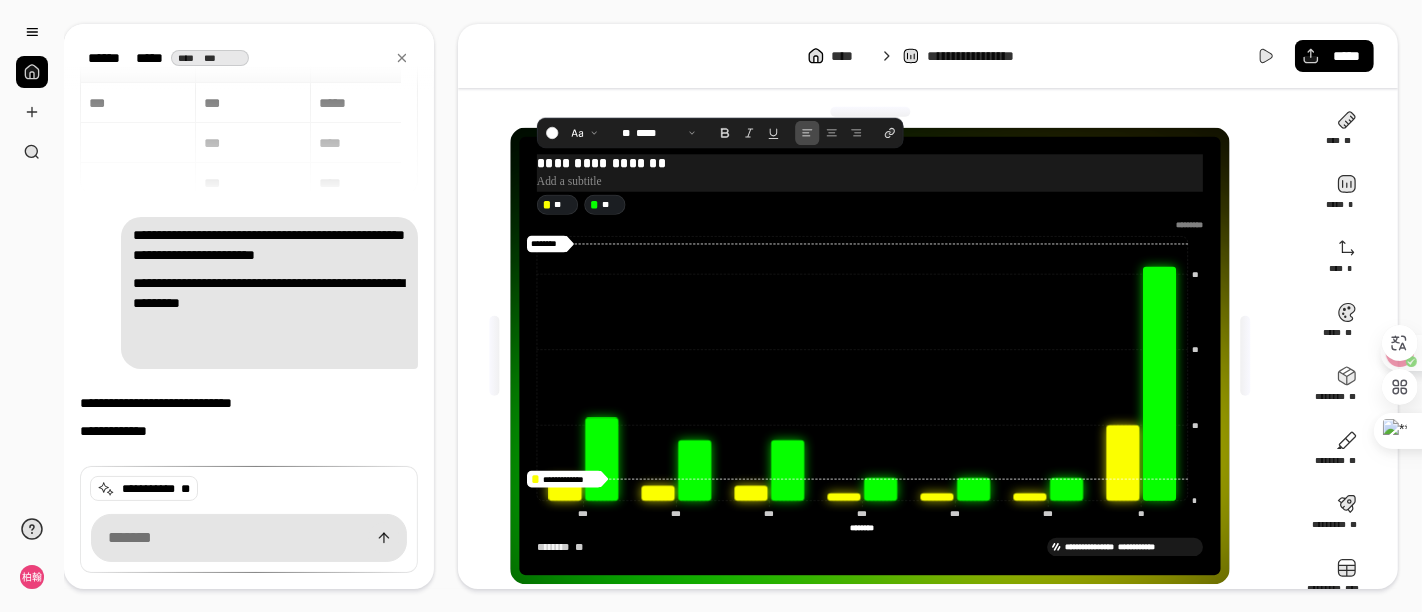 click on "**********" at bounding box center [870, 162] 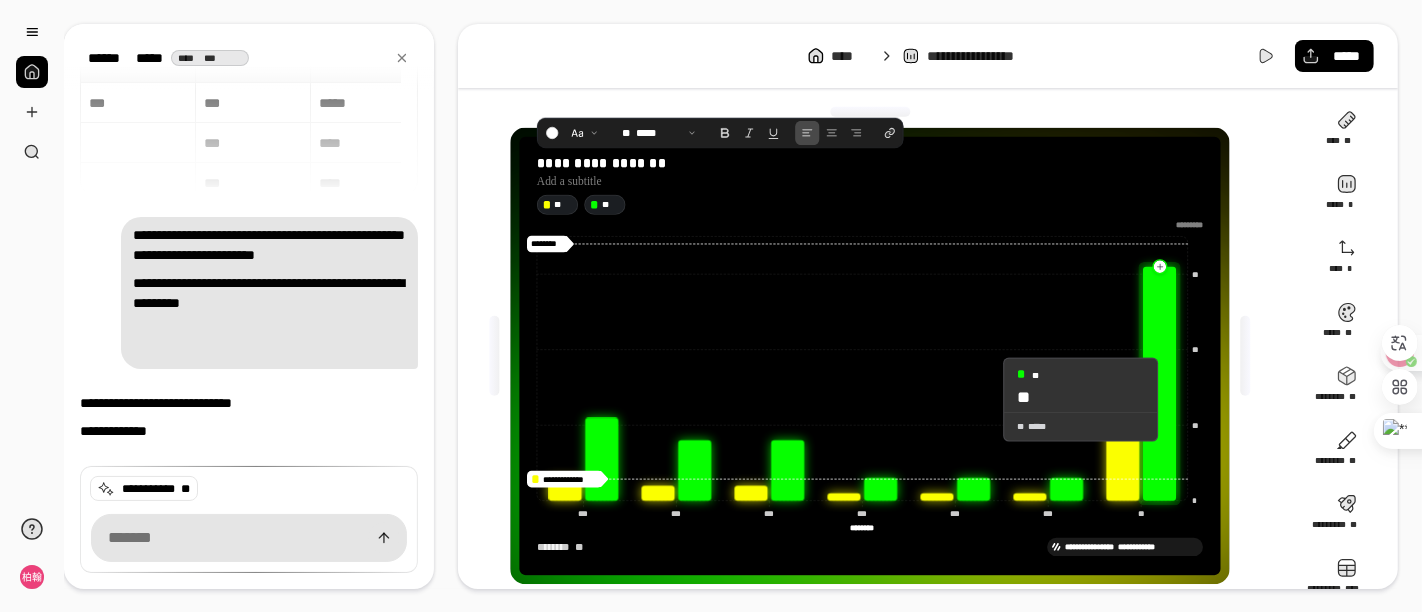 click 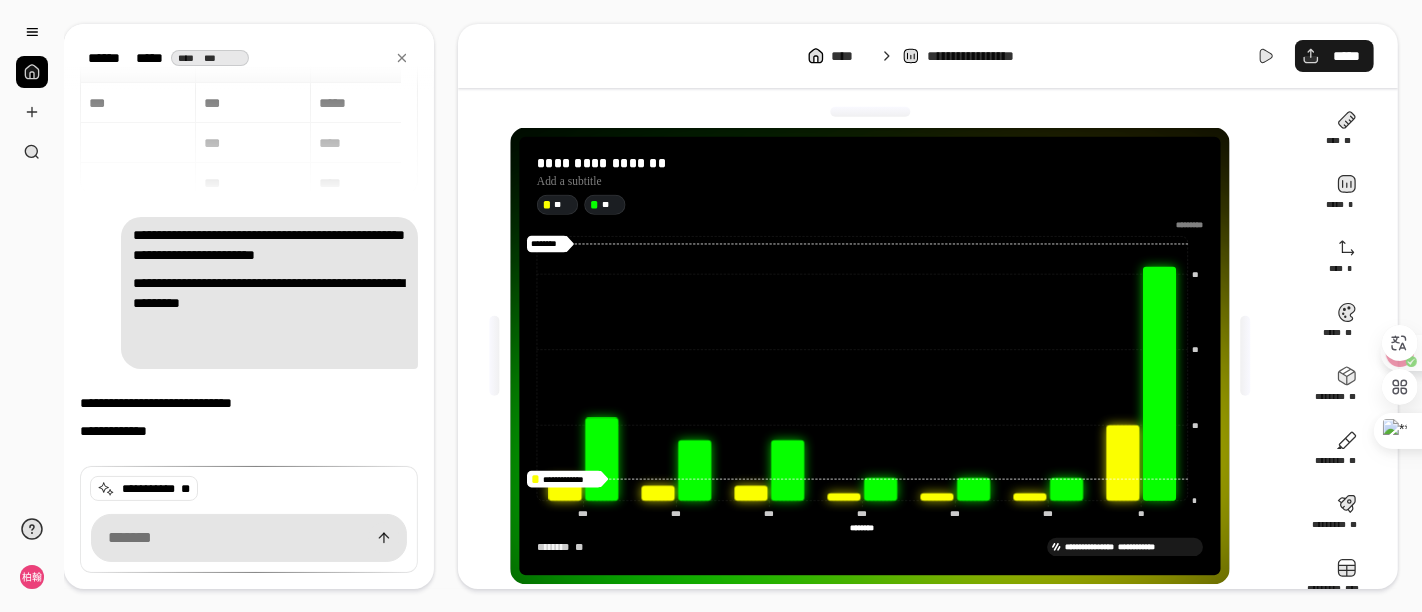 click on "*****" at bounding box center (1334, 56) 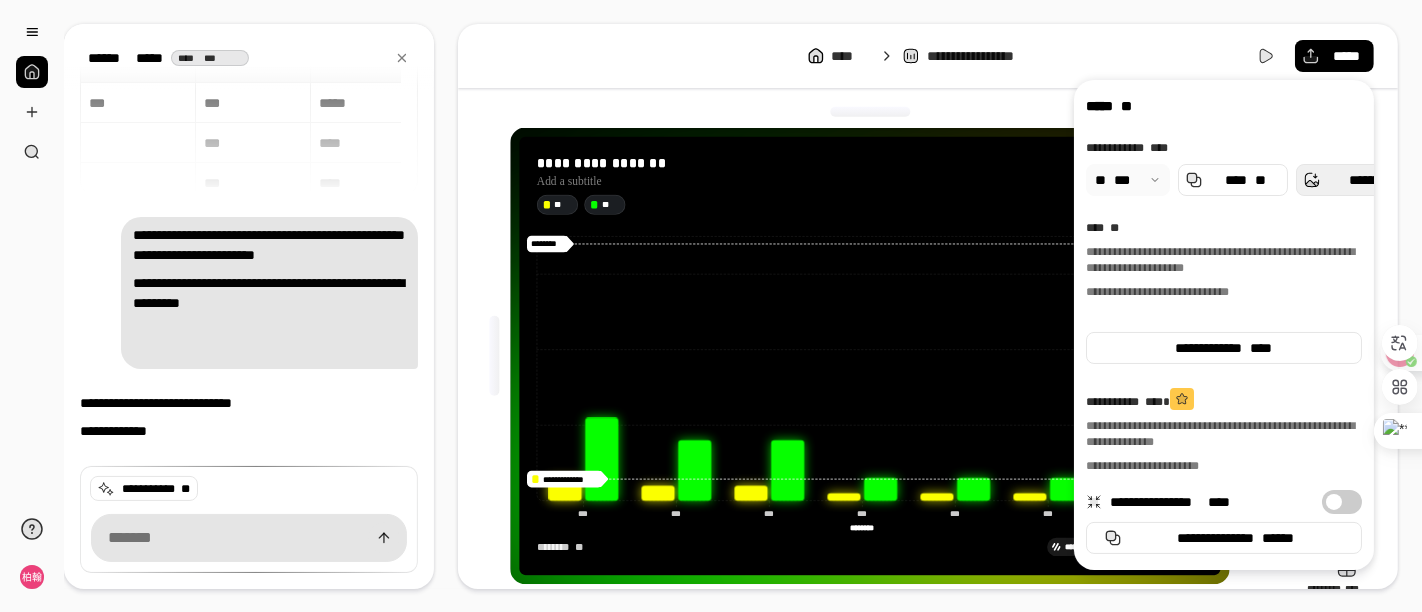 click on "********    **" at bounding box center [1380, 180] 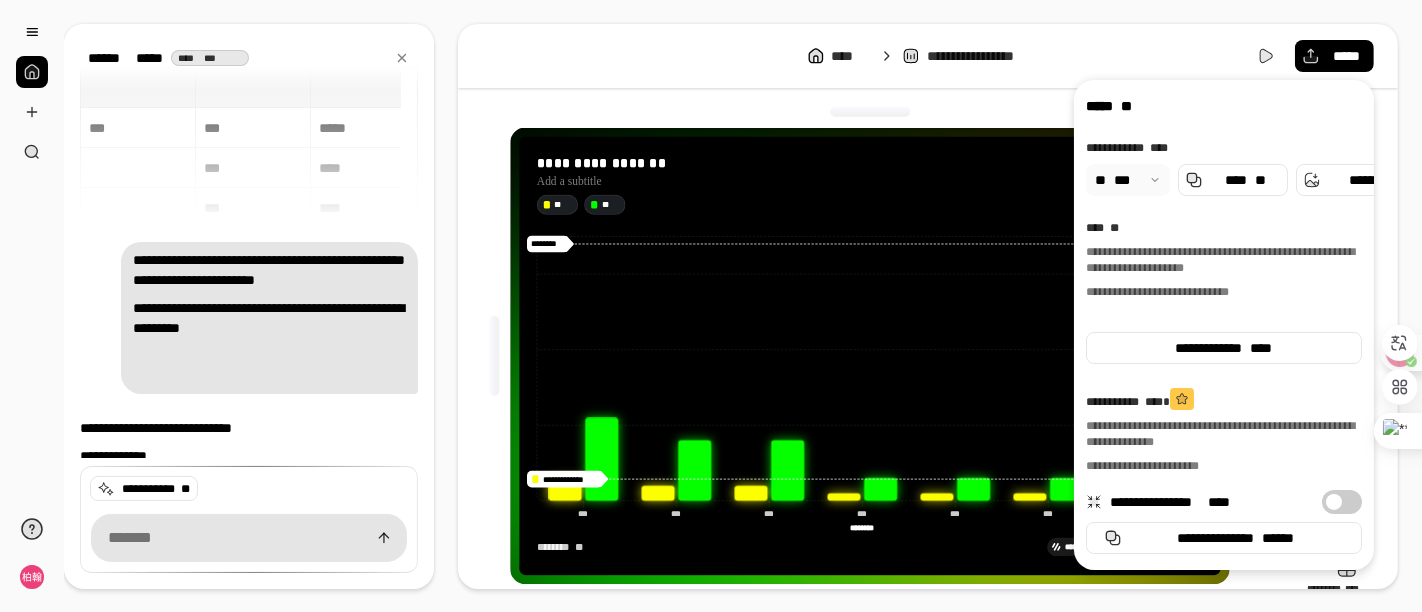 scroll, scrollTop: 0, scrollLeft: 0, axis: both 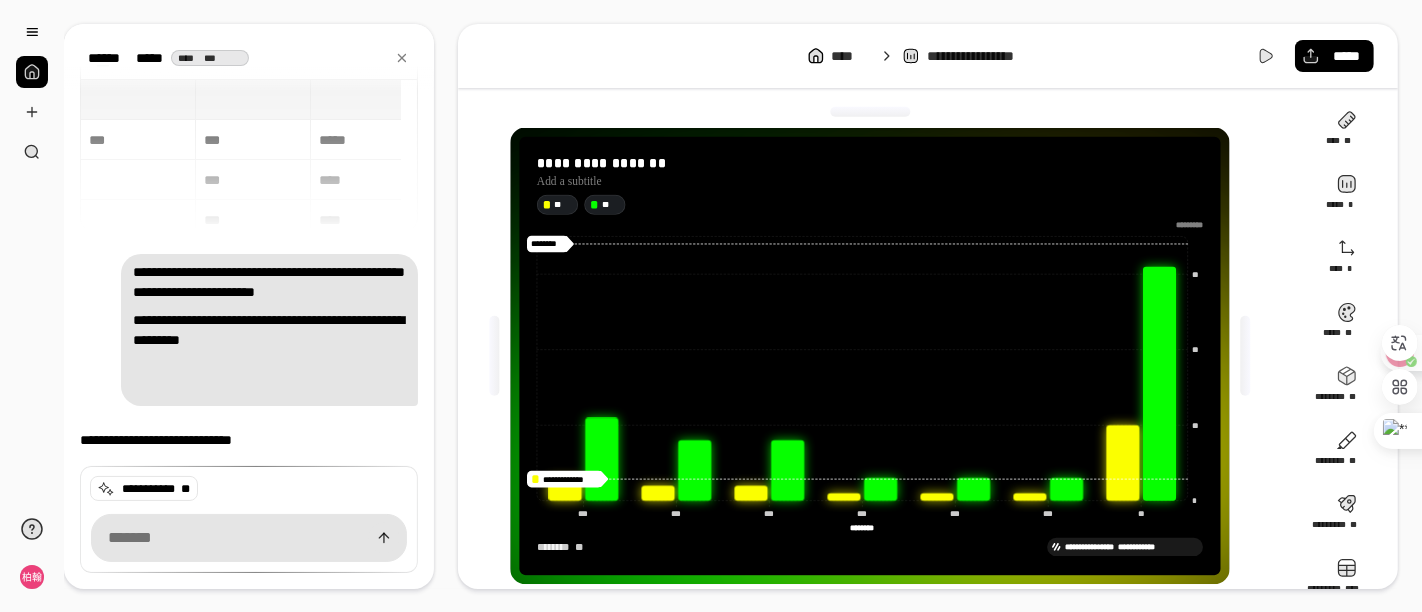click on "**********" at bounding box center [928, 56] 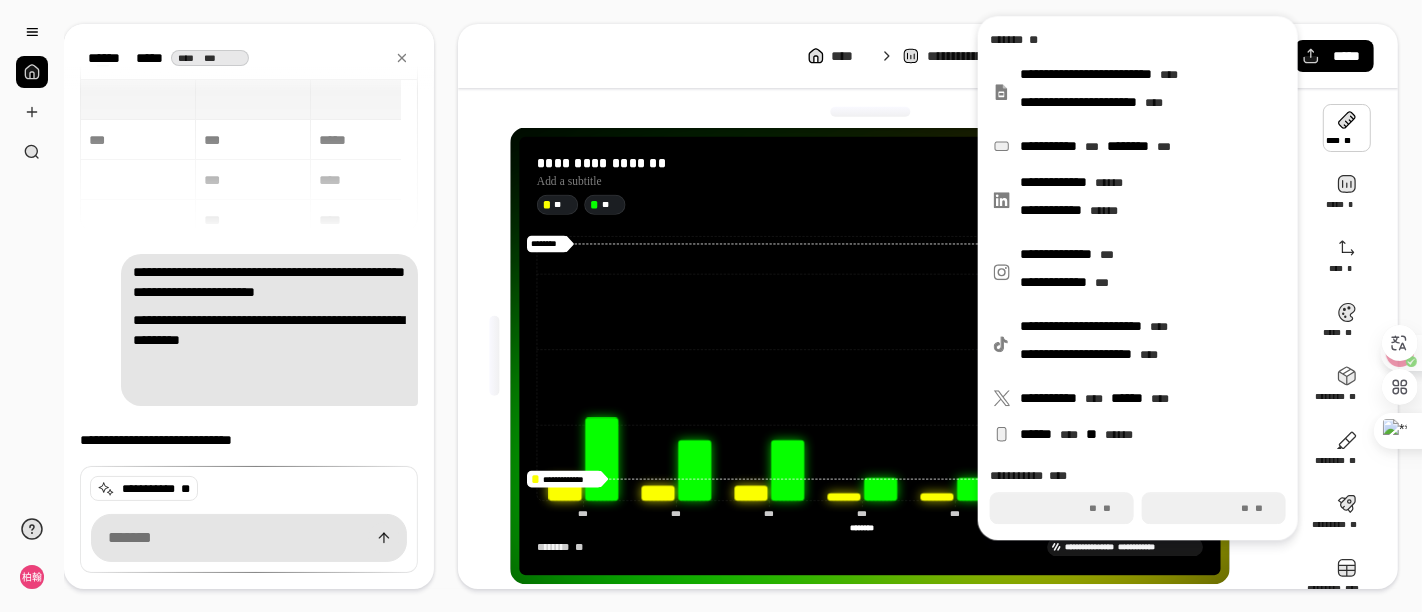 click at bounding box center (1347, 128) 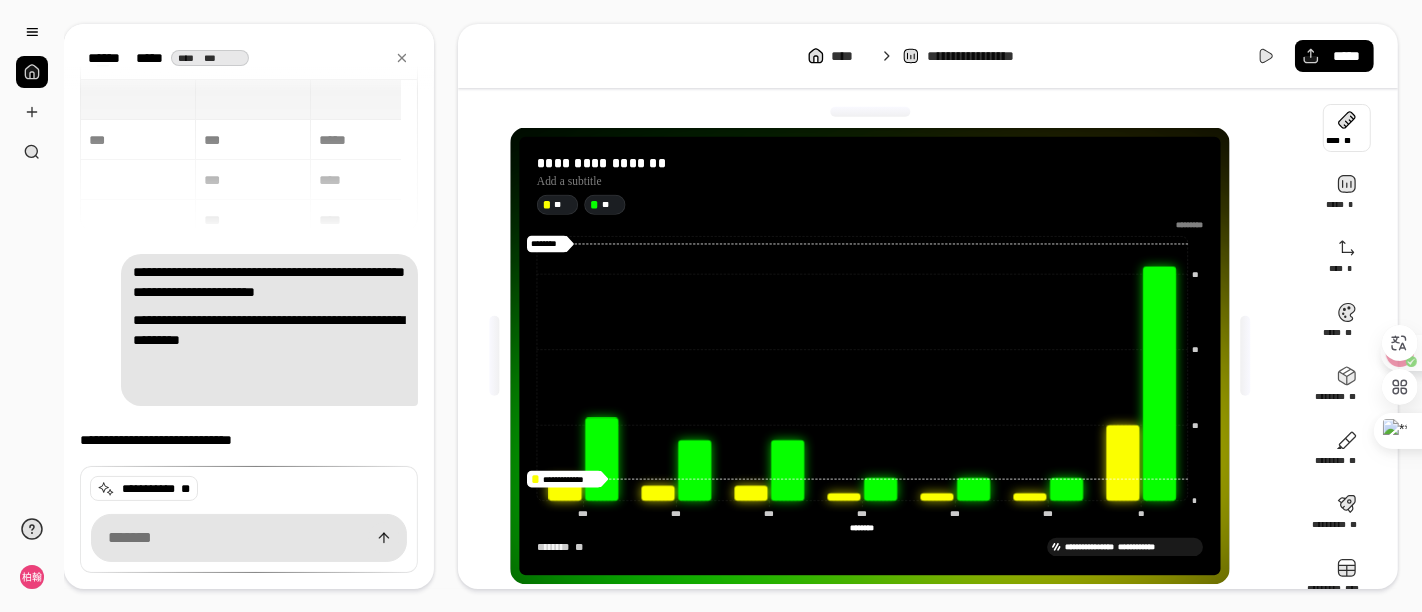 click at bounding box center [1347, 128] 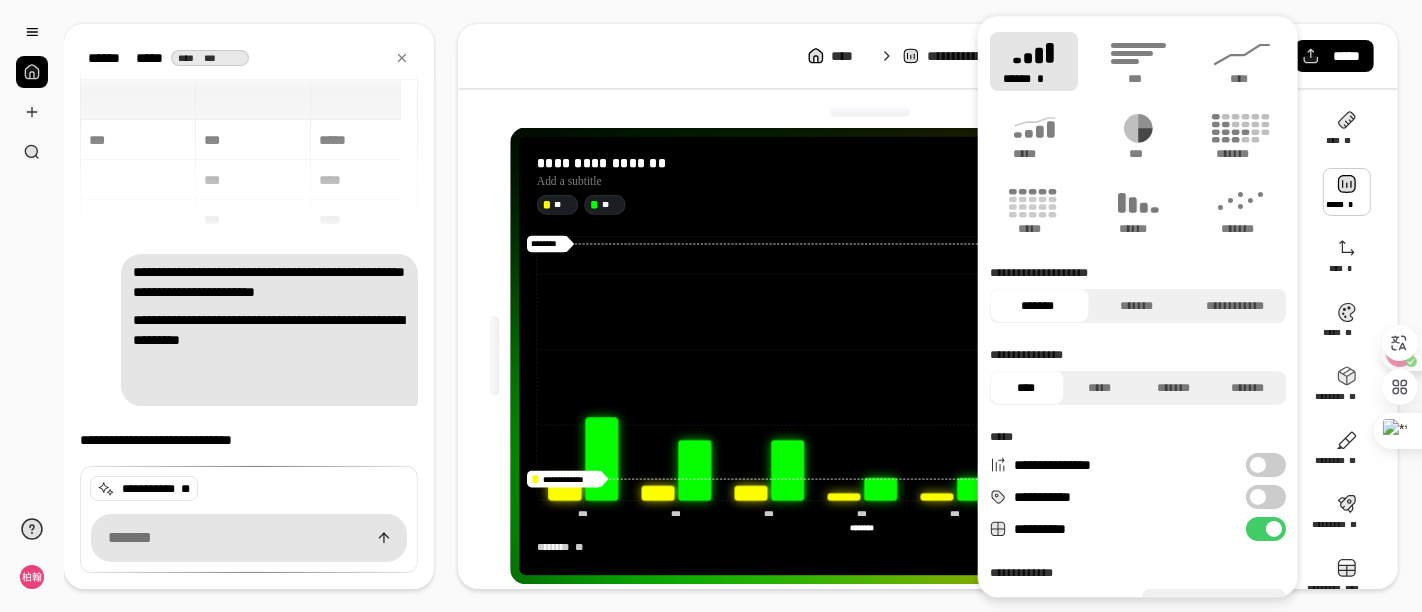 click at bounding box center [1347, 192] 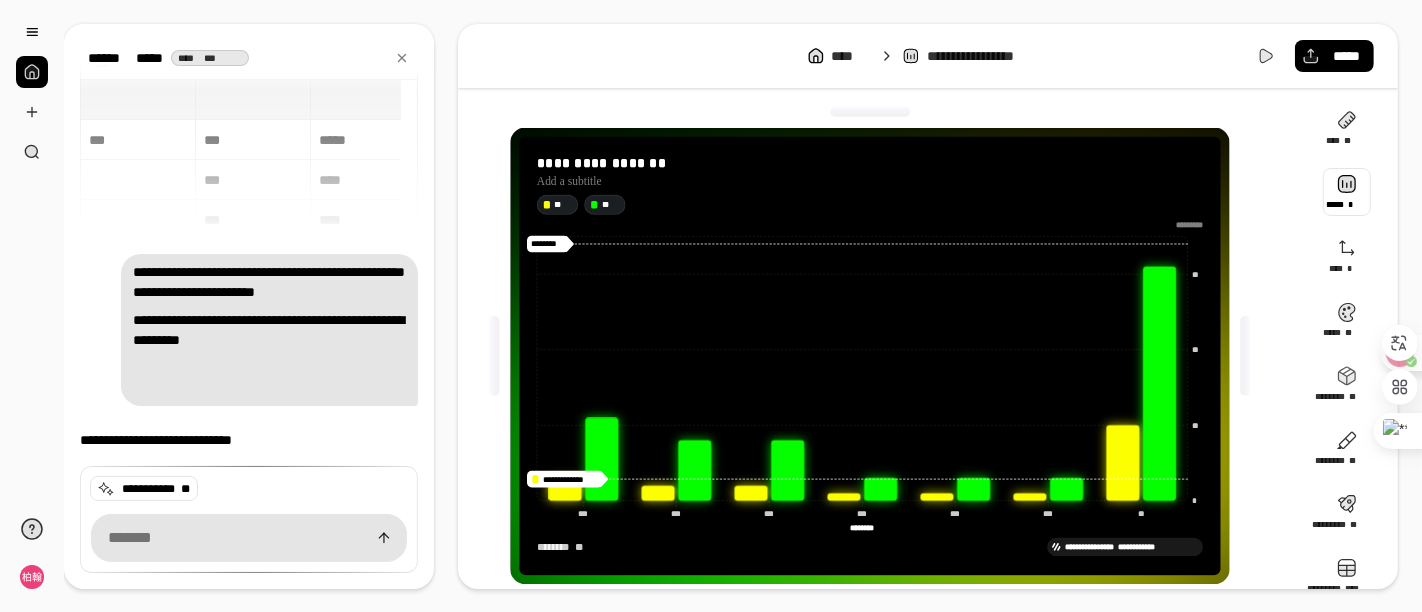click at bounding box center (1347, 192) 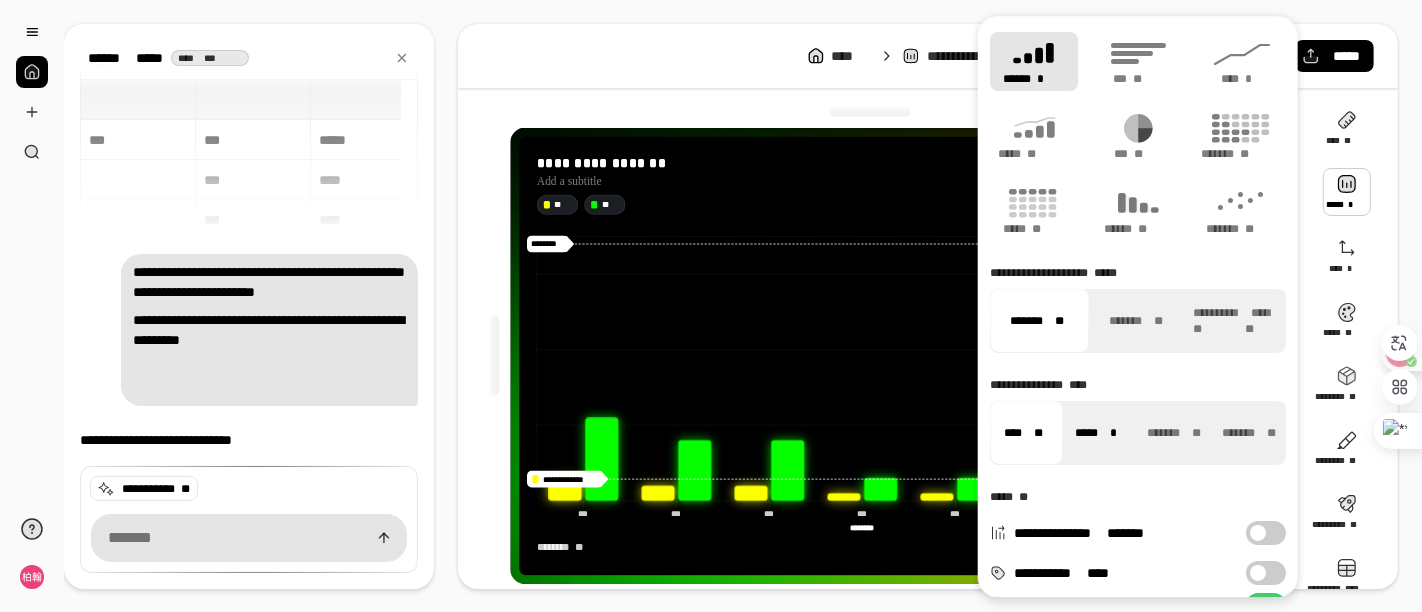 click on "*****    *" at bounding box center [1095, 433] 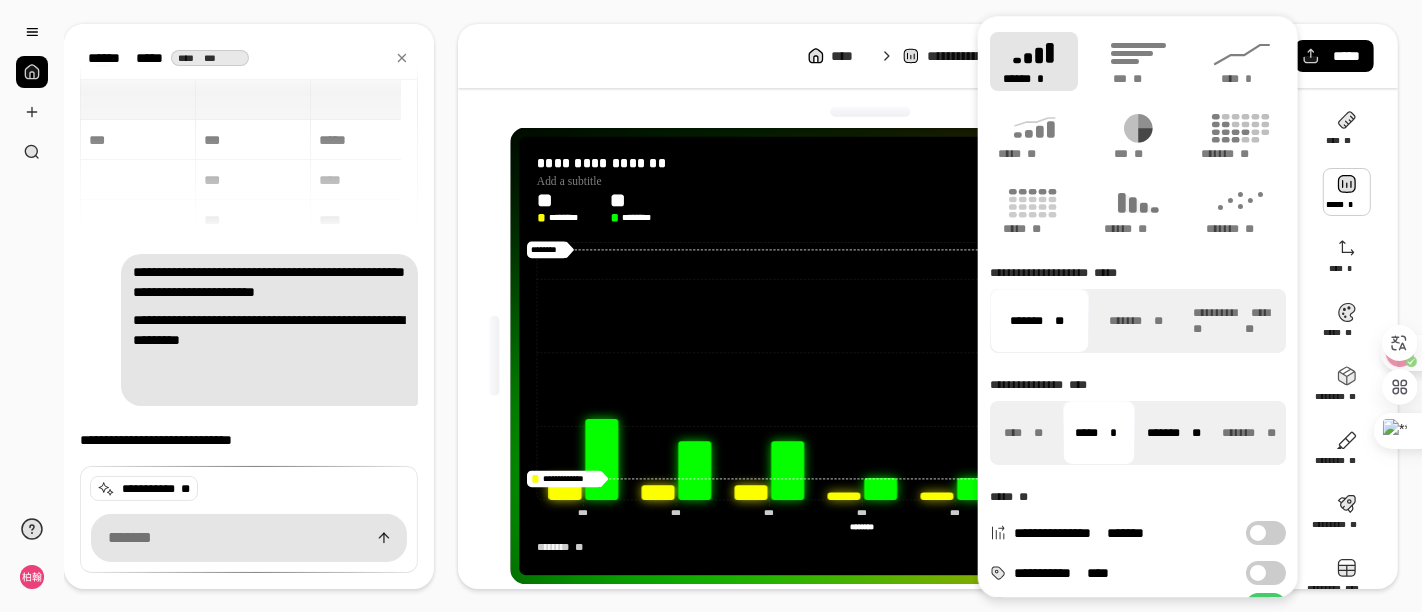 click on "*******    **" at bounding box center (1173, 433) 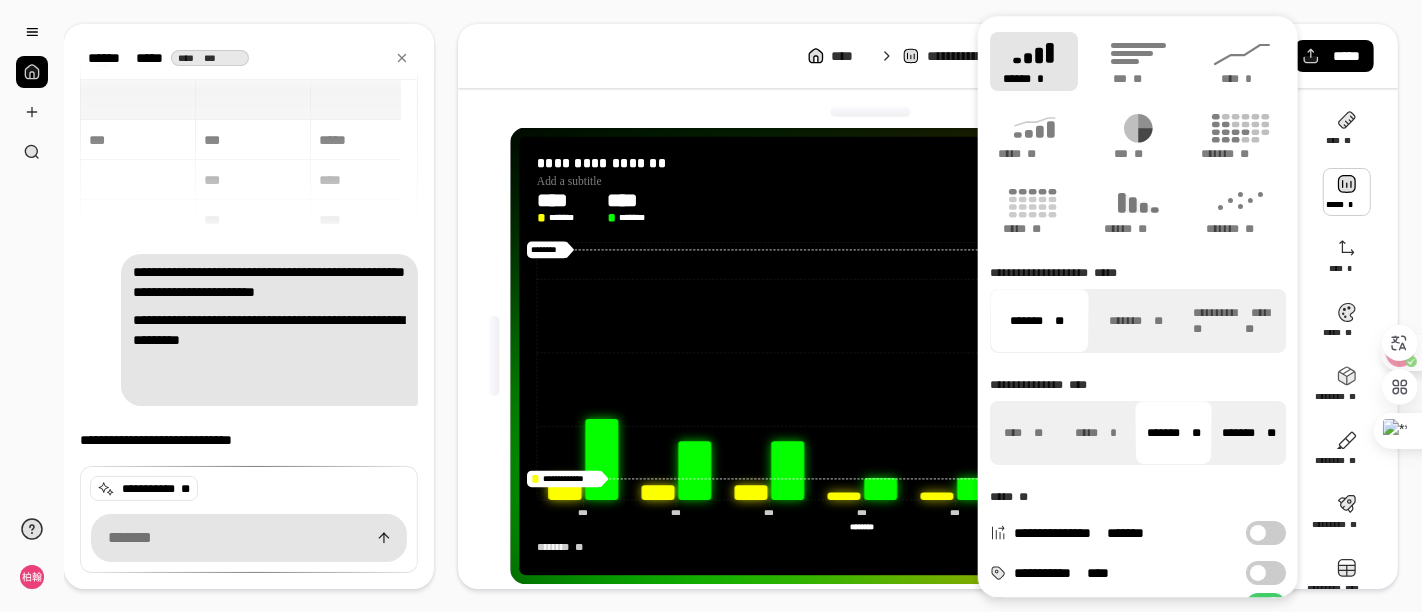 click on "*******    **" at bounding box center (1249, 433) 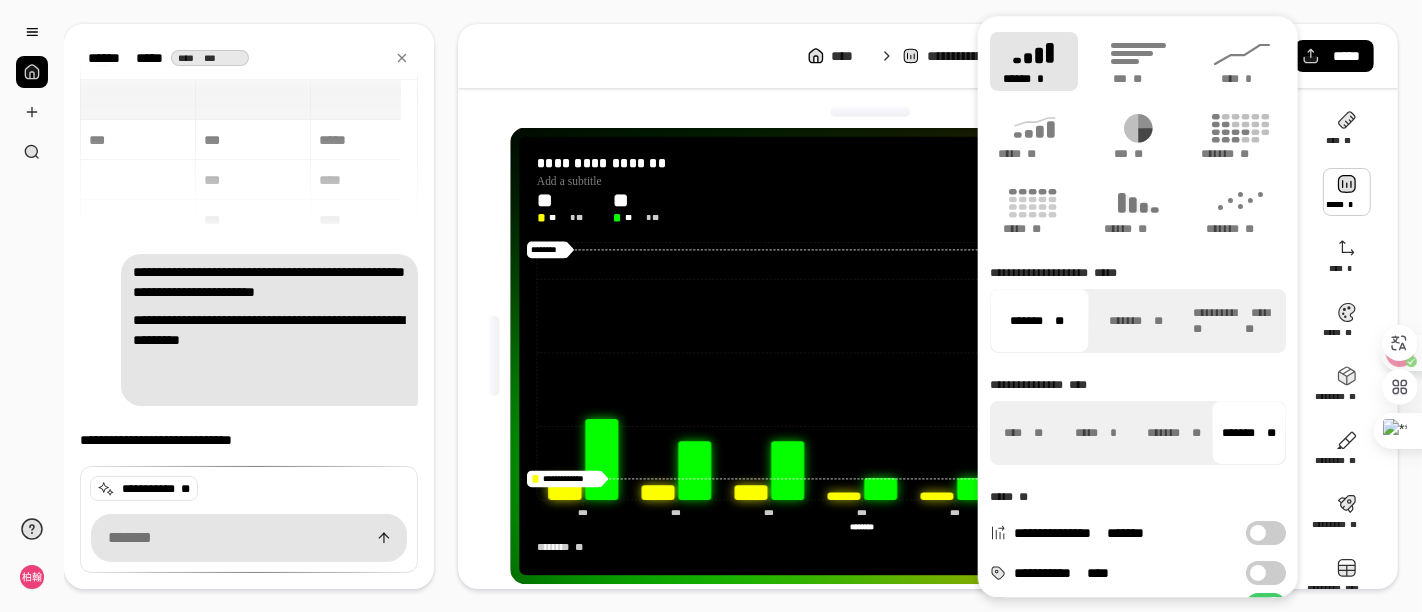 click on "*******    **" at bounding box center [1249, 433] 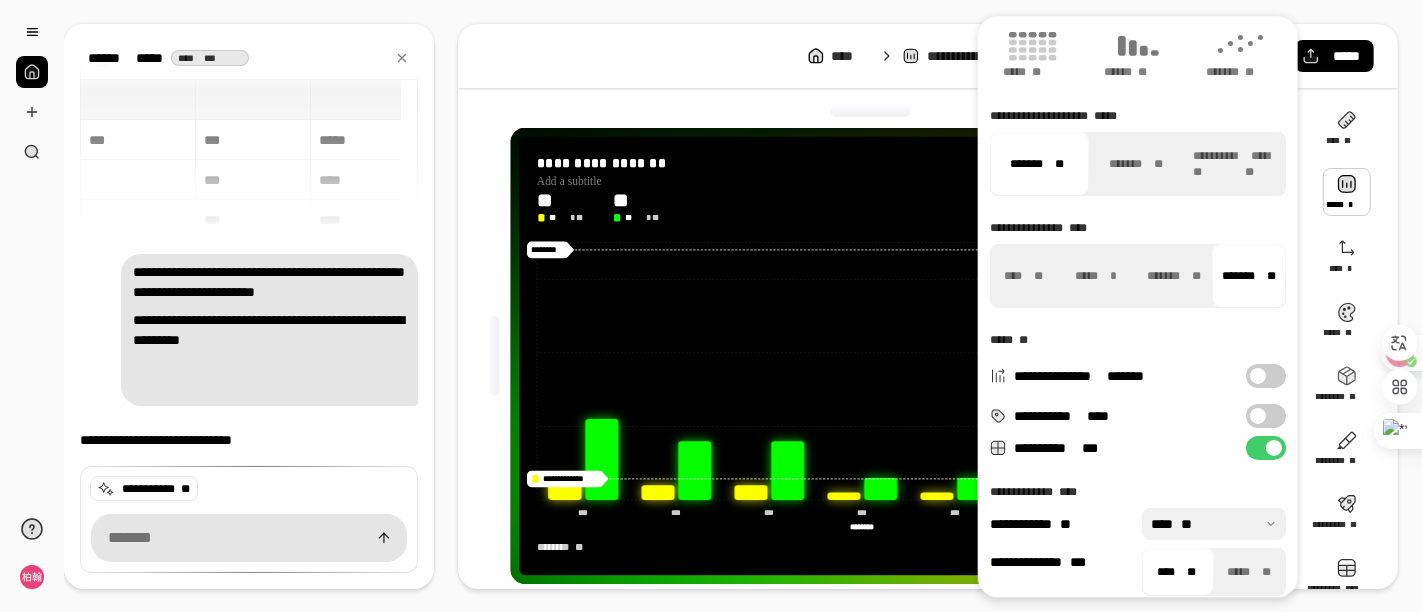 scroll, scrollTop: 171, scrollLeft: 0, axis: vertical 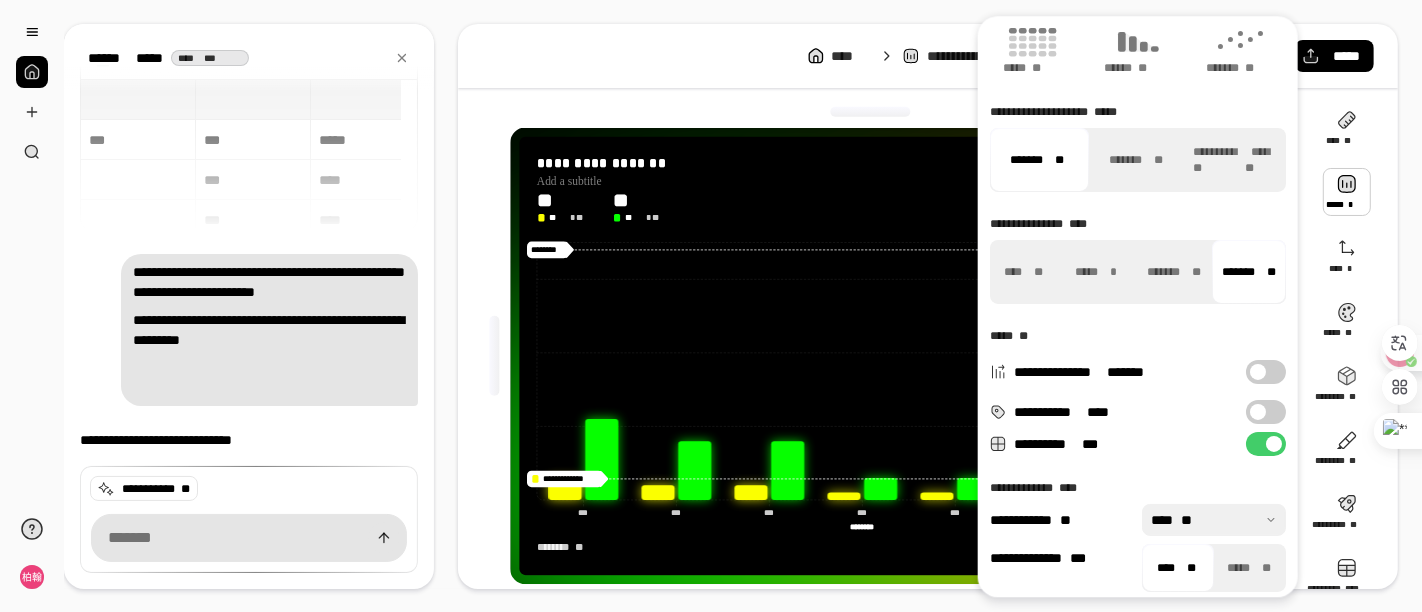 click on "**********" at bounding box center [1266, 412] 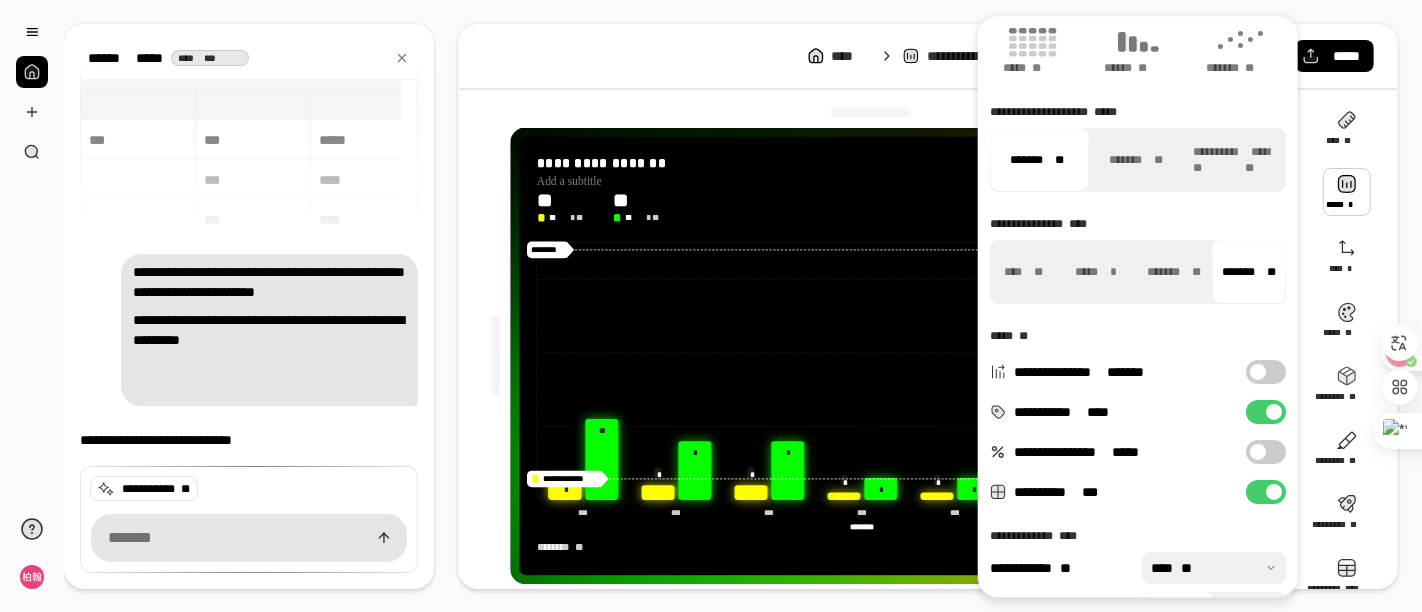 click at bounding box center [1258, 452] 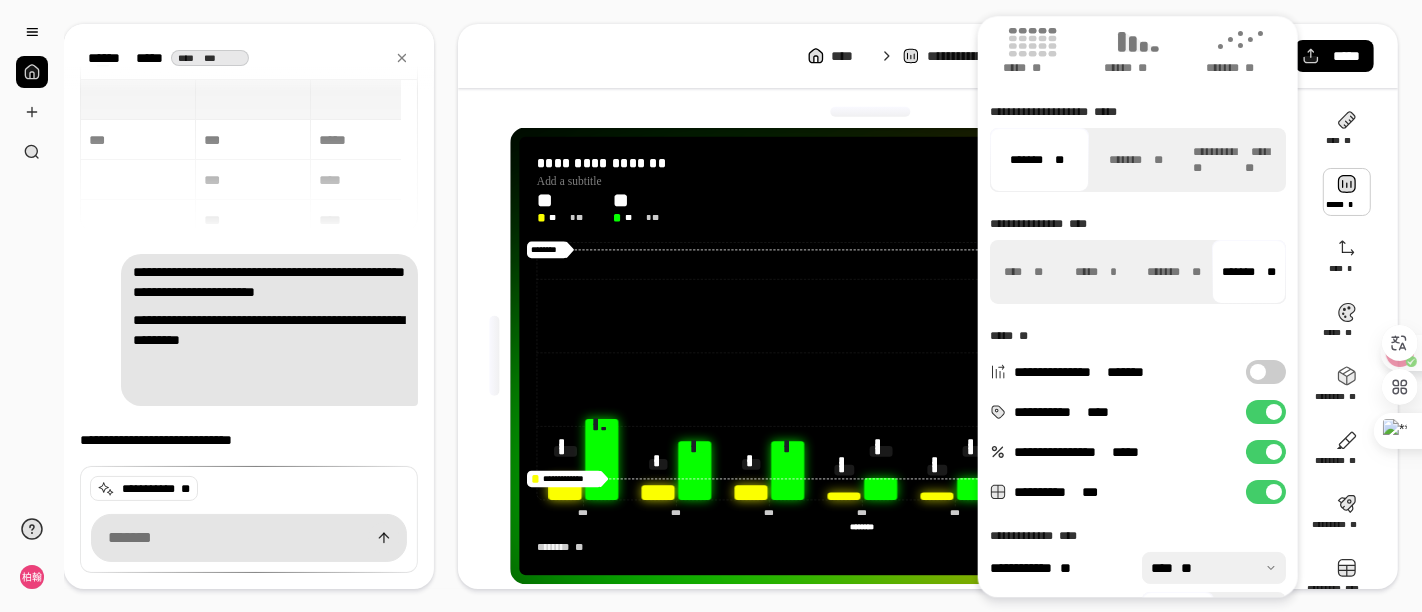 click on "**********" at bounding box center [1266, 452] 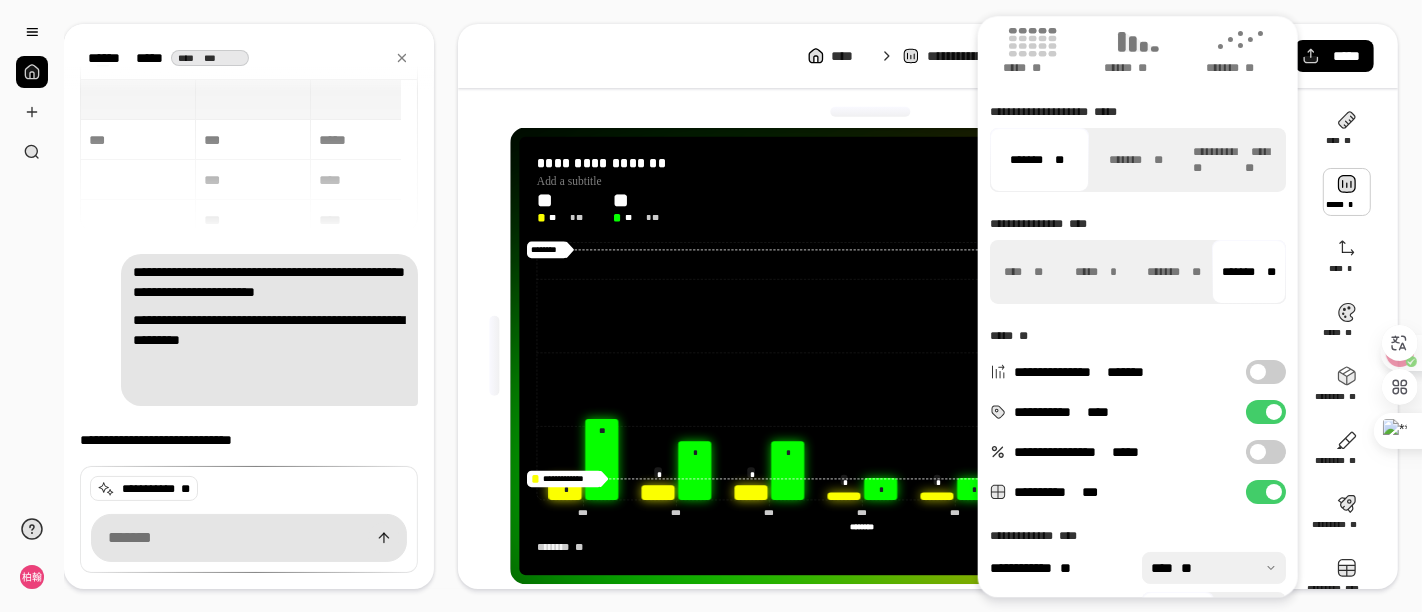 click on "**********" at bounding box center (1266, 452) 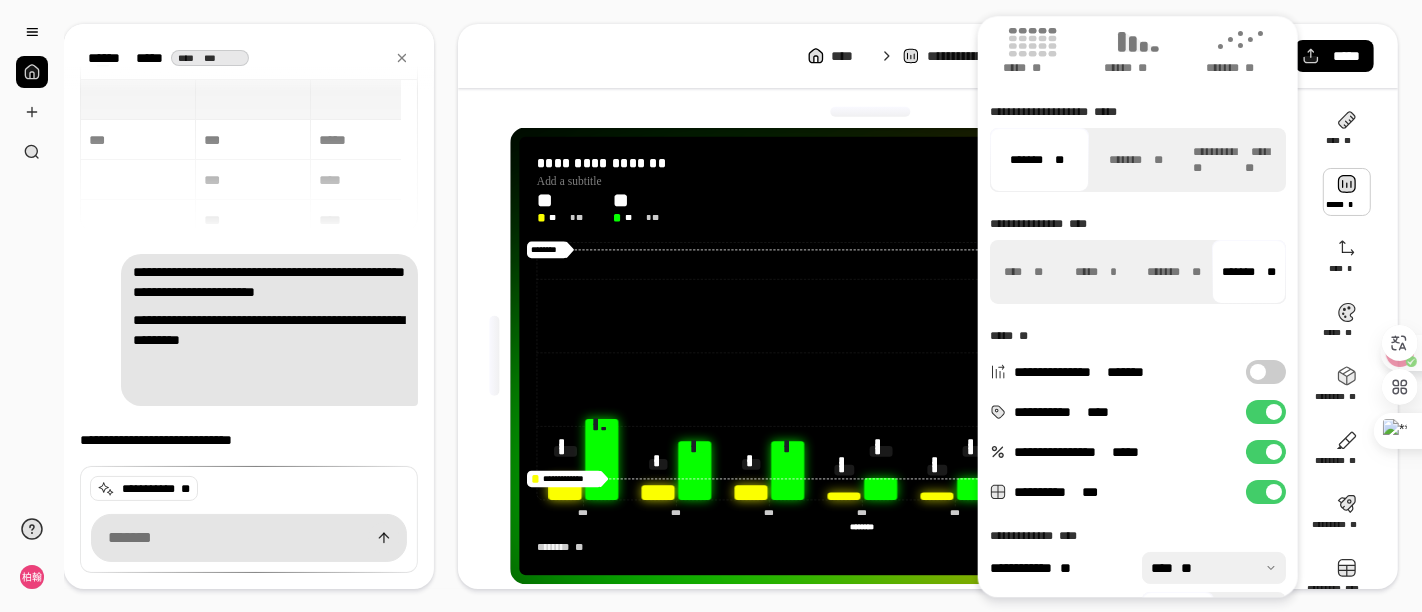 scroll, scrollTop: 220, scrollLeft: 0, axis: vertical 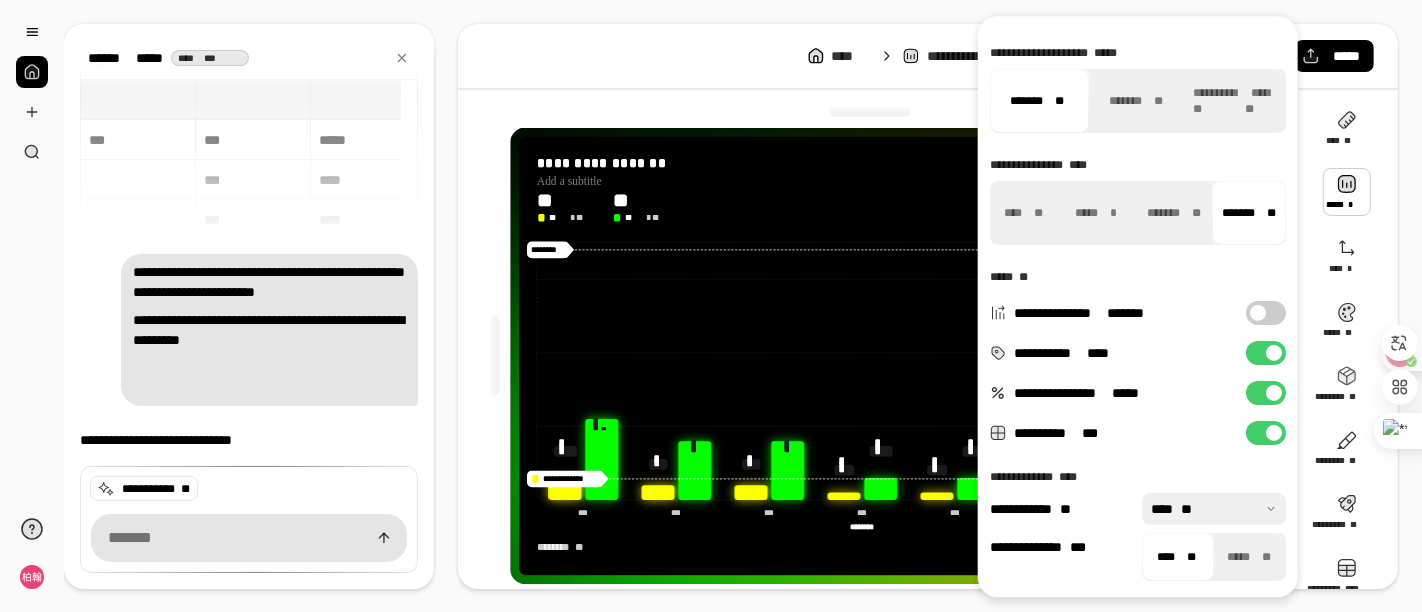 click on "****    **" at bounding box center [1176, 557] 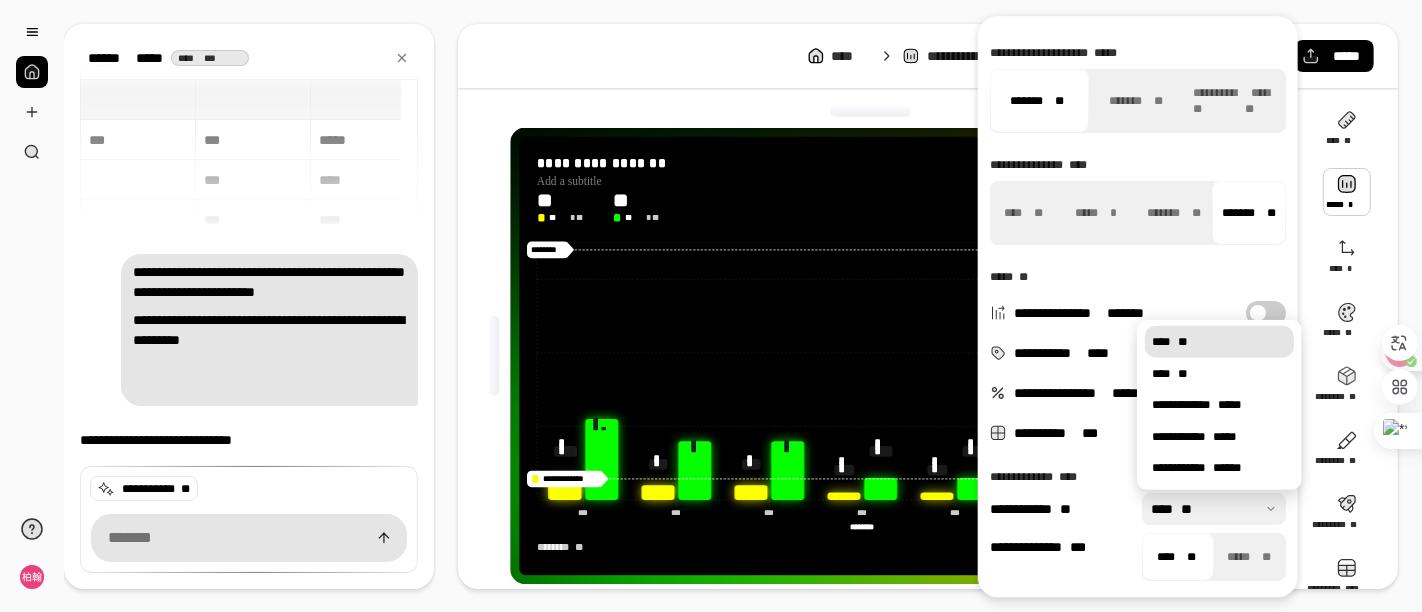 click on "**********" at bounding box center [1138, 196] 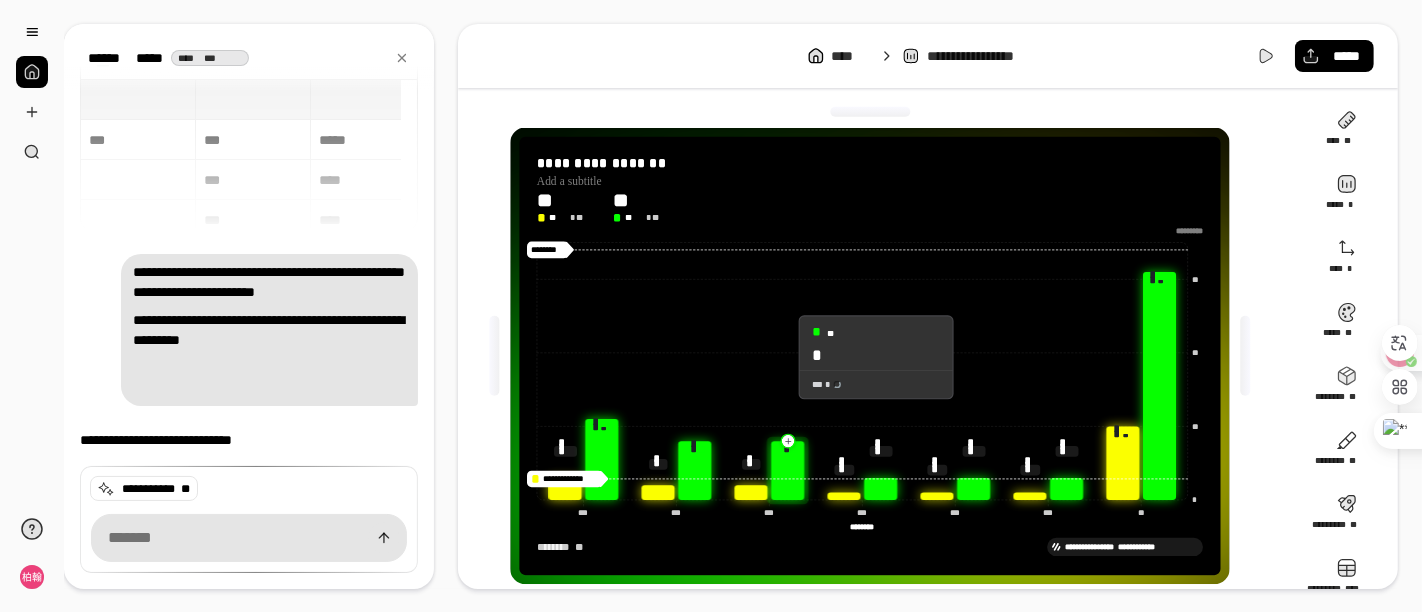 click 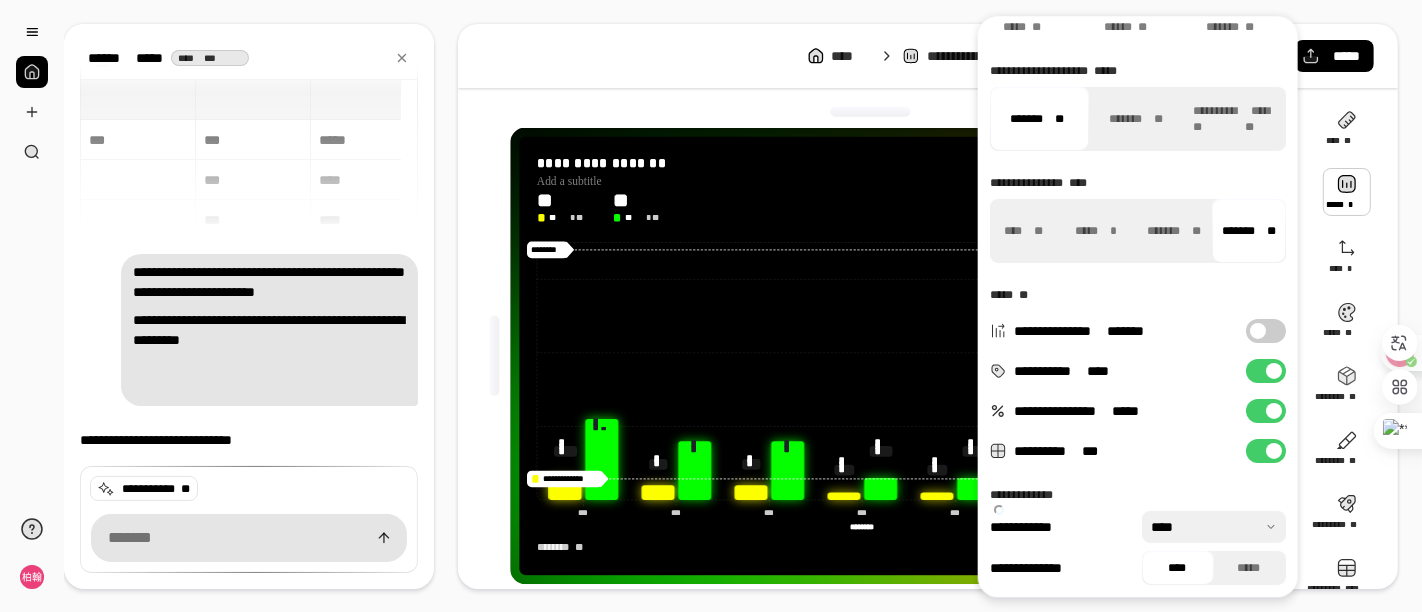 scroll, scrollTop: 205, scrollLeft: 0, axis: vertical 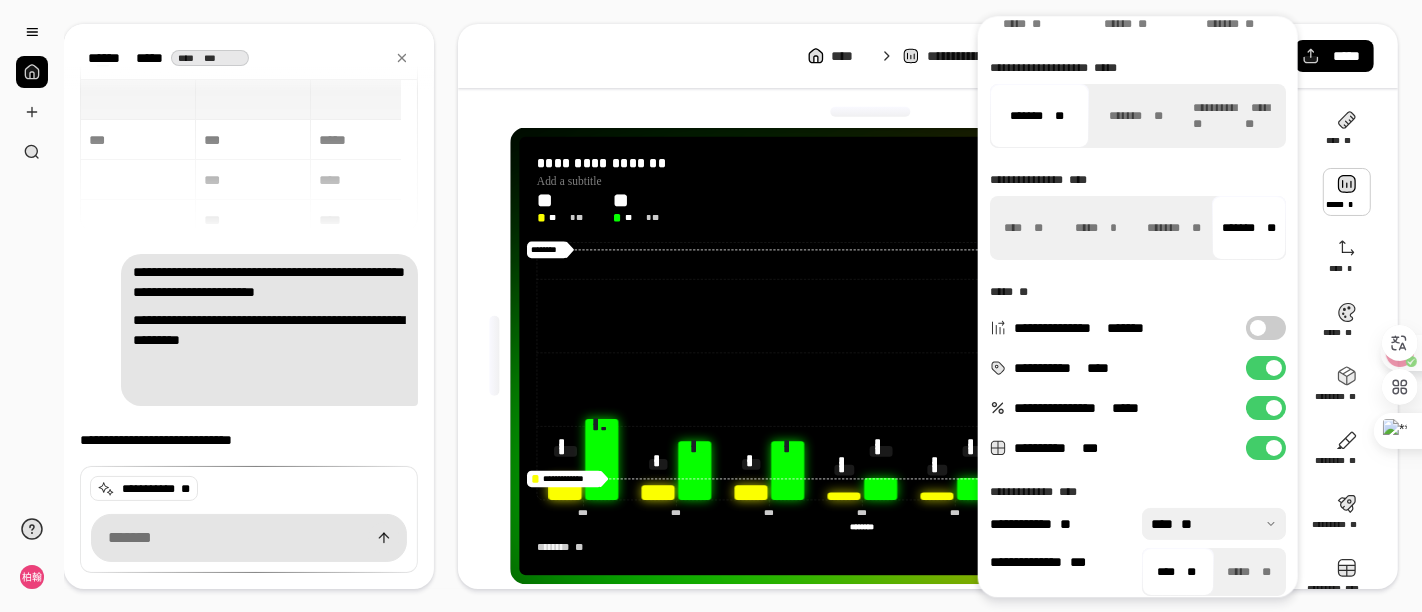click at bounding box center [1347, 192] 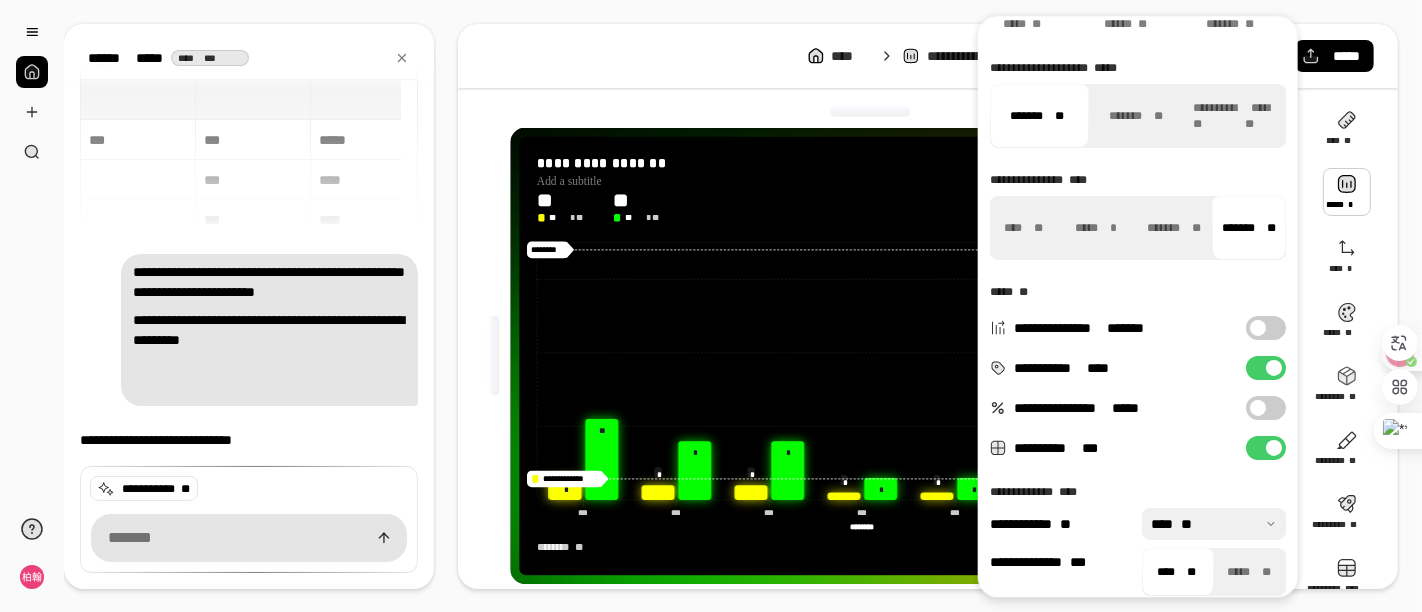 drag, startPoint x: 1265, startPoint y: 387, endPoint x: 1219, endPoint y: 398, distance: 47.296936 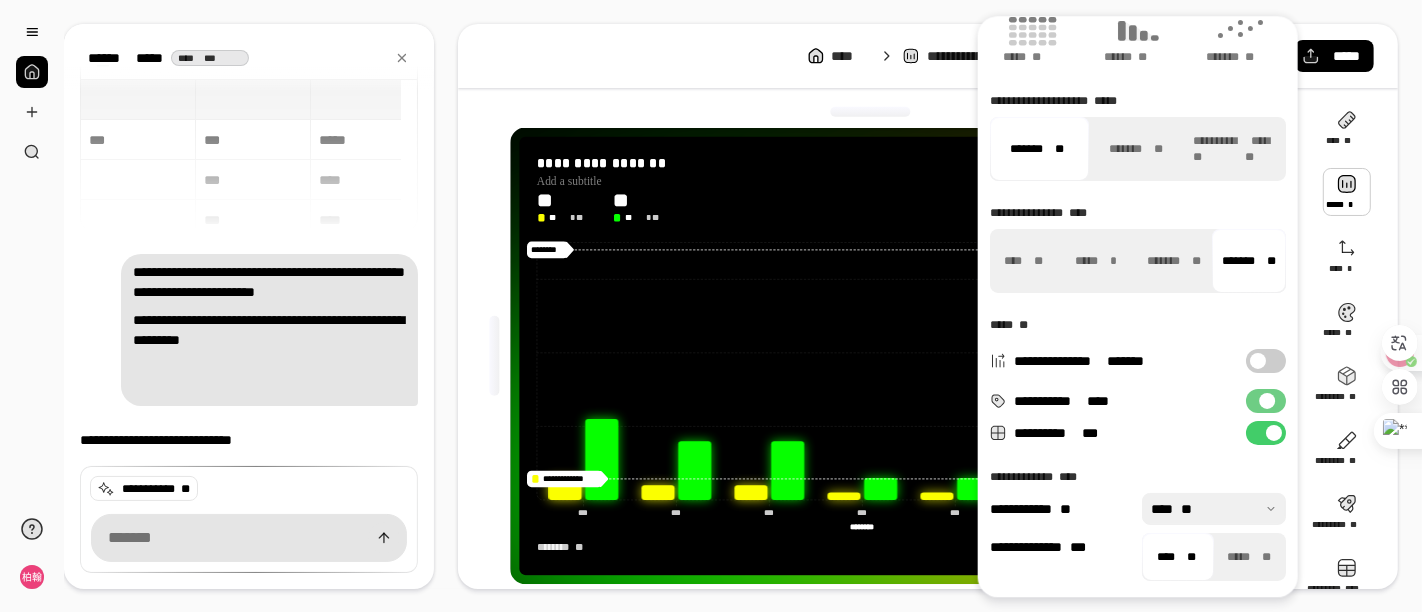 scroll, scrollTop: 171, scrollLeft: 0, axis: vertical 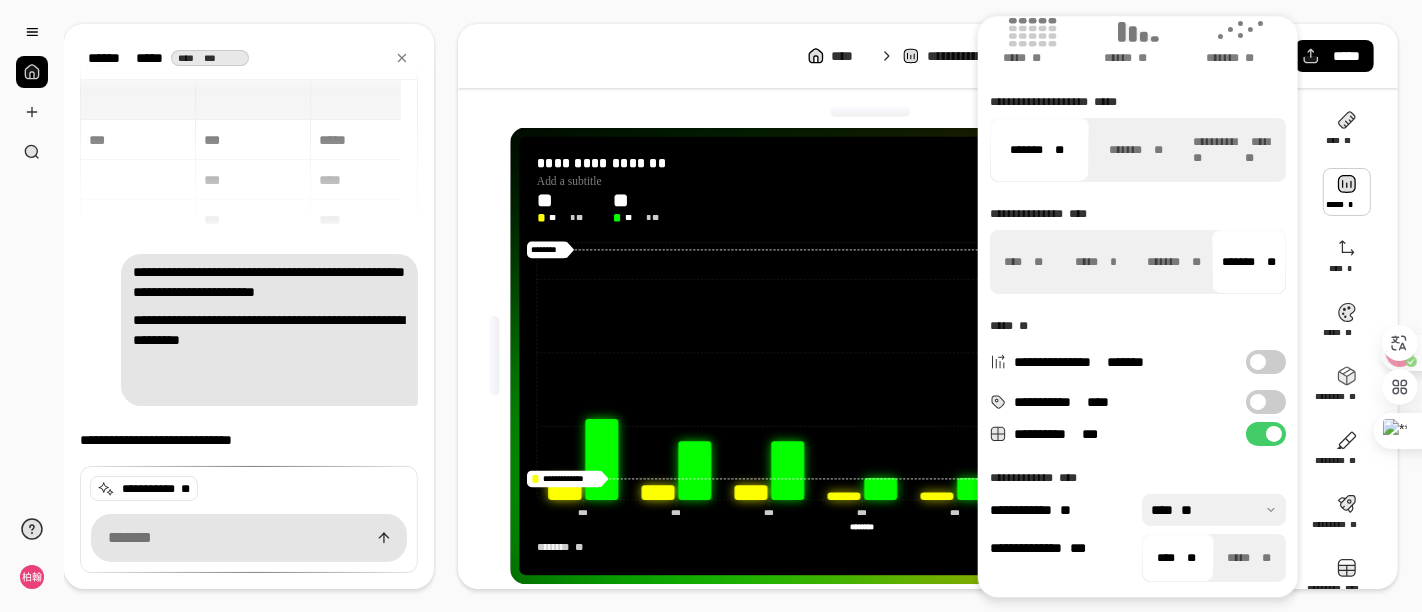 click on "**********" at bounding box center (1266, 362) 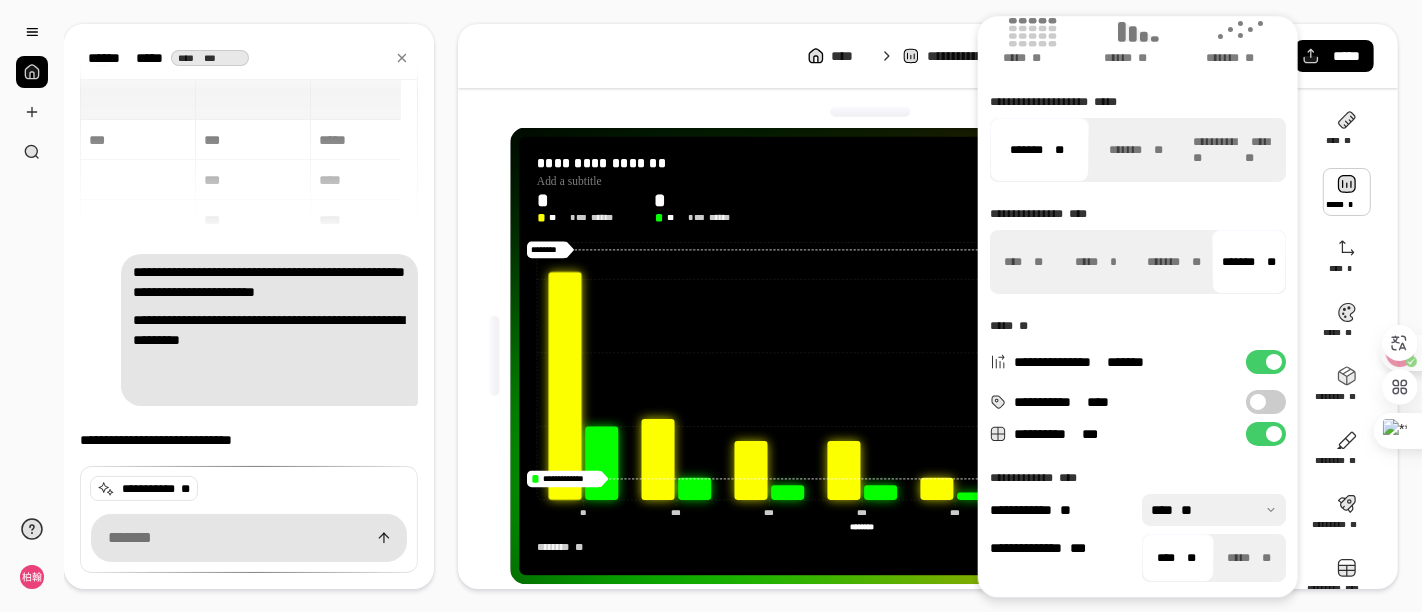 click at bounding box center (1274, 362) 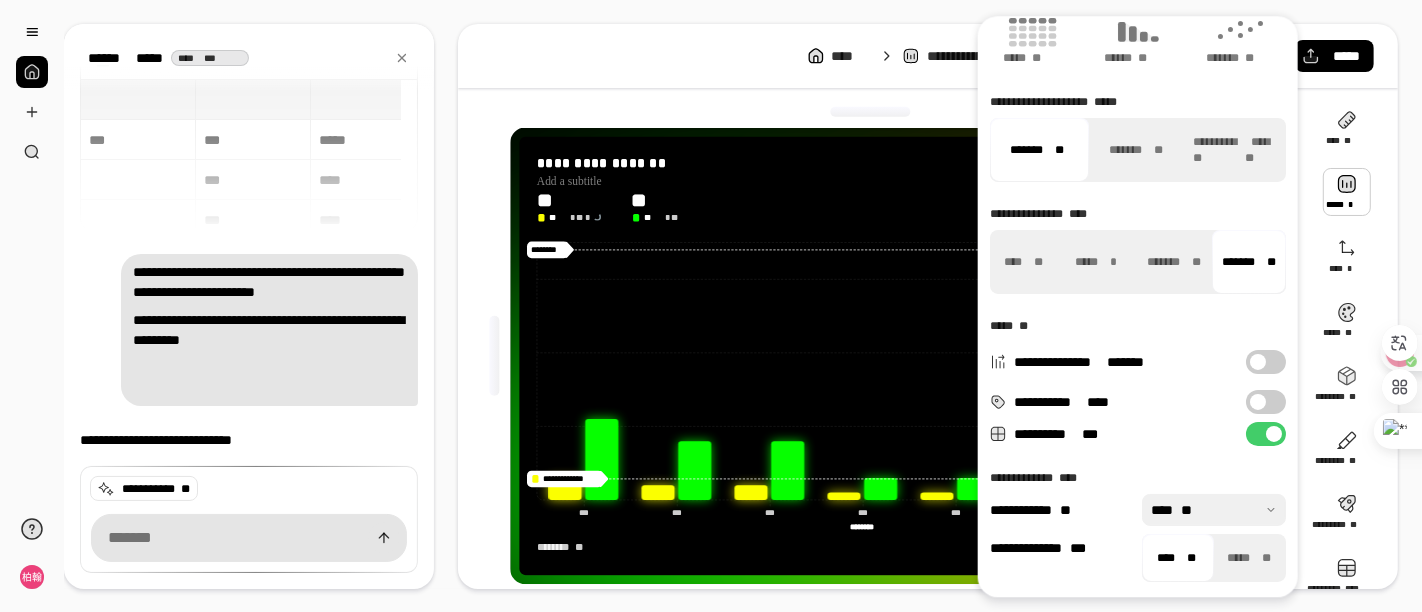 click on "**********" at bounding box center [1266, 402] 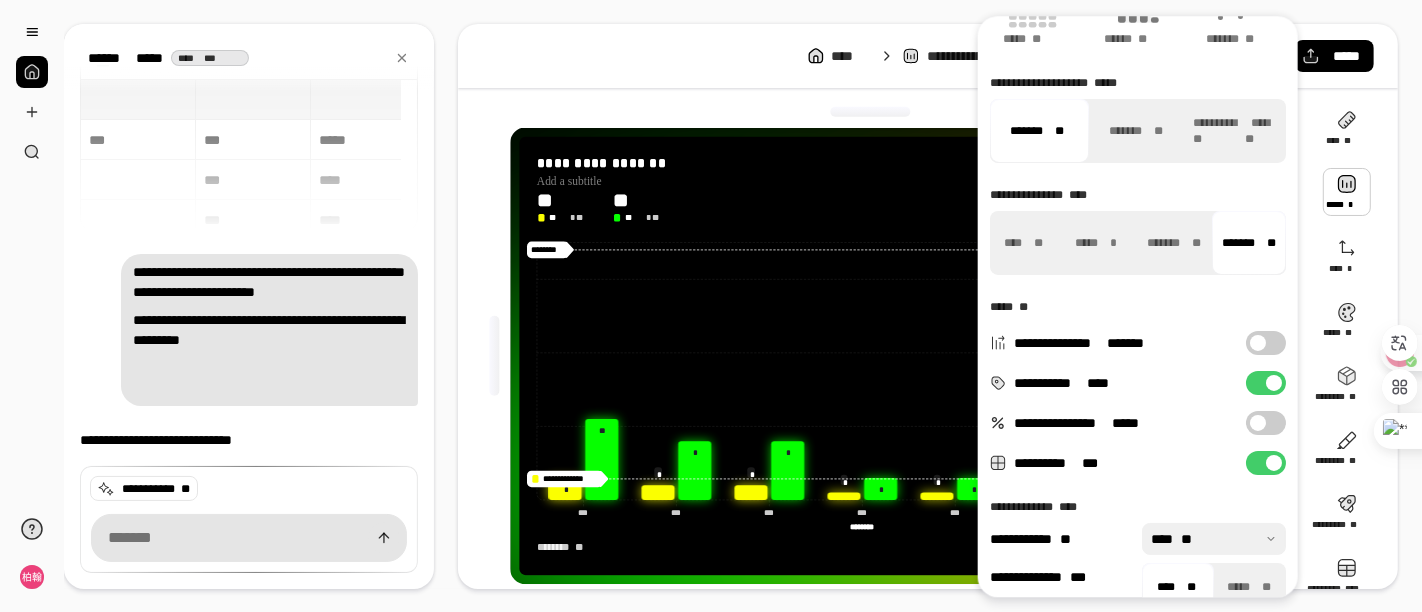 scroll, scrollTop: 220, scrollLeft: 0, axis: vertical 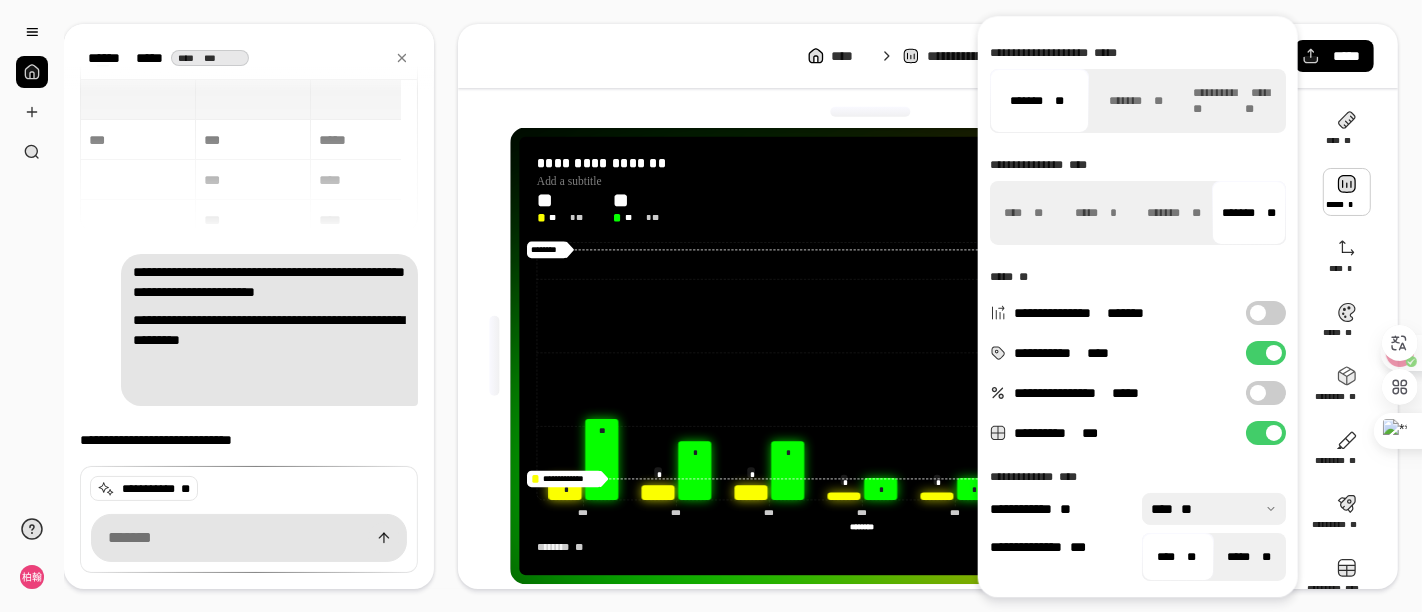 click on "*****    **" at bounding box center (1248, 557) 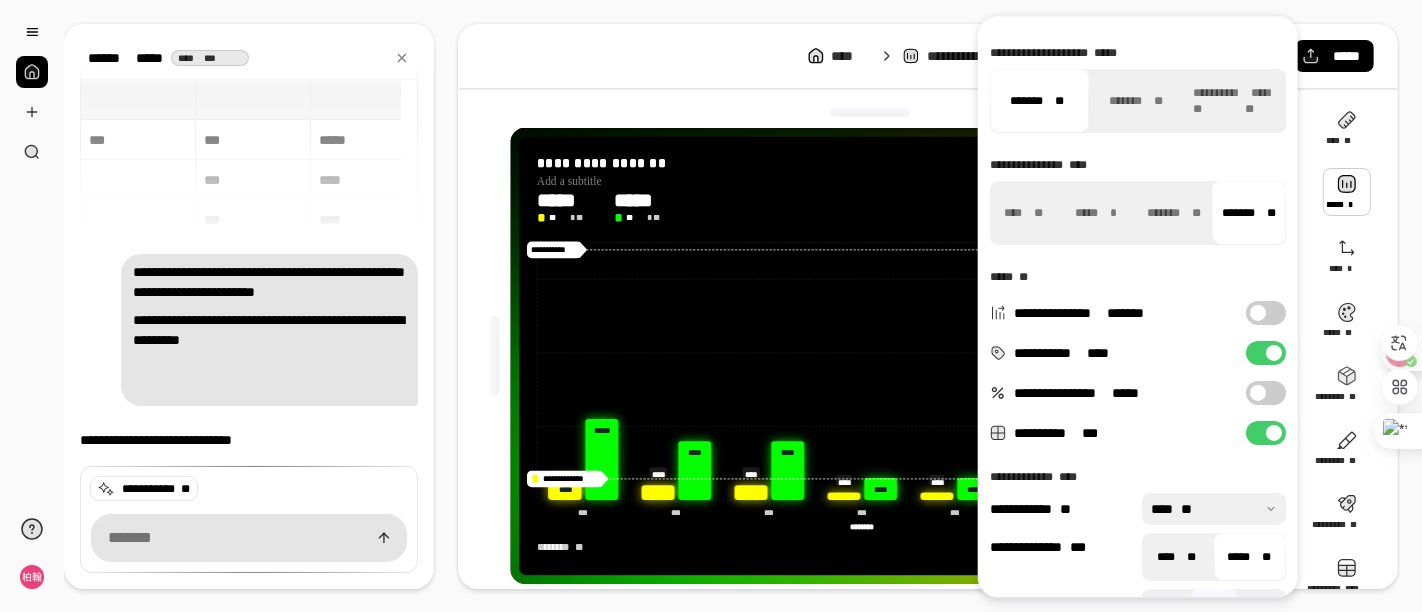 click on "**" at bounding box center (1191, 557) 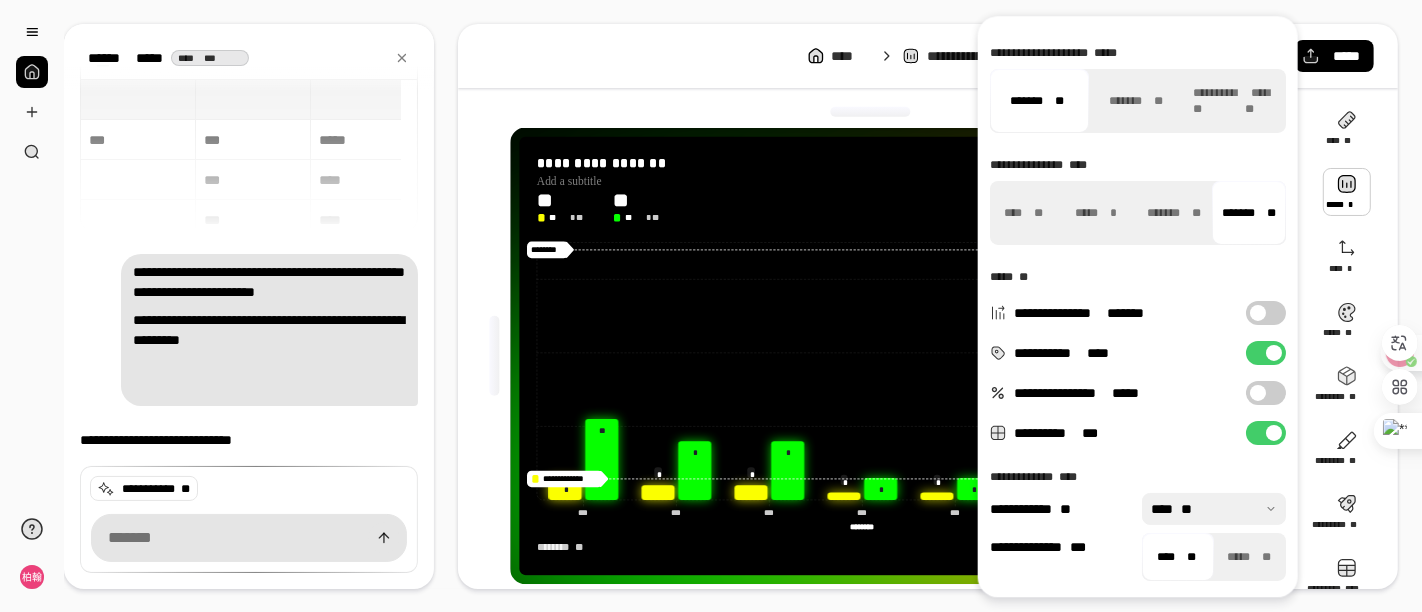 click at bounding box center (1184, 557) 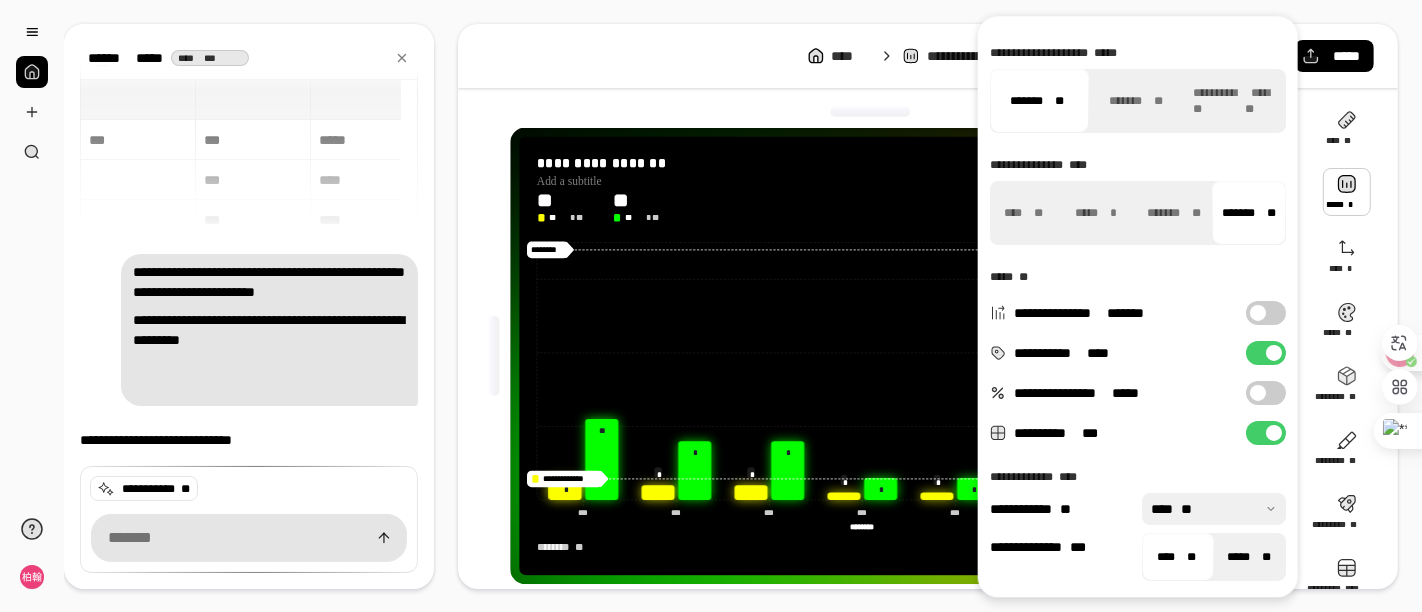 click on "*****    **" at bounding box center (1248, 557) 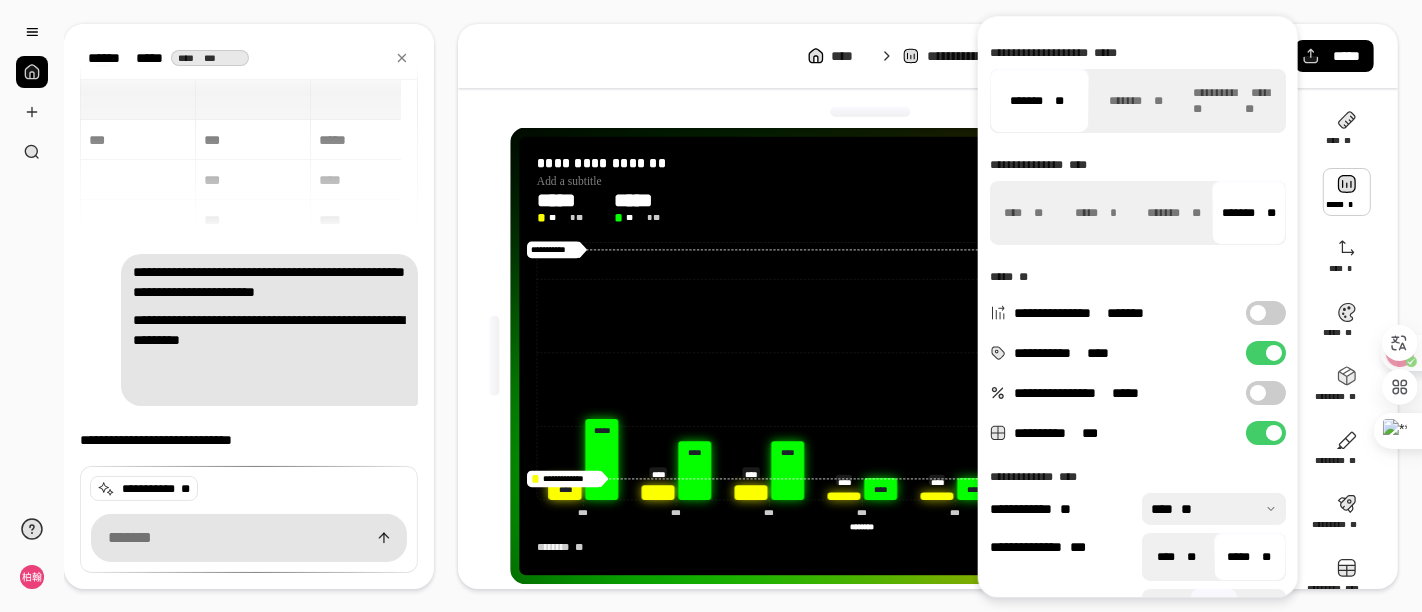 click on "**" at bounding box center [1191, 557] 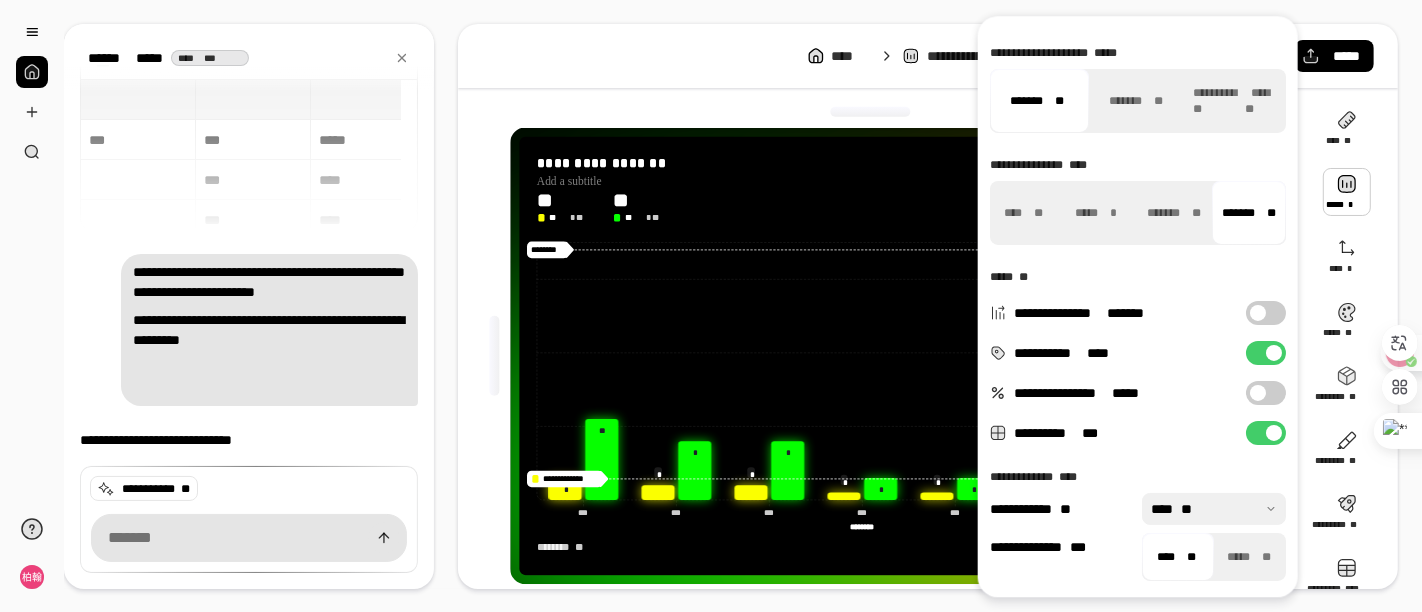 click on "**" at bounding box center [1188, 557] 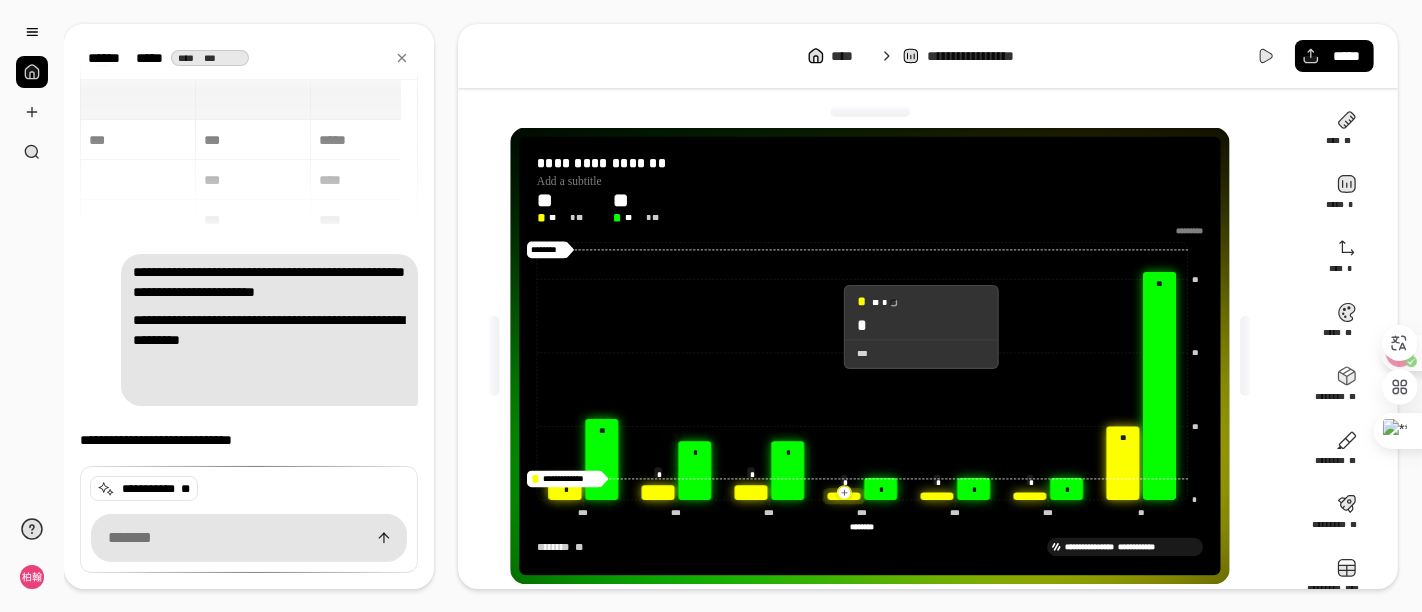 click 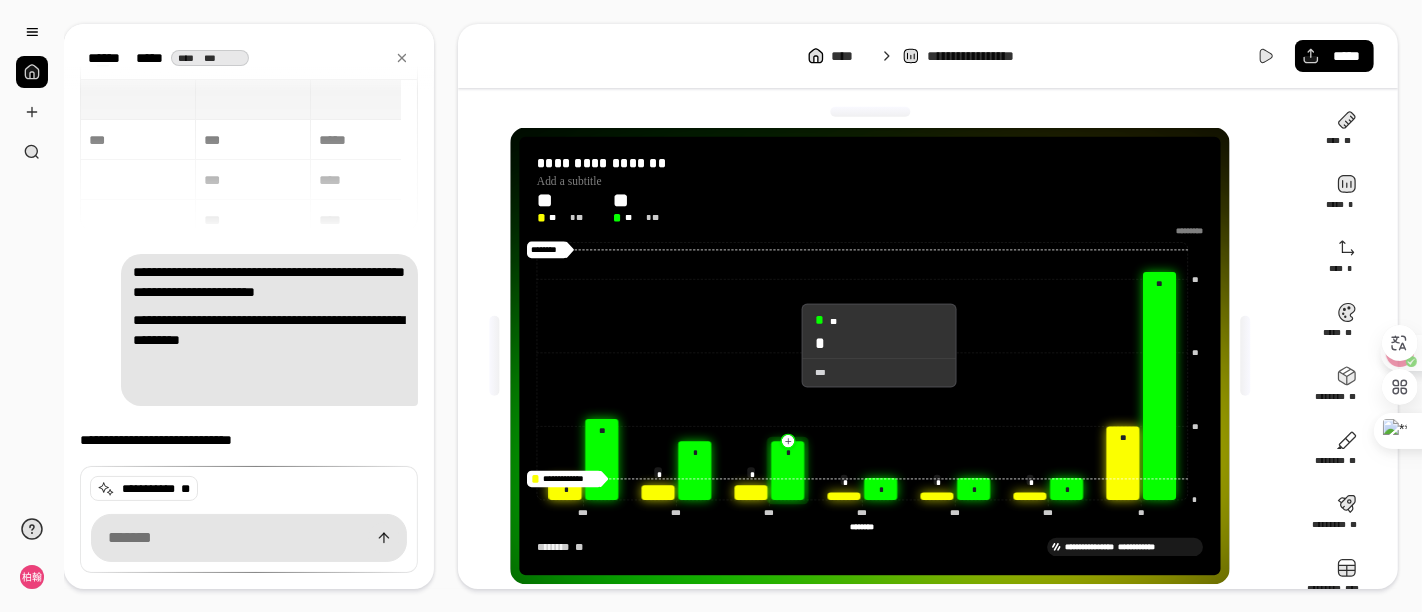 click 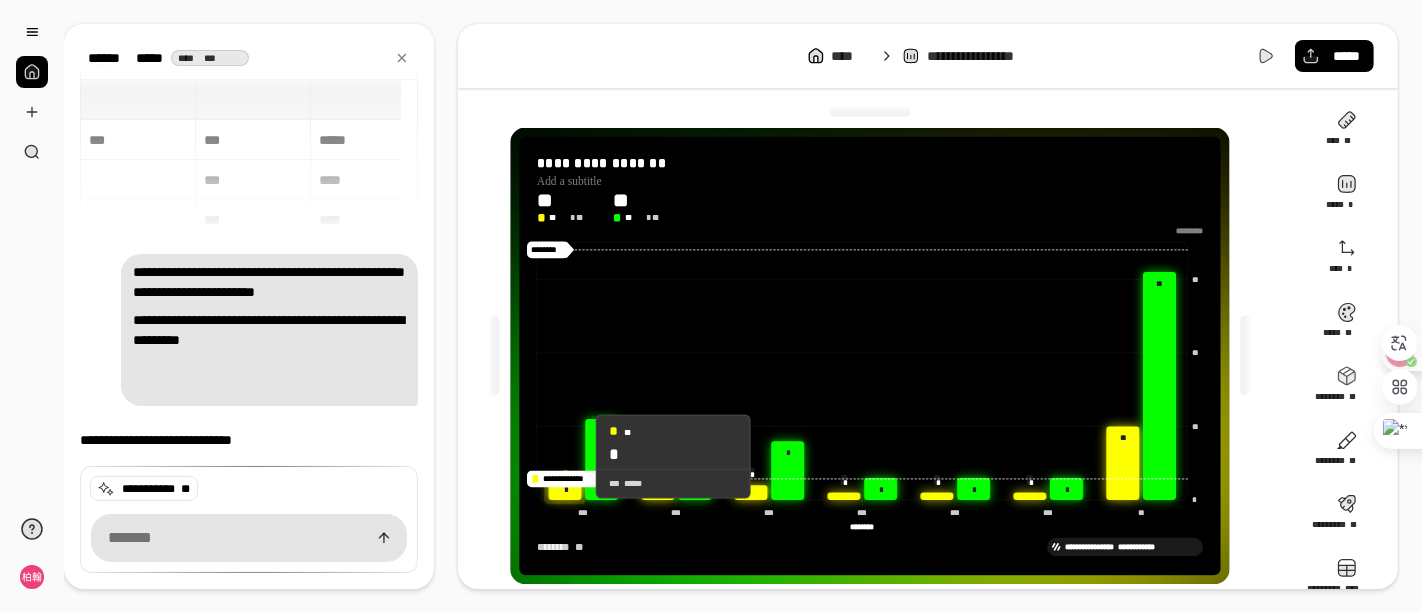 drag, startPoint x: 582, startPoint y: 477, endPoint x: 594, endPoint y: 448, distance: 31.38471 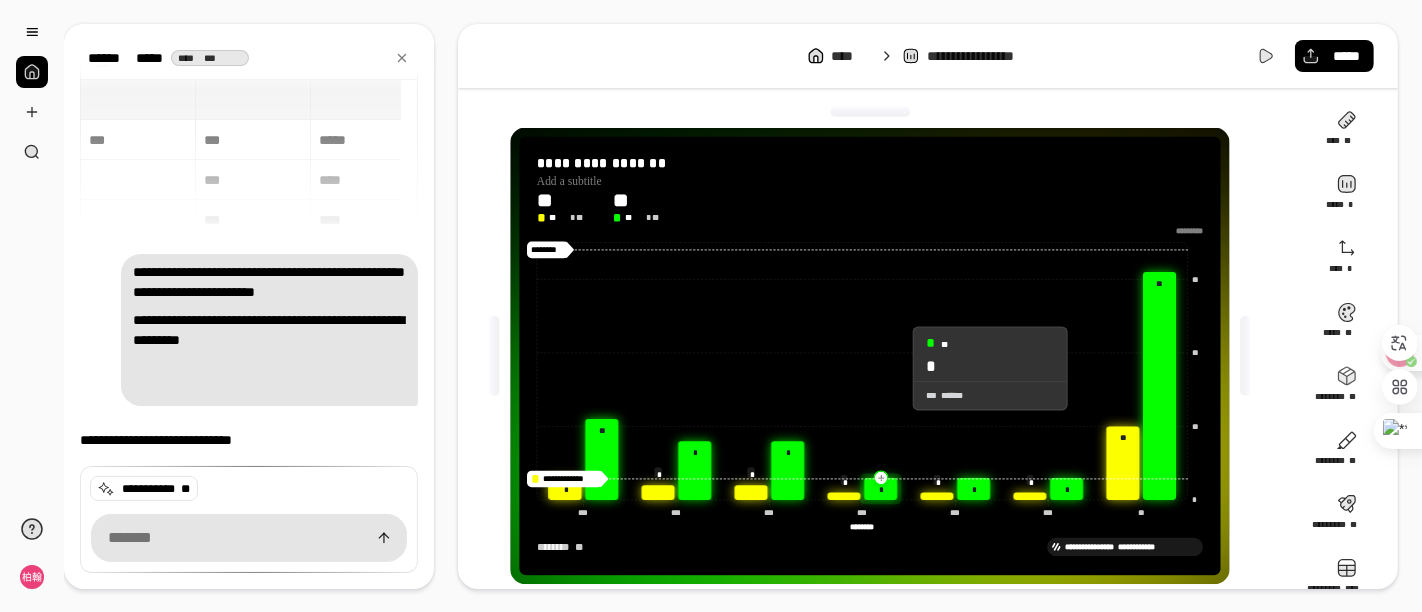 click 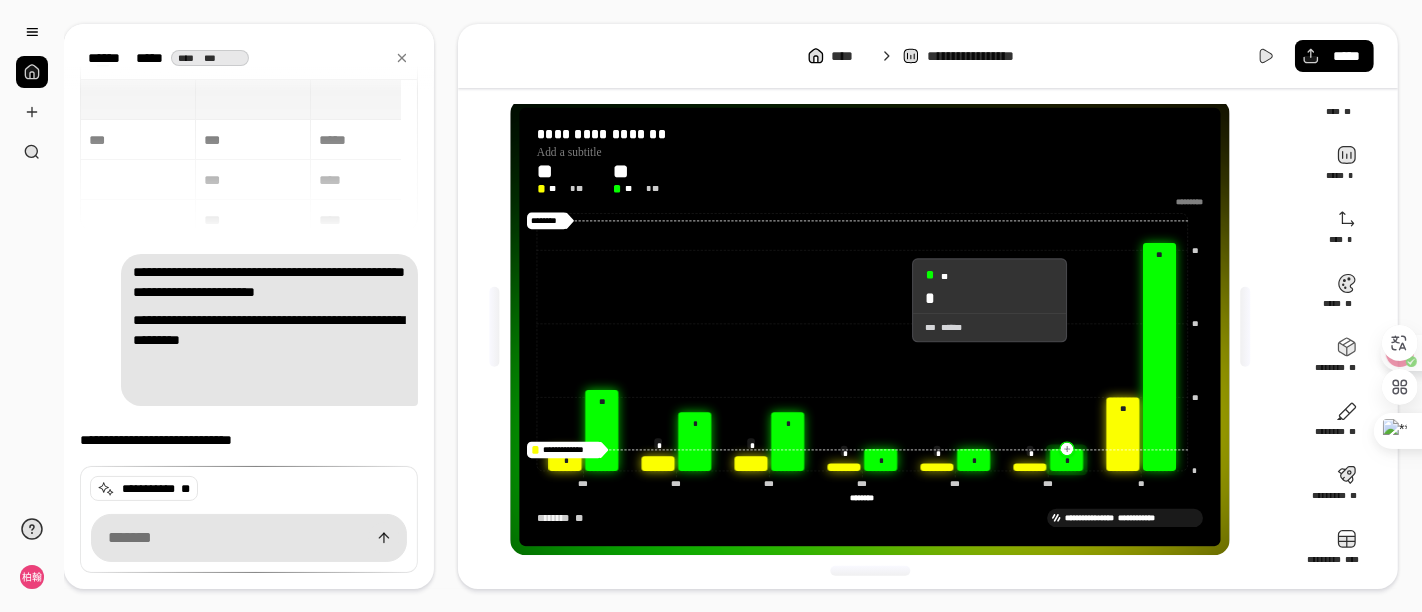 scroll, scrollTop: 39, scrollLeft: 0, axis: vertical 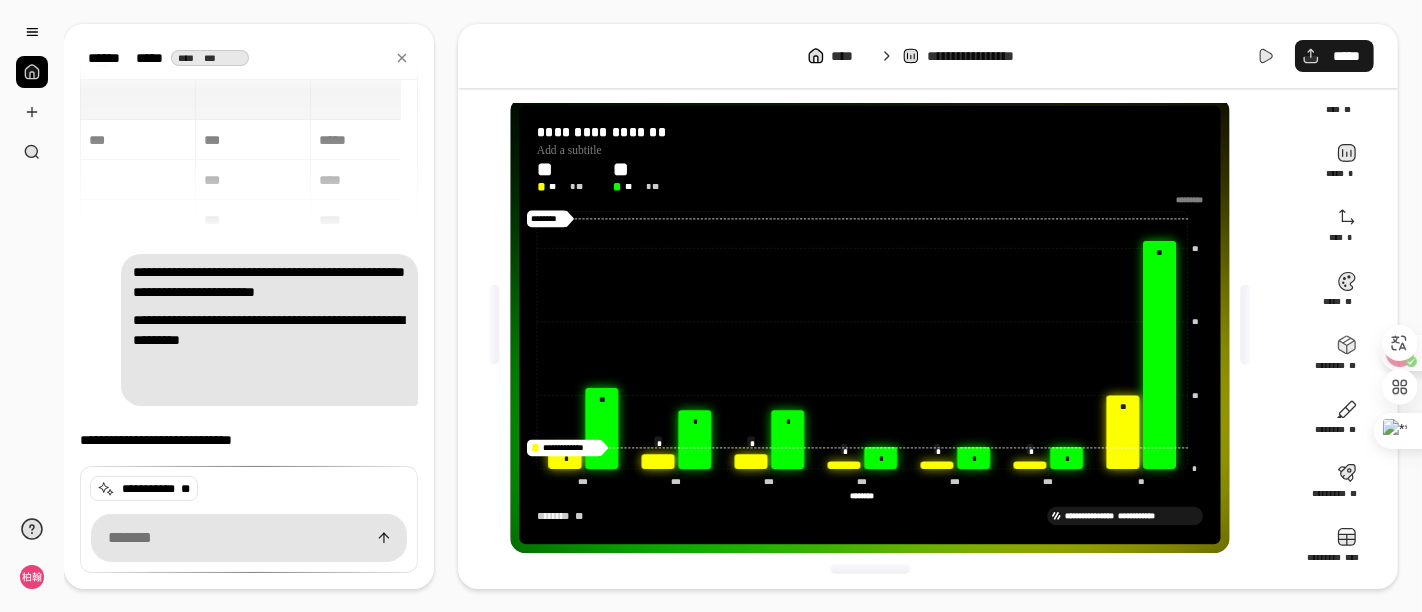 click on "*****" at bounding box center [1334, 56] 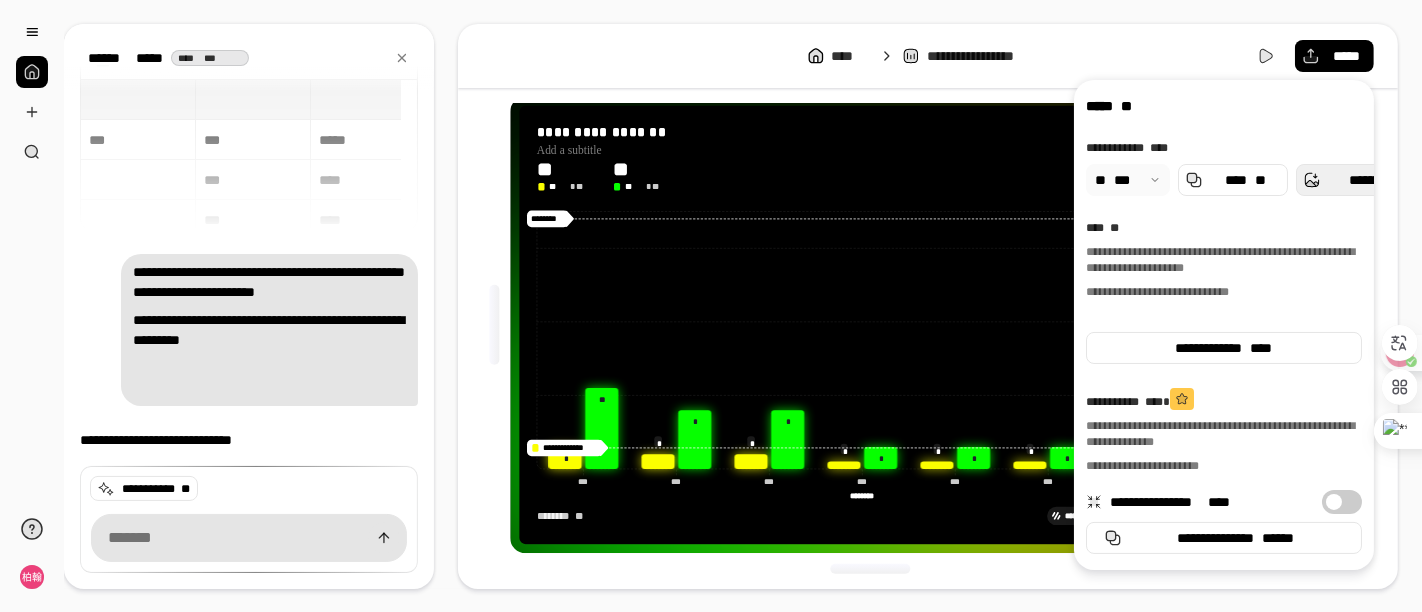 click on "********    **" at bounding box center [1368, 180] 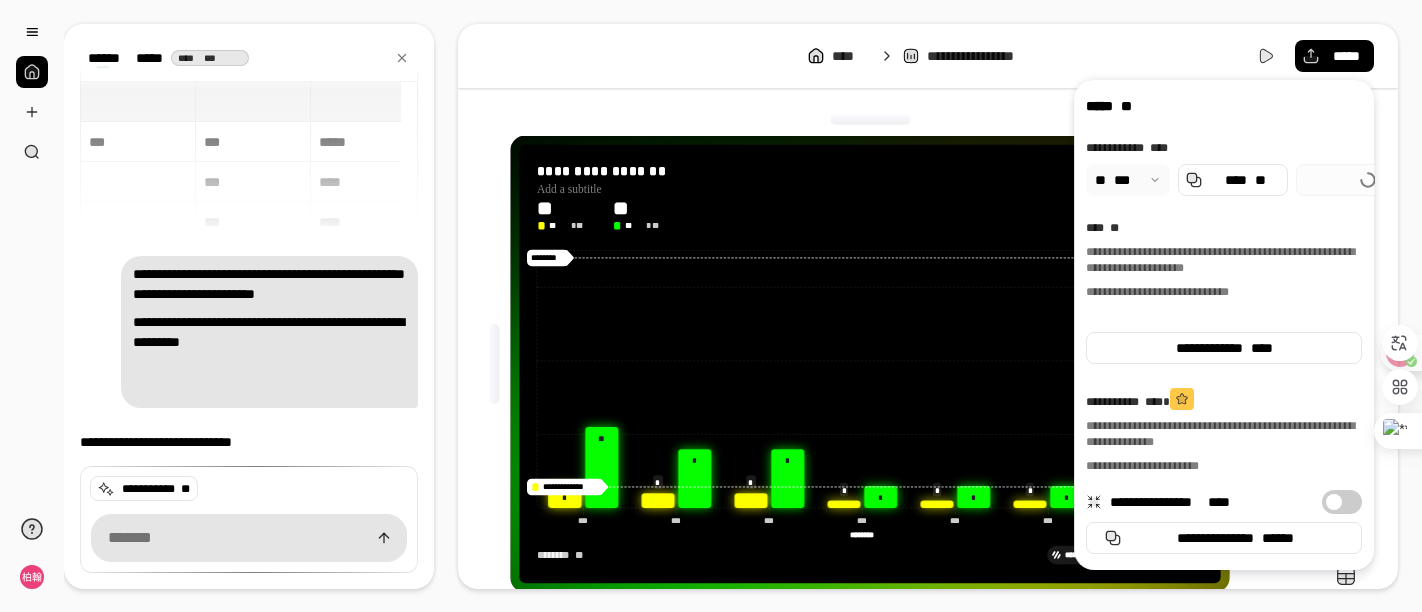 scroll, scrollTop: 0, scrollLeft: 0, axis: both 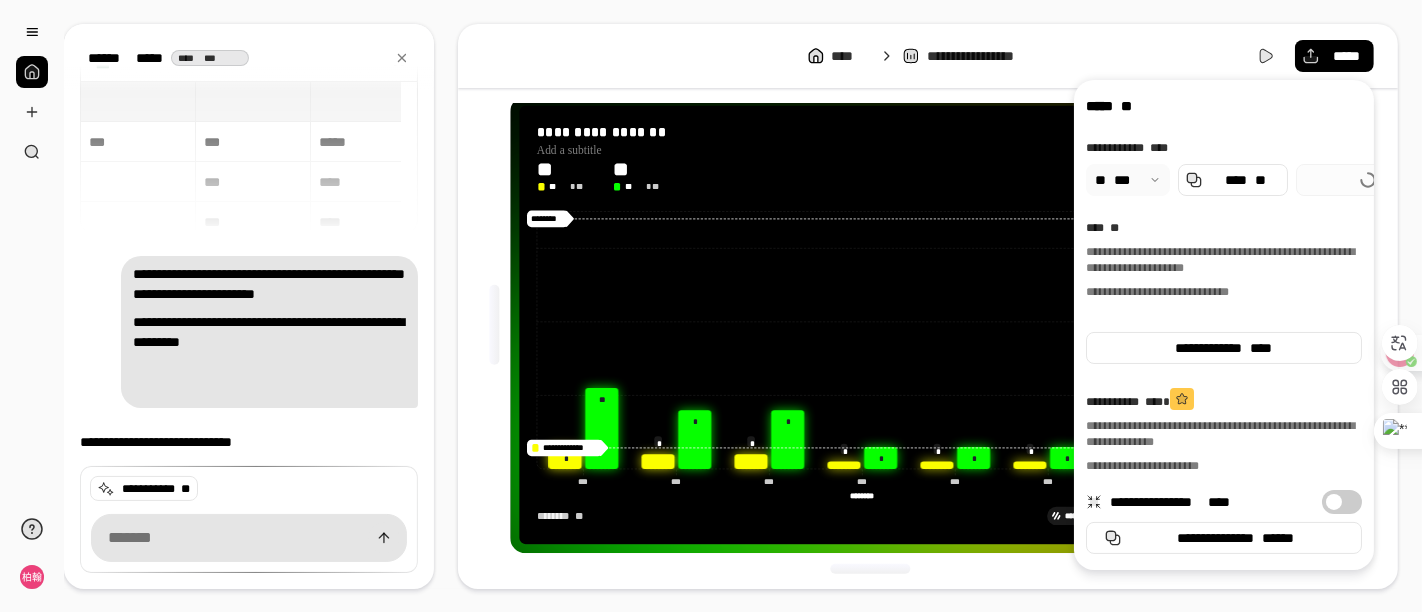 type on "****" 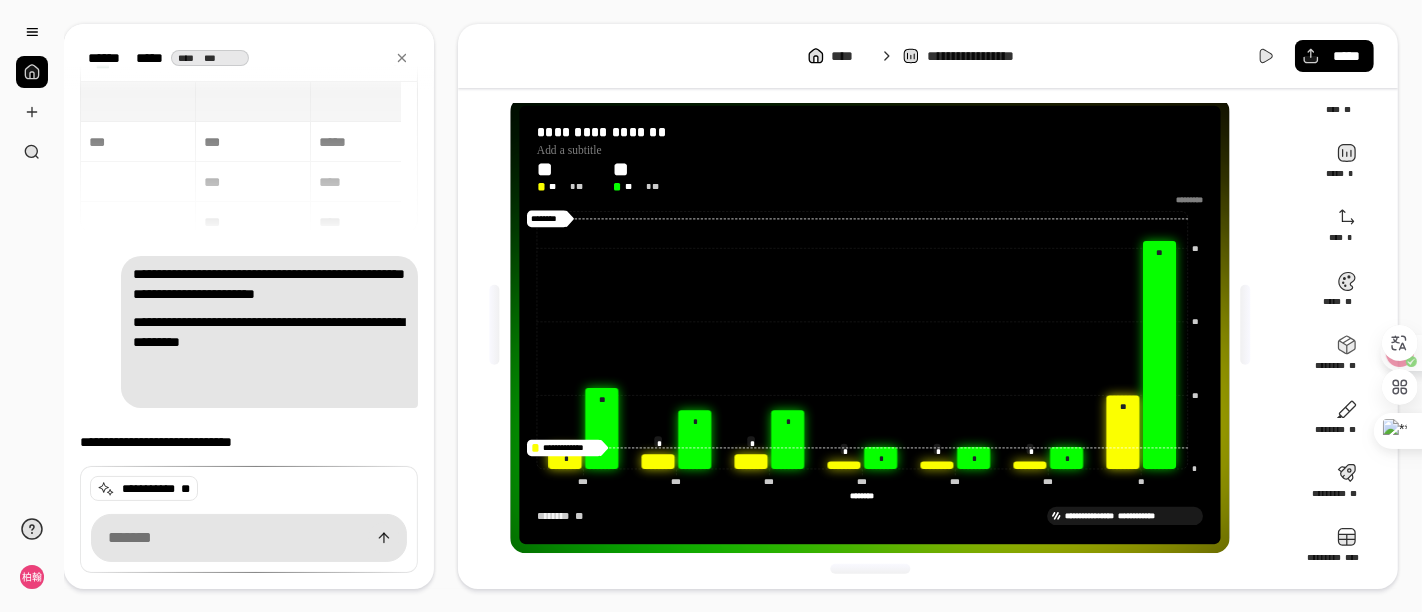click 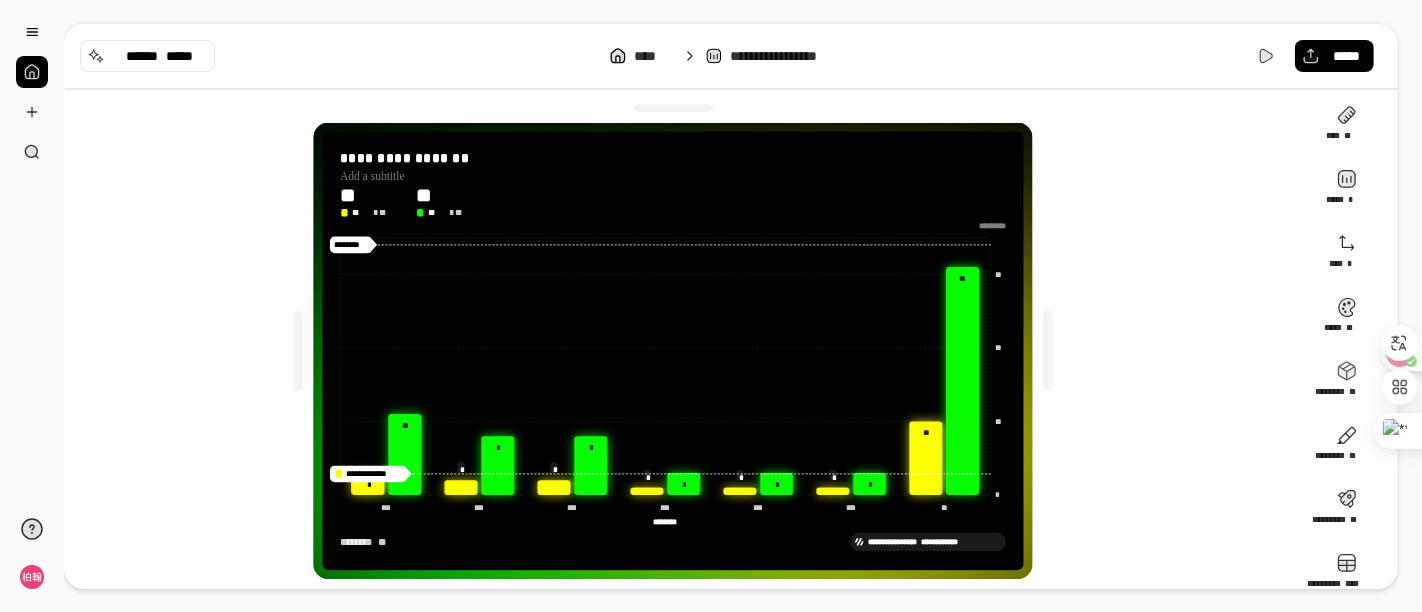 scroll, scrollTop: 0, scrollLeft: 0, axis: both 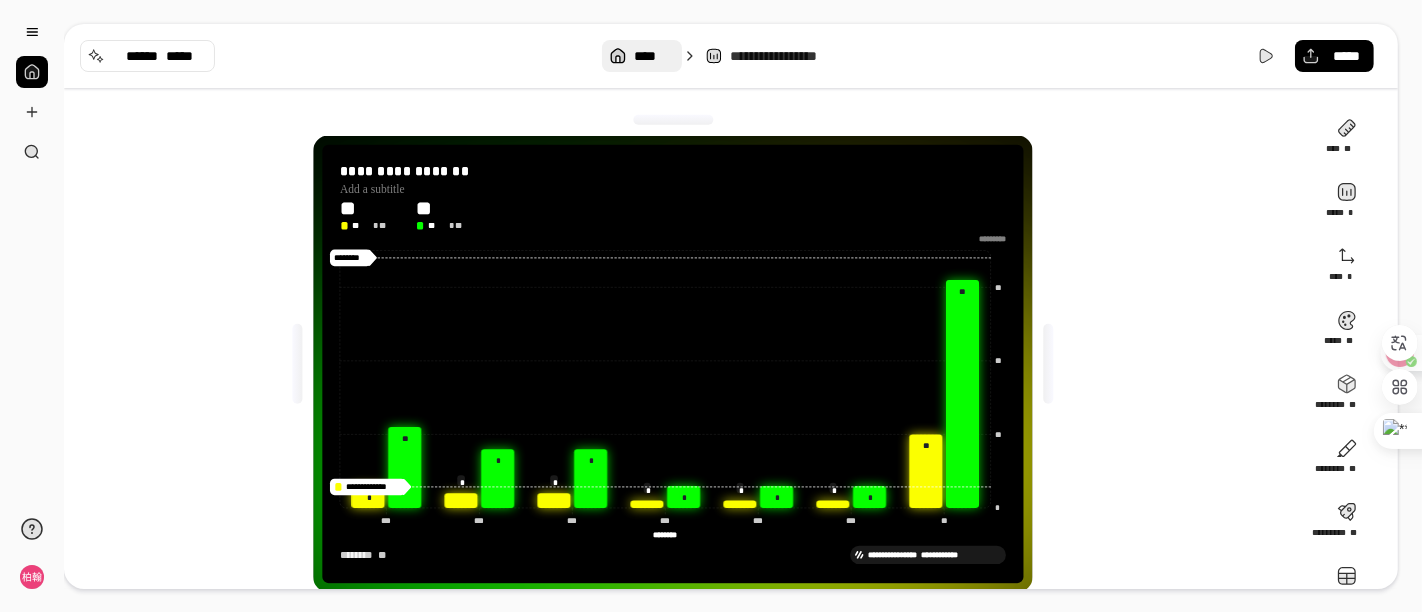 click on "****" at bounding box center [653, 56] 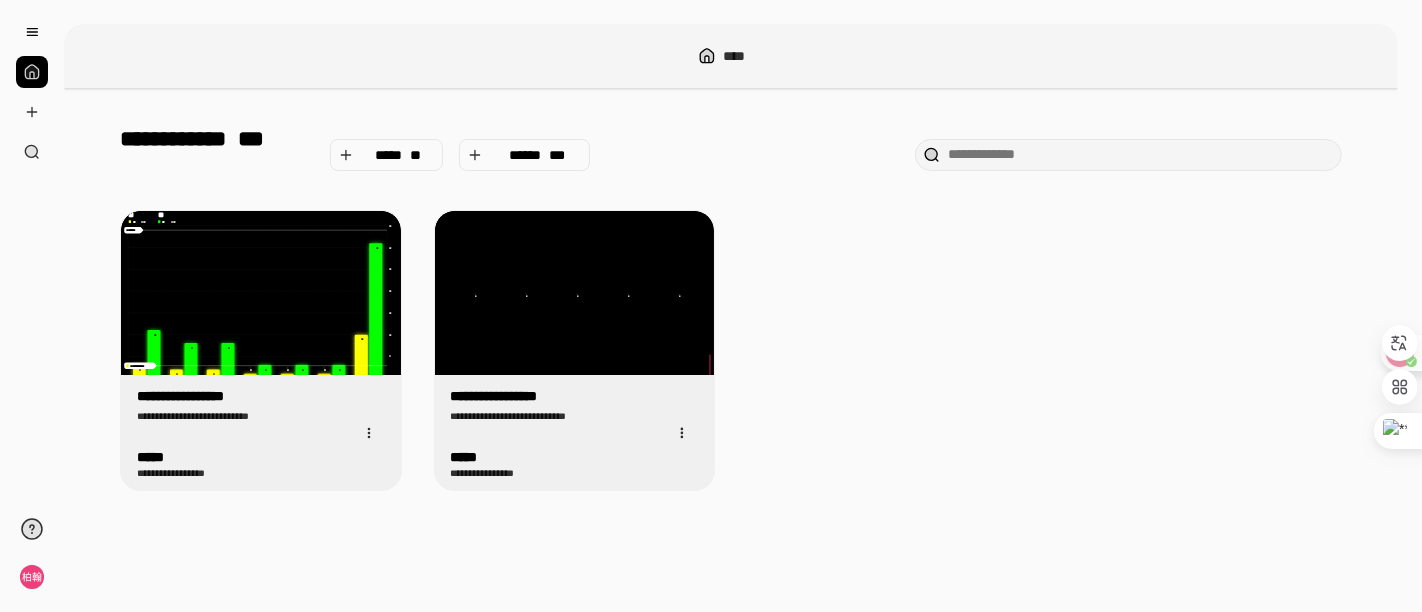 click on "****" at bounding box center [730, 56] 